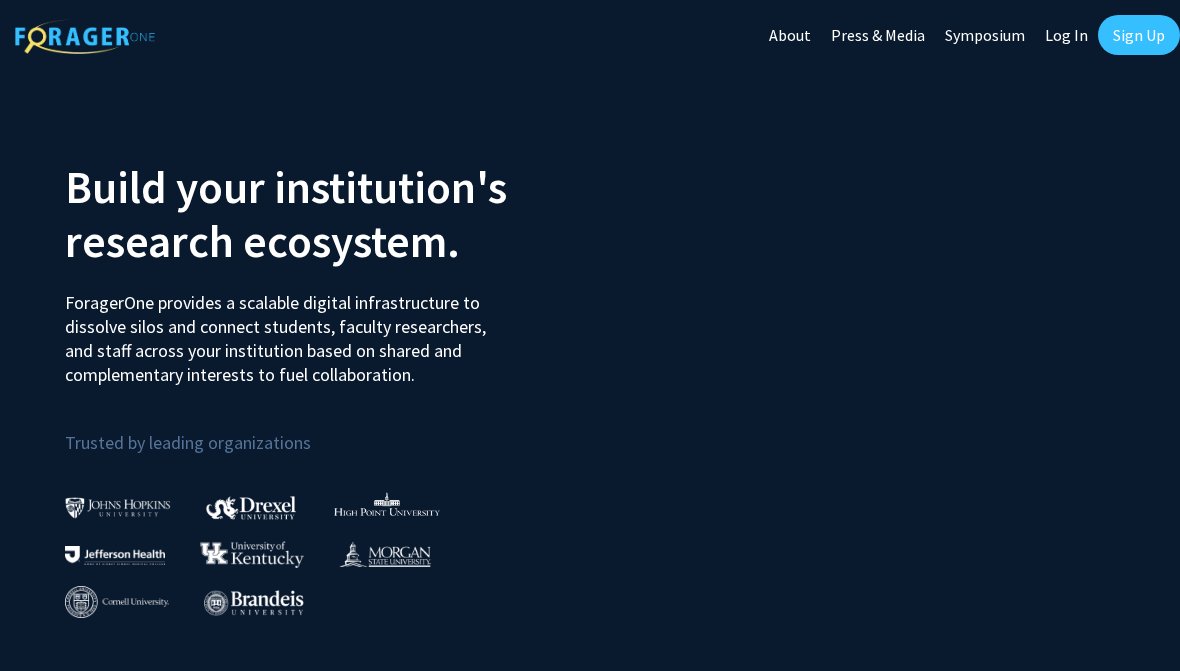 scroll, scrollTop: 0, scrollLeft: 0, axis: both 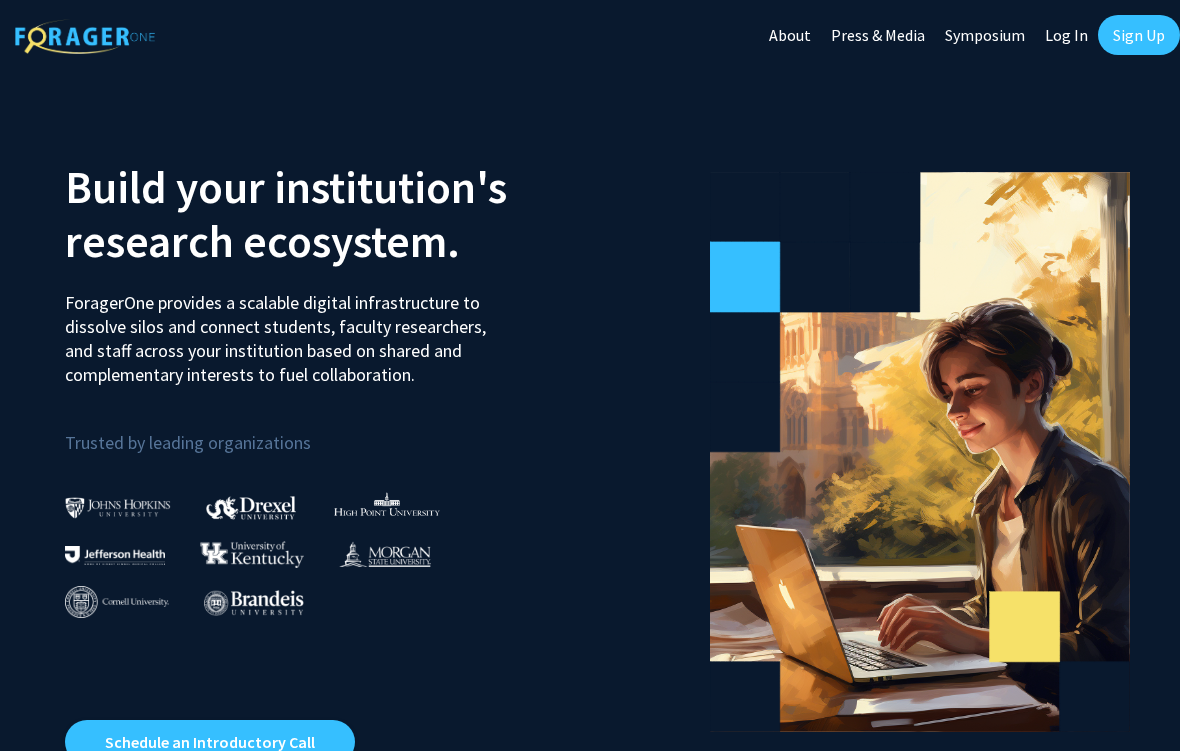 click on "Log In" 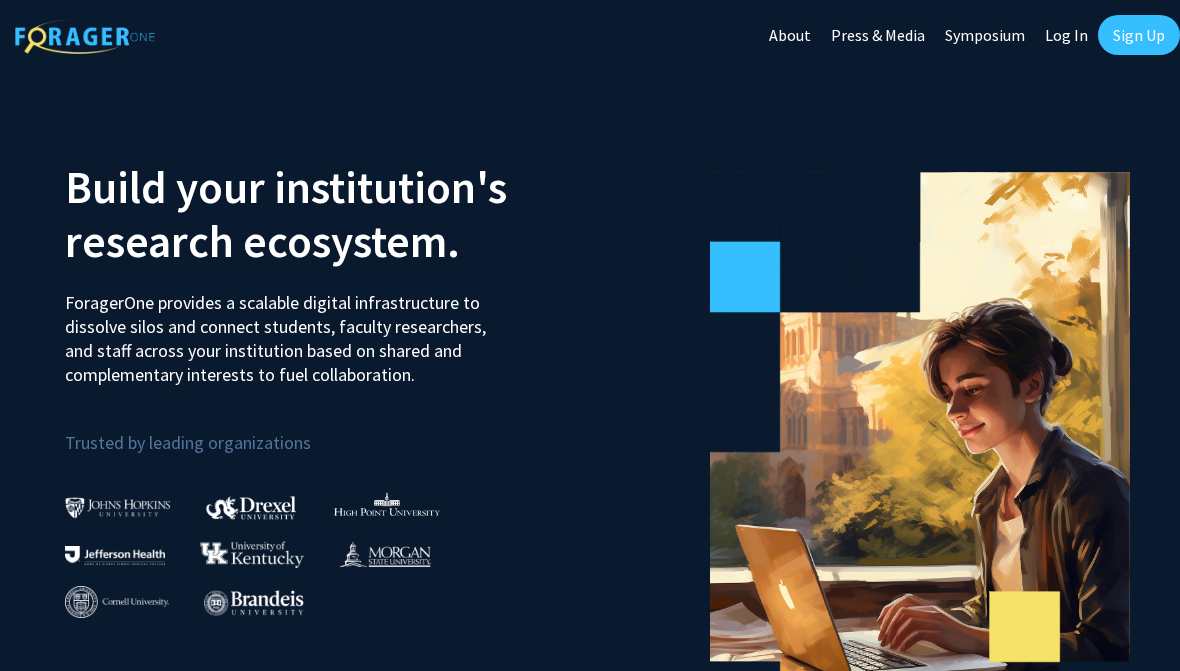 select 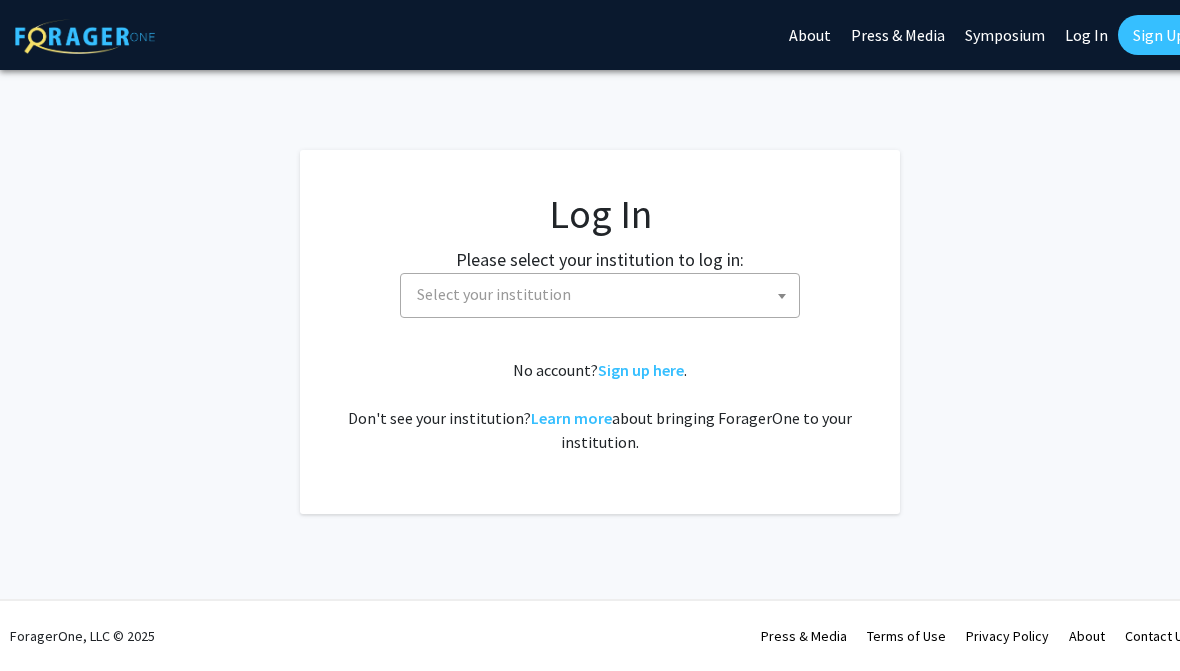 click on "Select your institution" at bounding box center [604, 294] 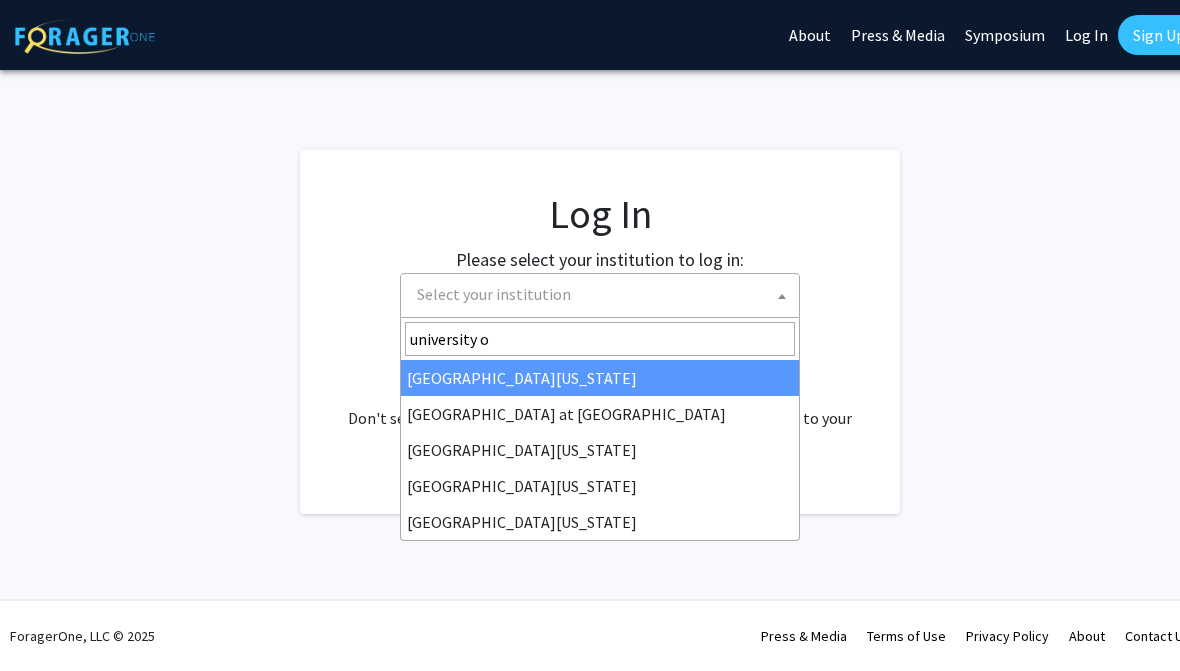type on "university of" 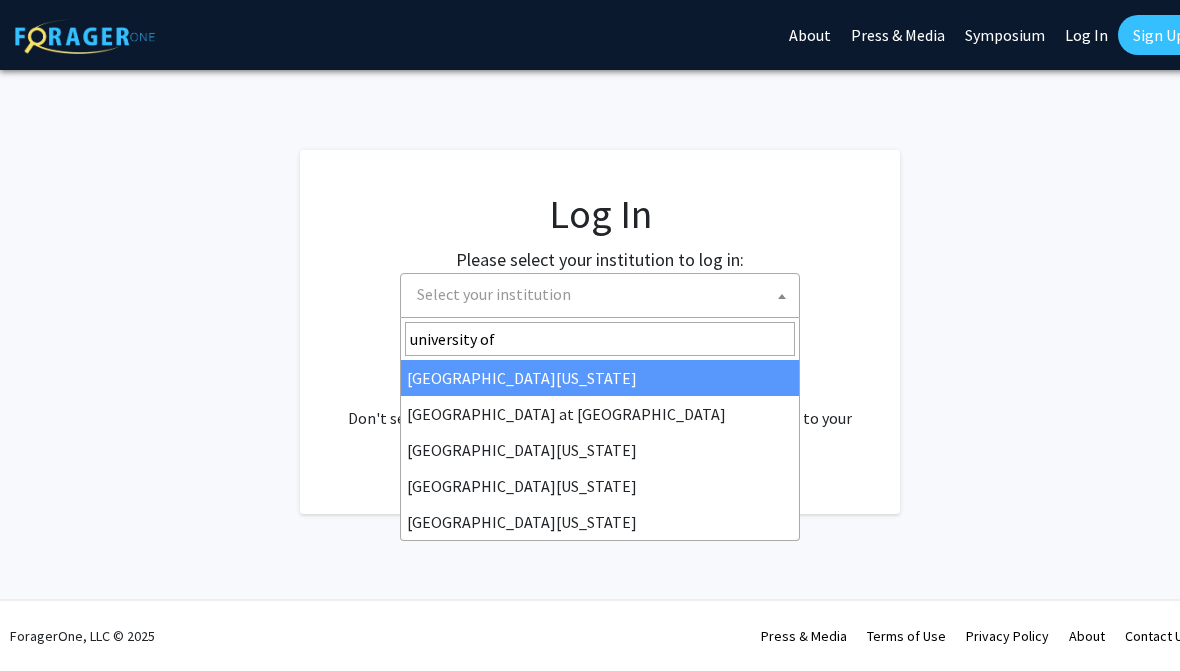 select on "13" 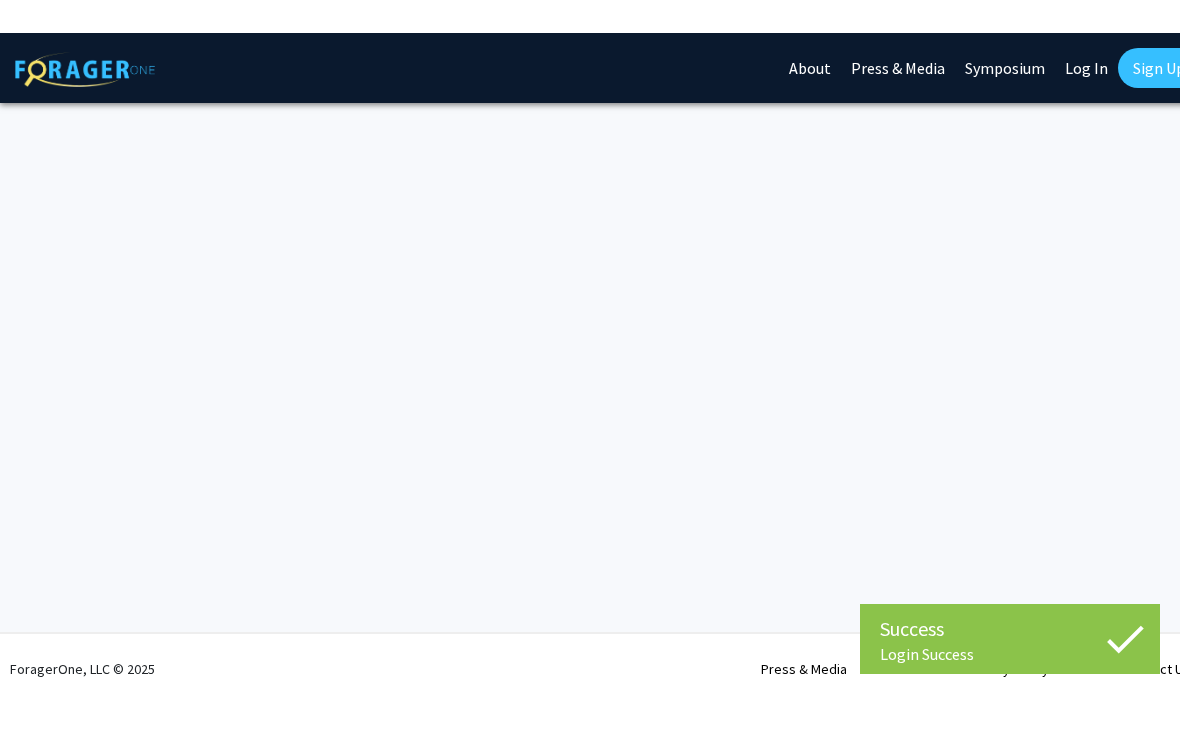 scroll, scrollTop: 0, scrollLeft: 0, axis: both 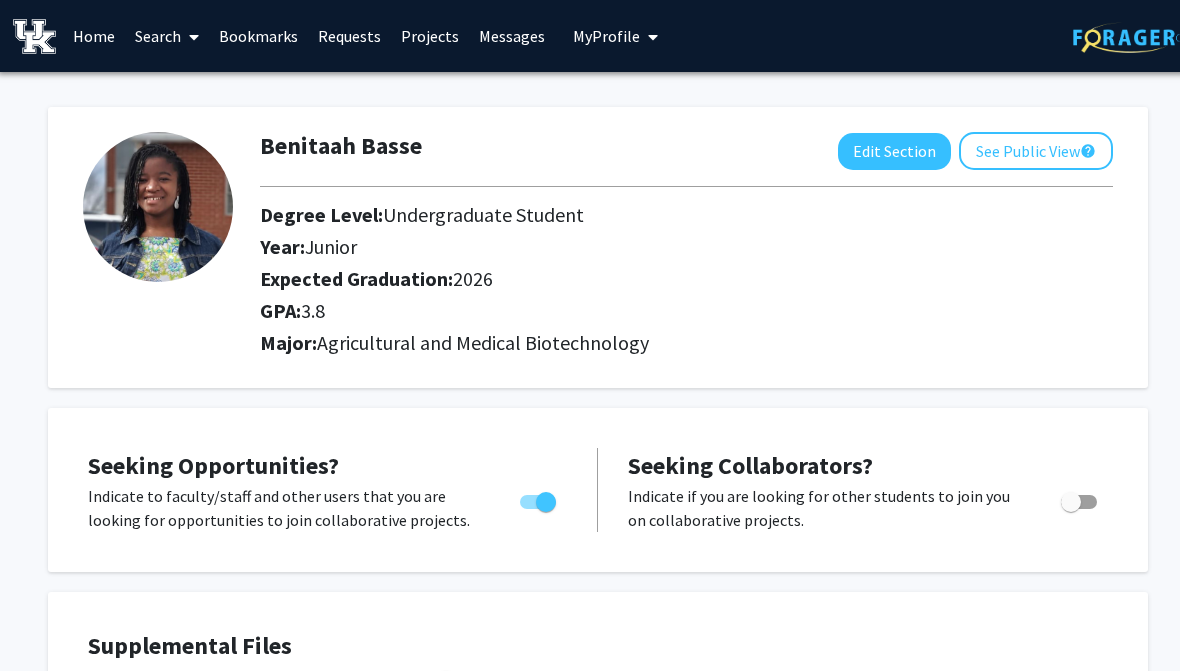 click on "Home" at bounding box center (94, 36) 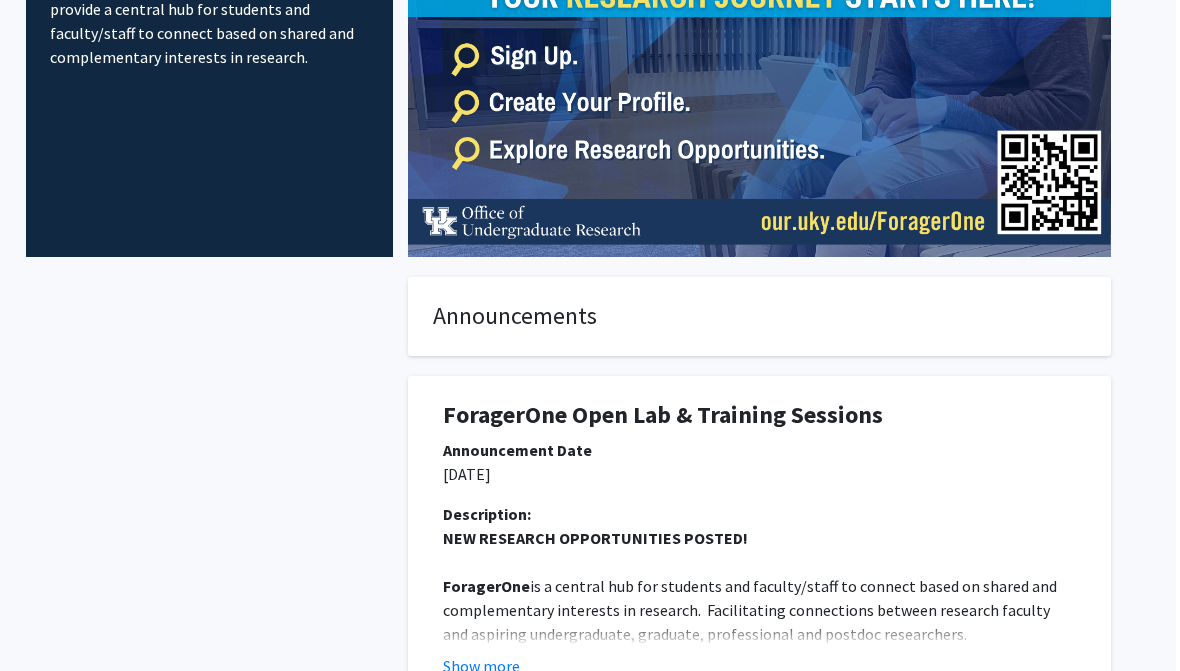 scroll, scrollTop: 0, scrollLeft: 20, axis: horizontal 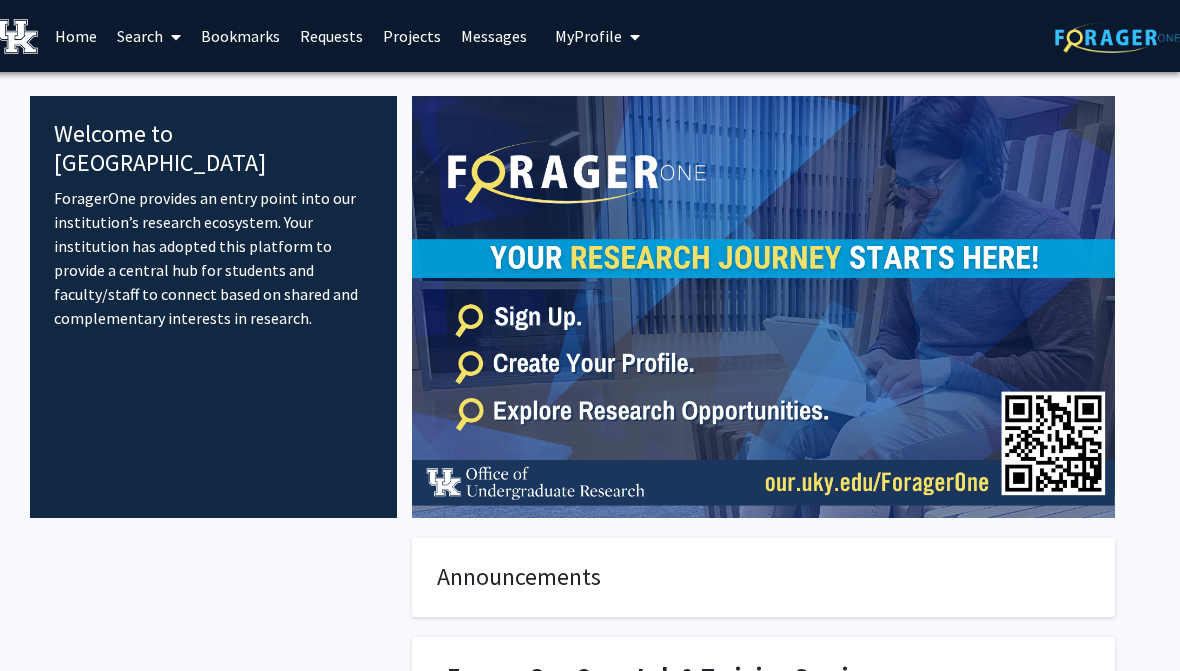 click on "Search" at bounding box center (149, 36) 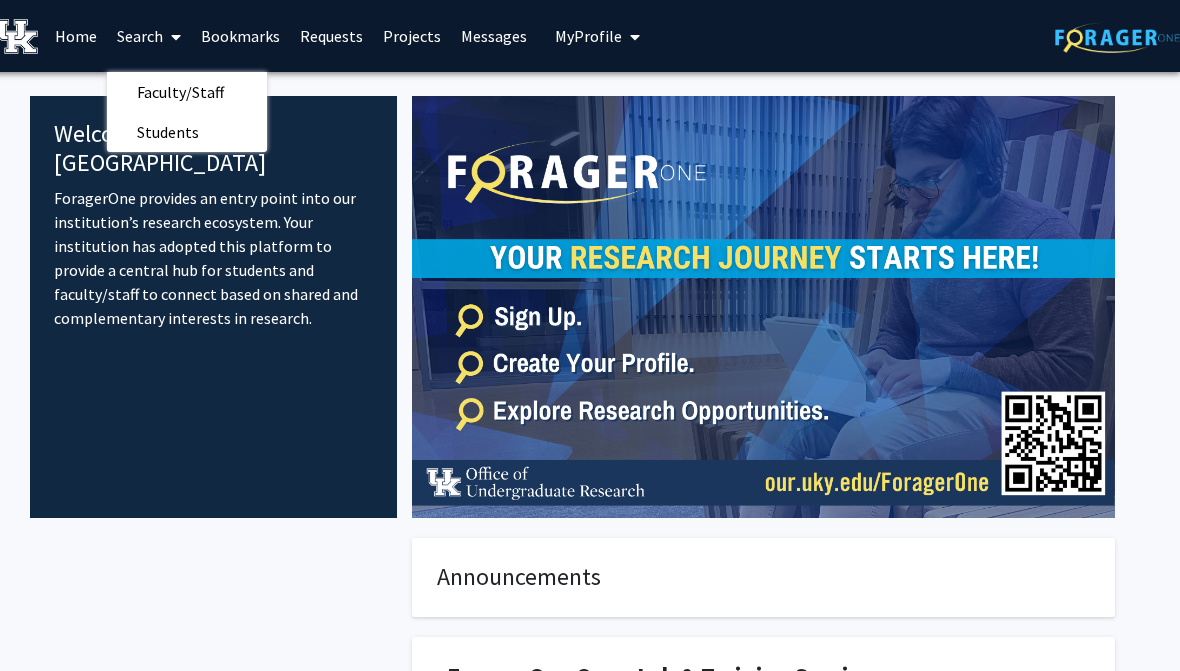 click on "Faculty/Staff" at bounding box center (180, 92) 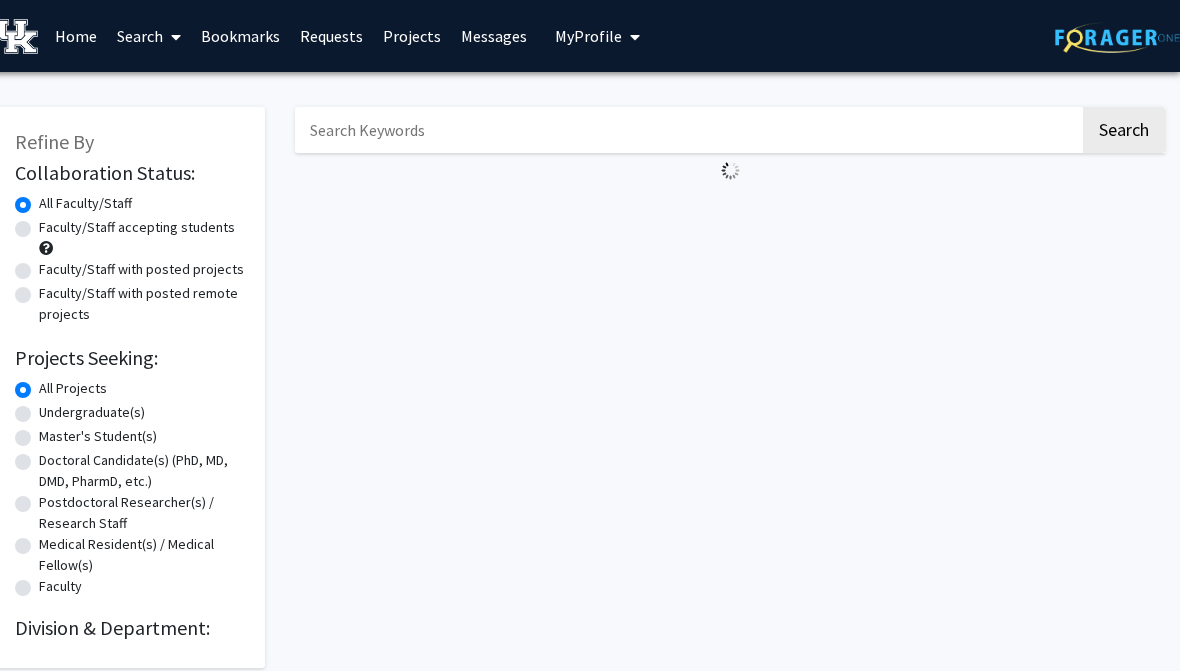scroll, scrollTop: 0, scrollLeft: 0, axis: both 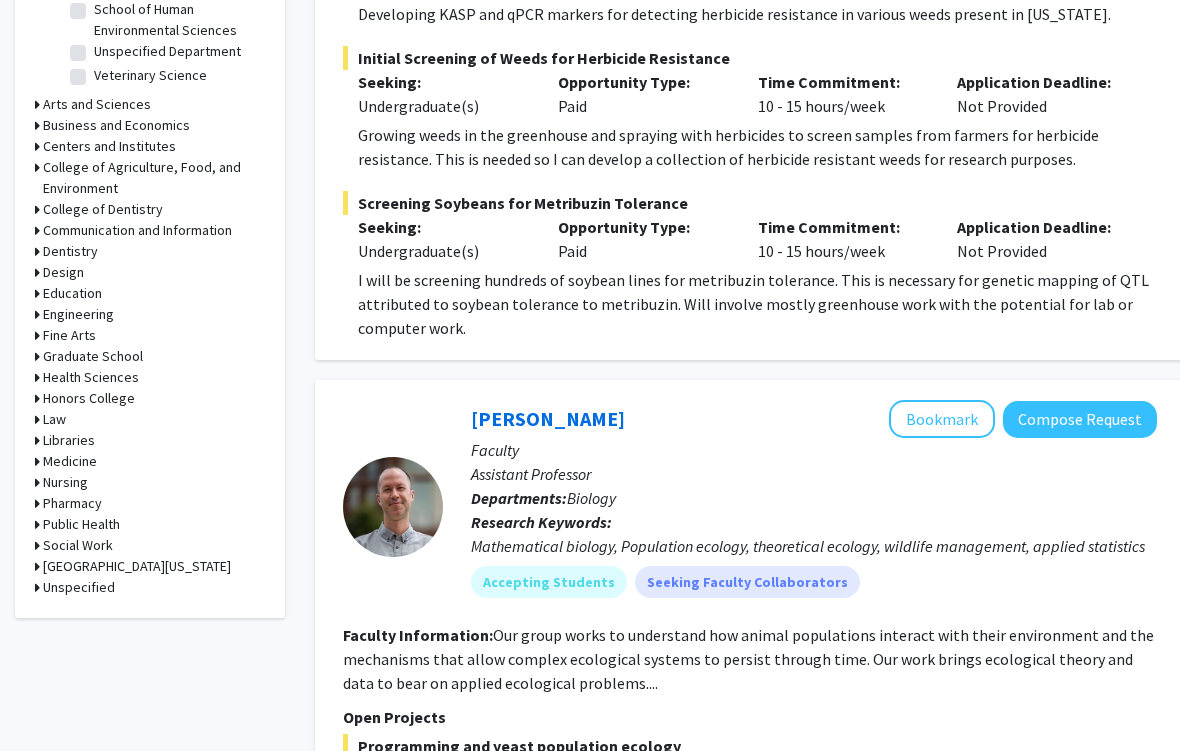 click on "Medicine" at bounding box center (70, 461) 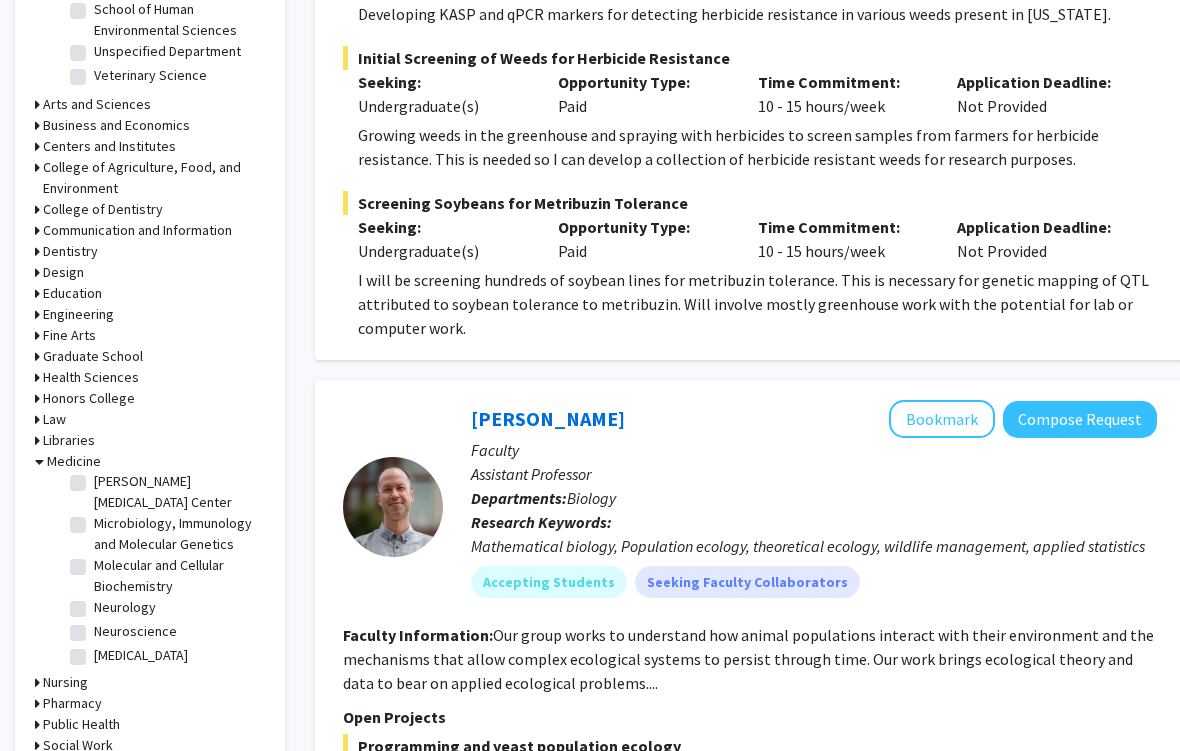 scroll, scrollTop: 212, scrollLeft: 0, axis: vertical 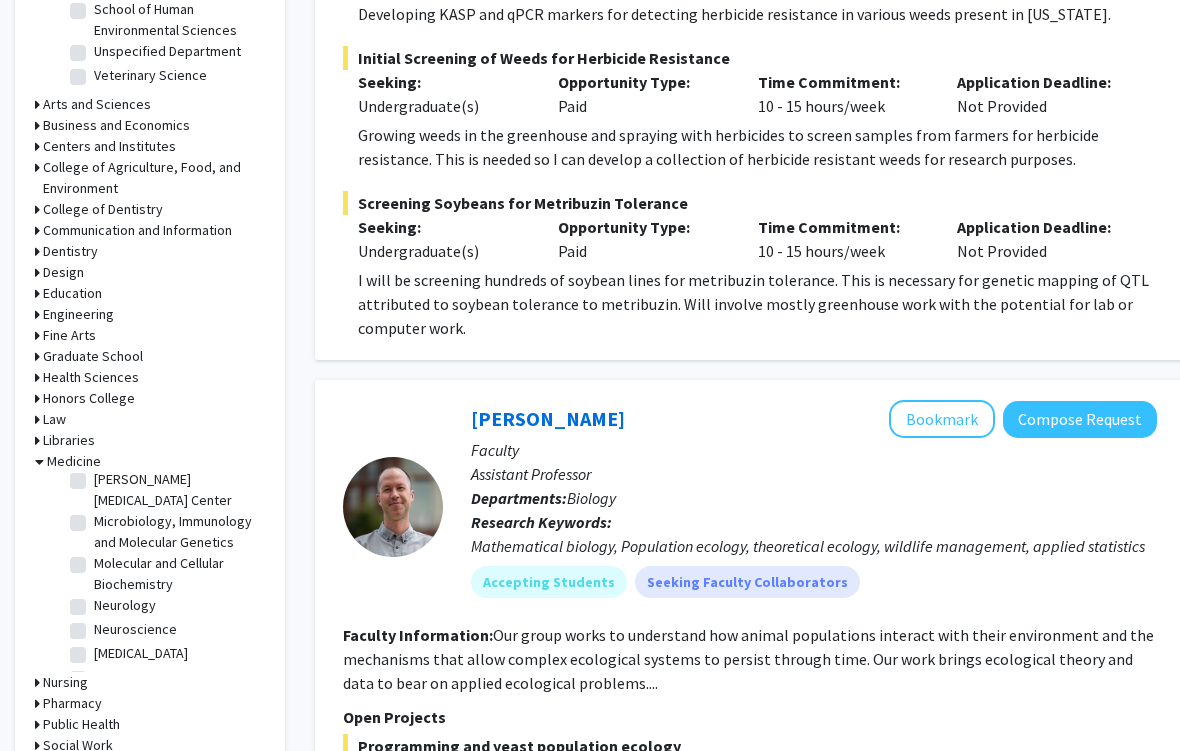 click on "Microbiology, Immunology and Molecular Genetics" 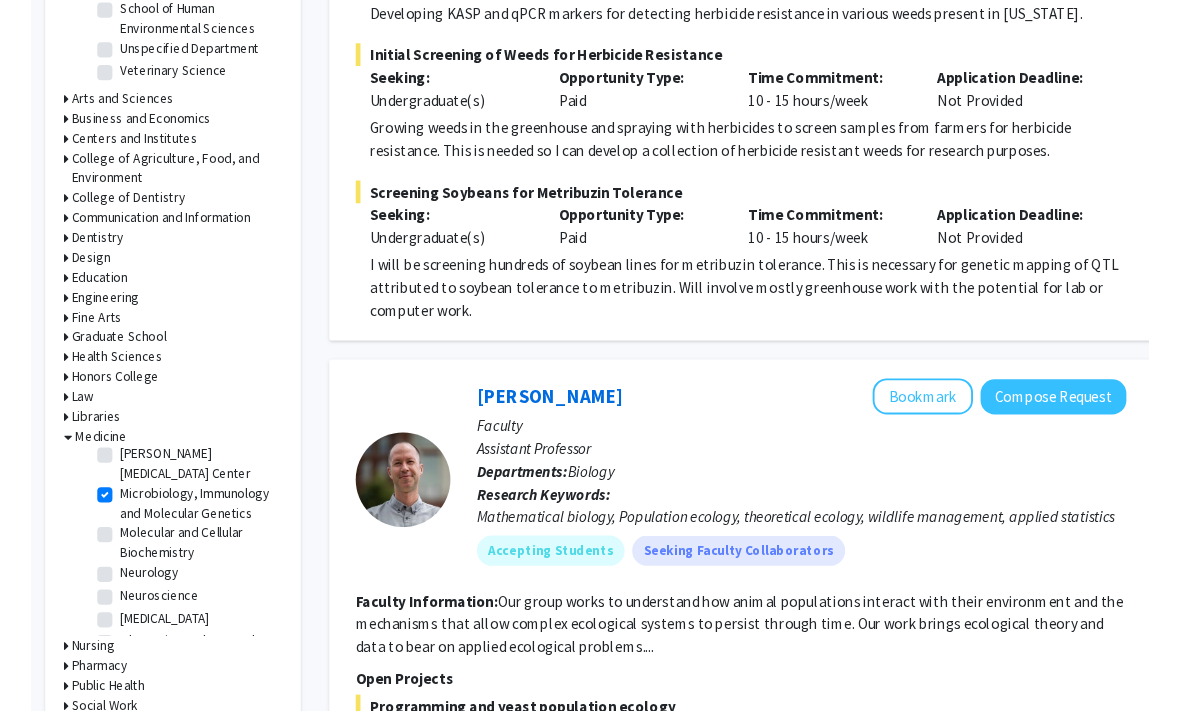 scroll, scrollTop: 0, scrollLeft: 0, axis: both 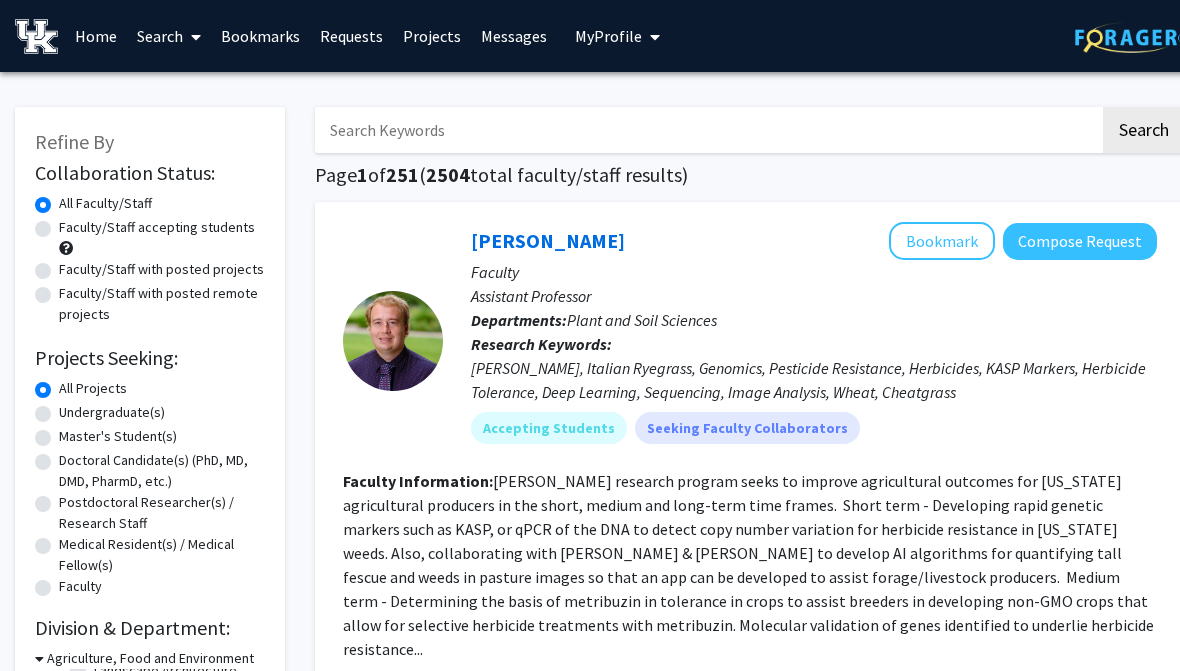 checkbox on "true" 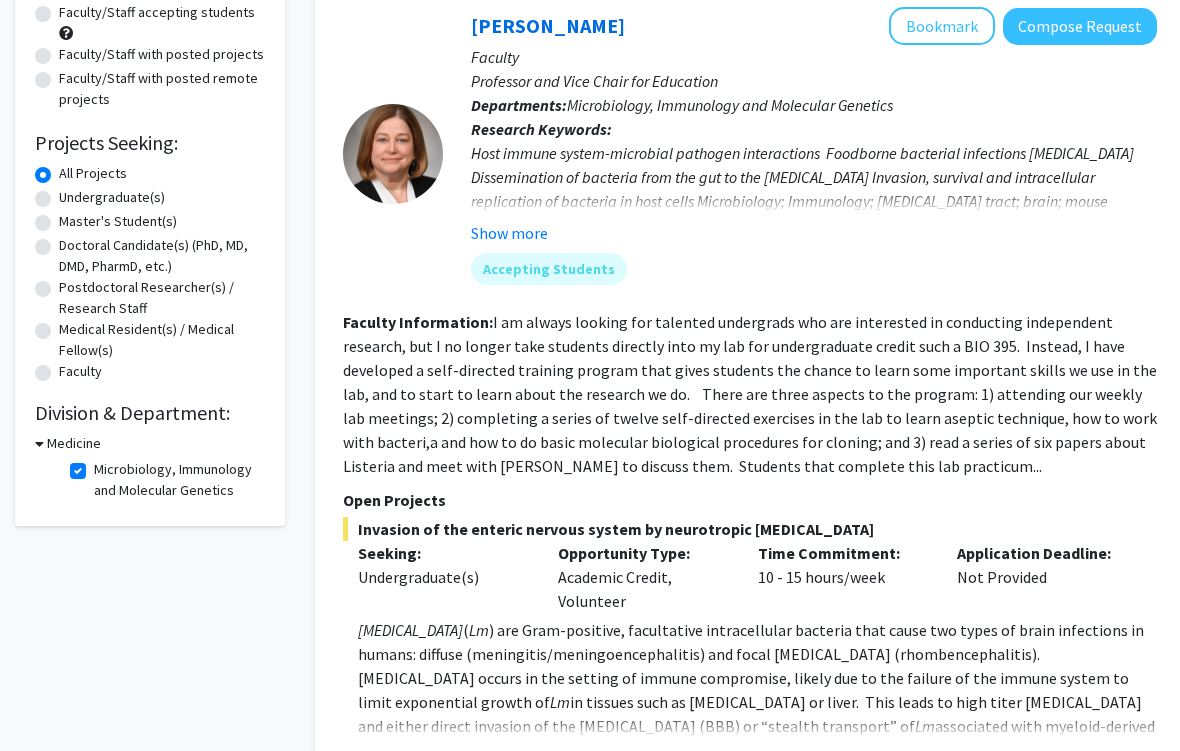 scroll, scrollTop: 215, scrollLeft: 0, axis: vertical 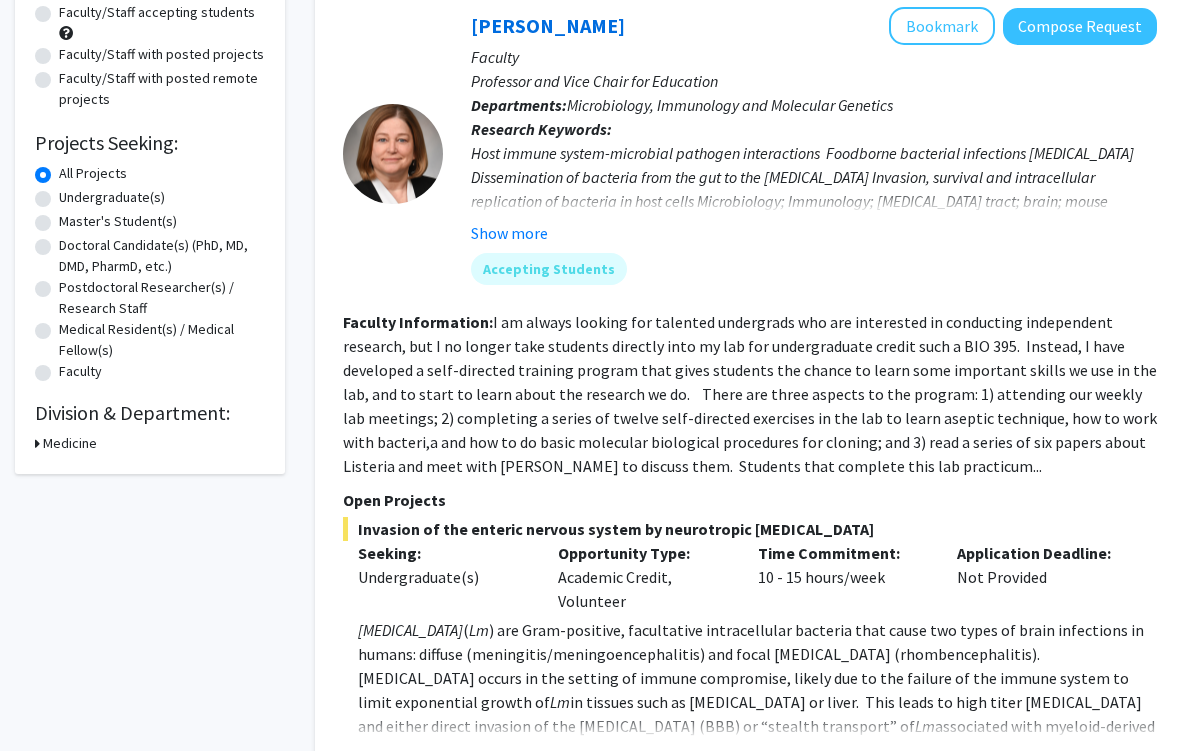 click on "Medicine" at bounding box center [70, 443] 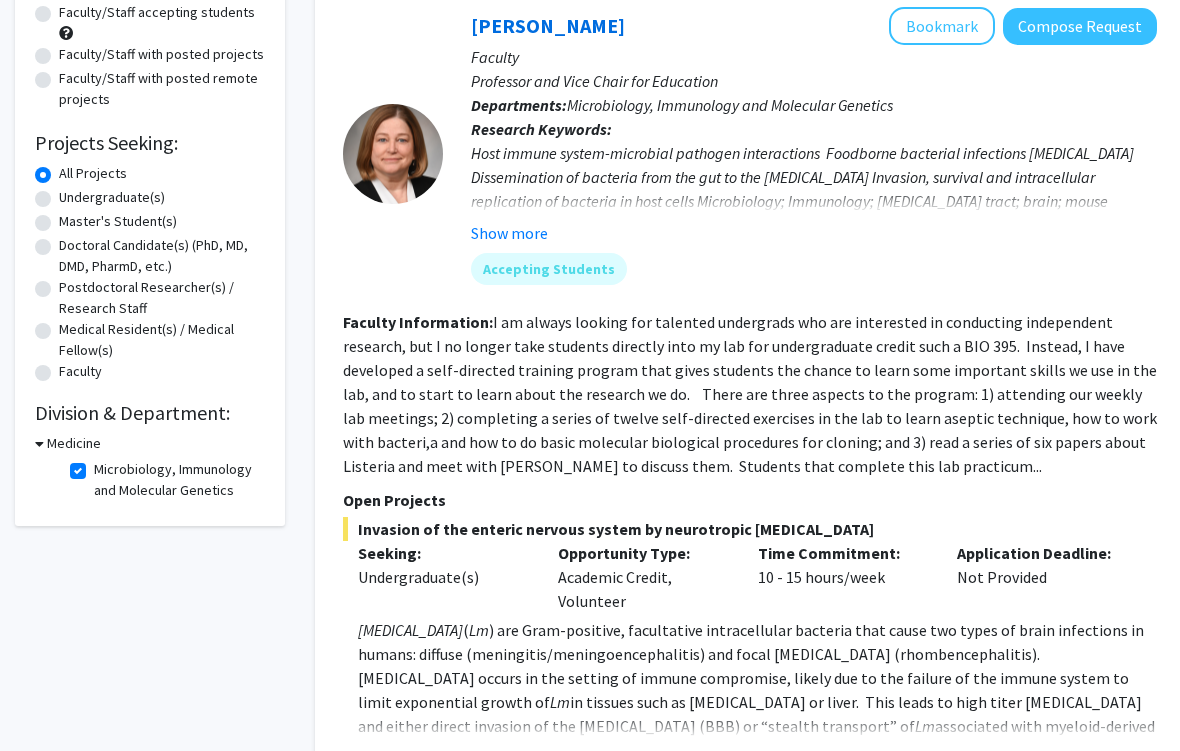 click on "Microbiology, Immunology and Molecular Genetics" 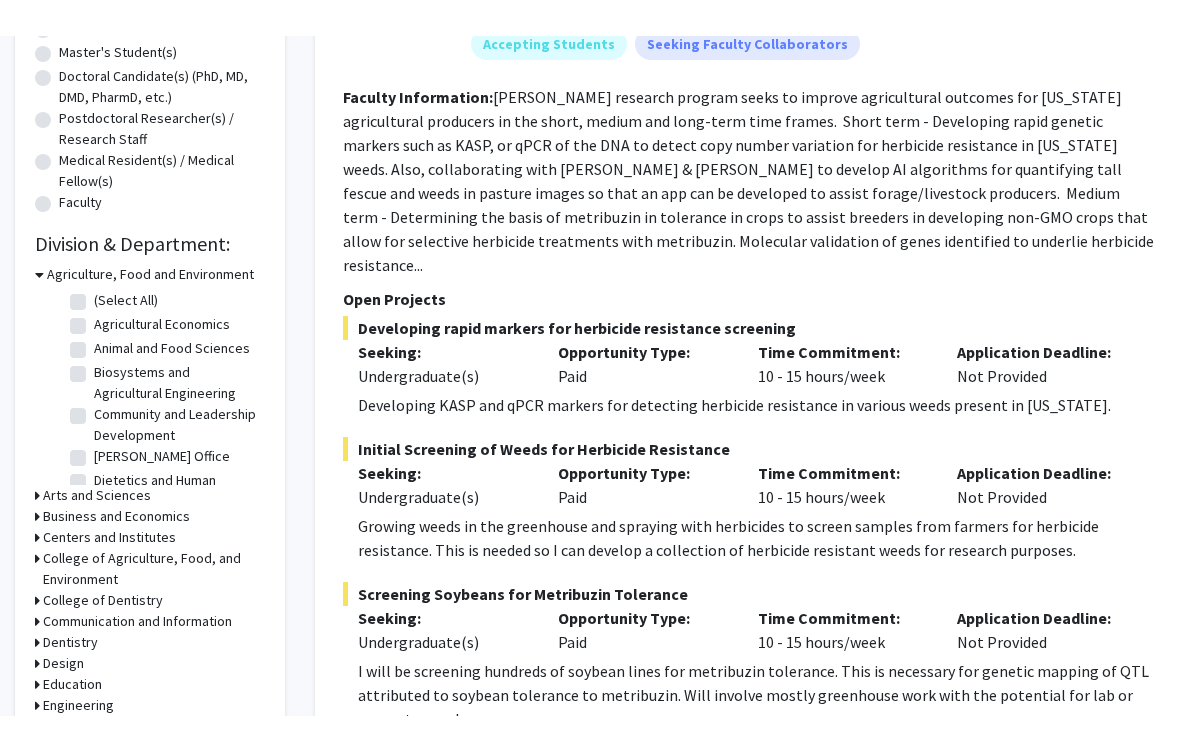 scroll, scrollTop: 349, scrollLeft: 0, axis: vertical 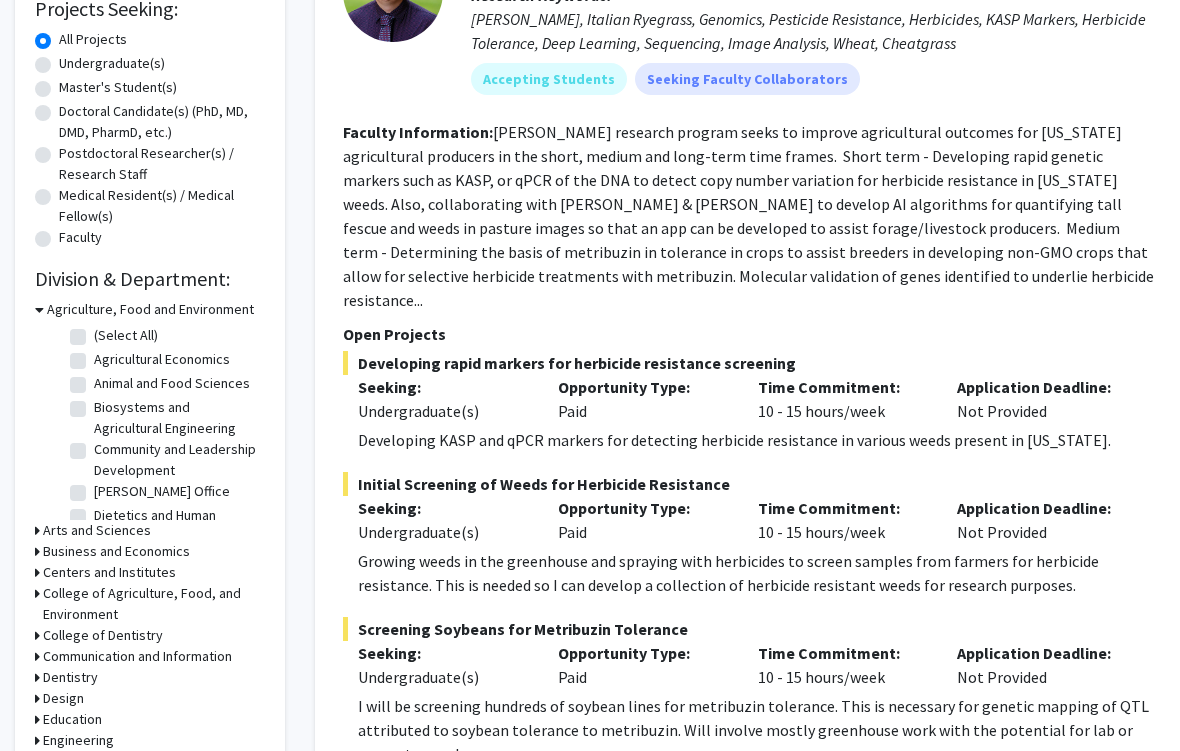click on "Agriculture, Food and Environment" at bounding box center [150, 309] 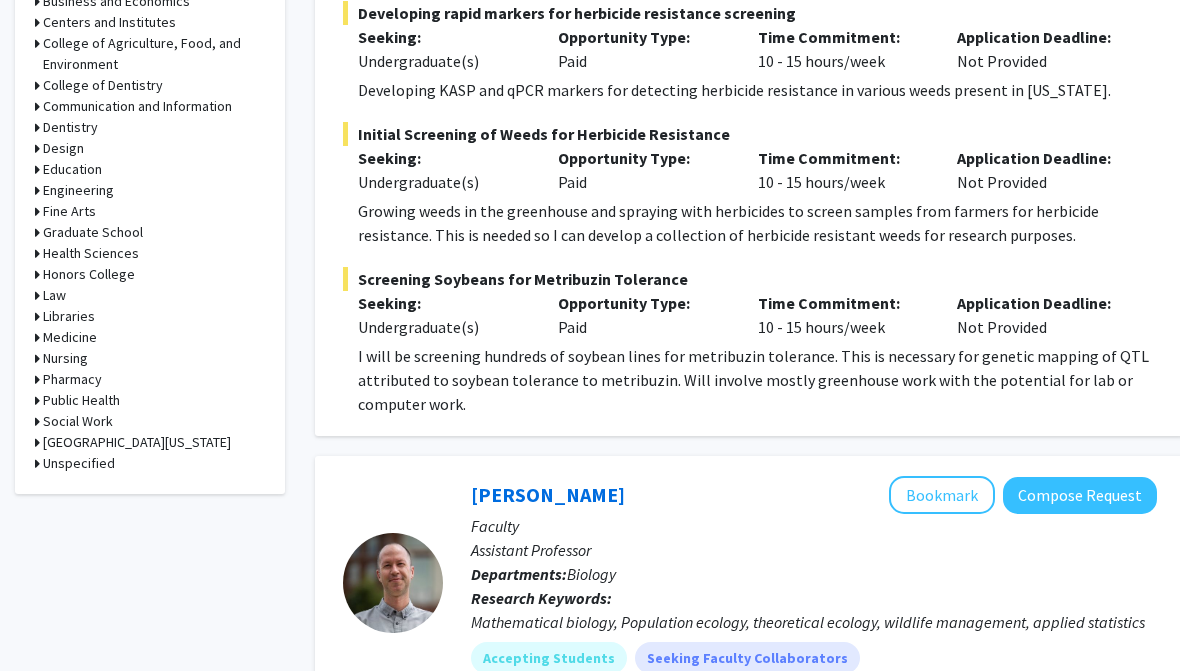 scroll, scrollTop: 697, scrollLeft: 0, axis: vertical 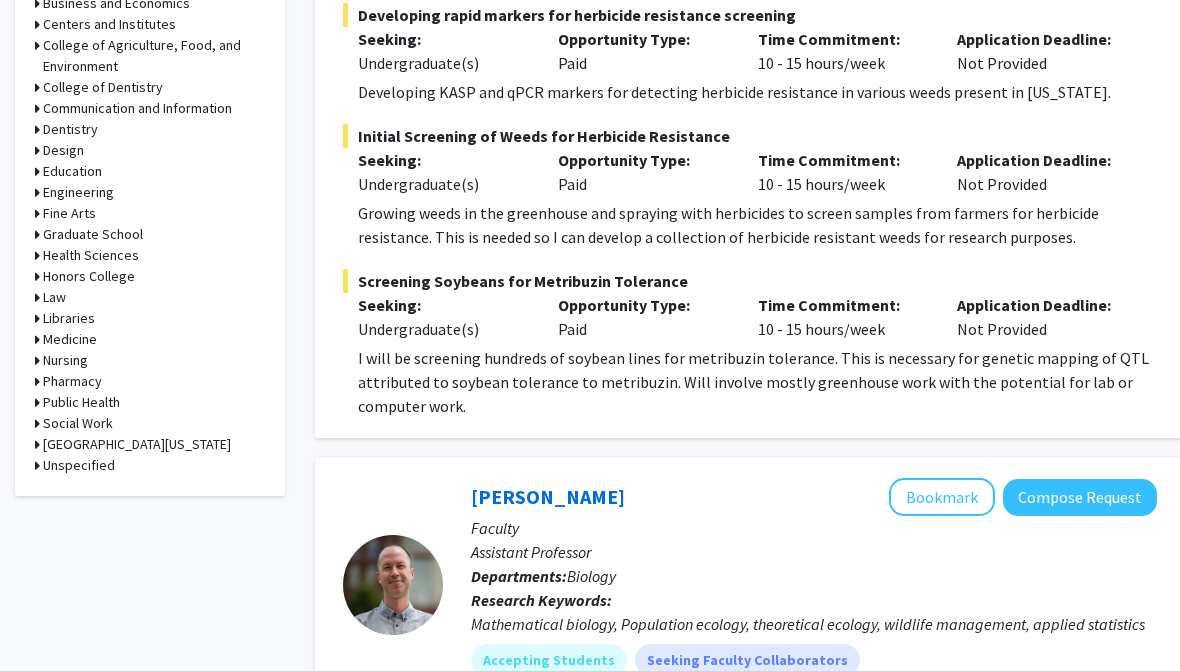 click on "Medicine" at bounding box center [70, 339] 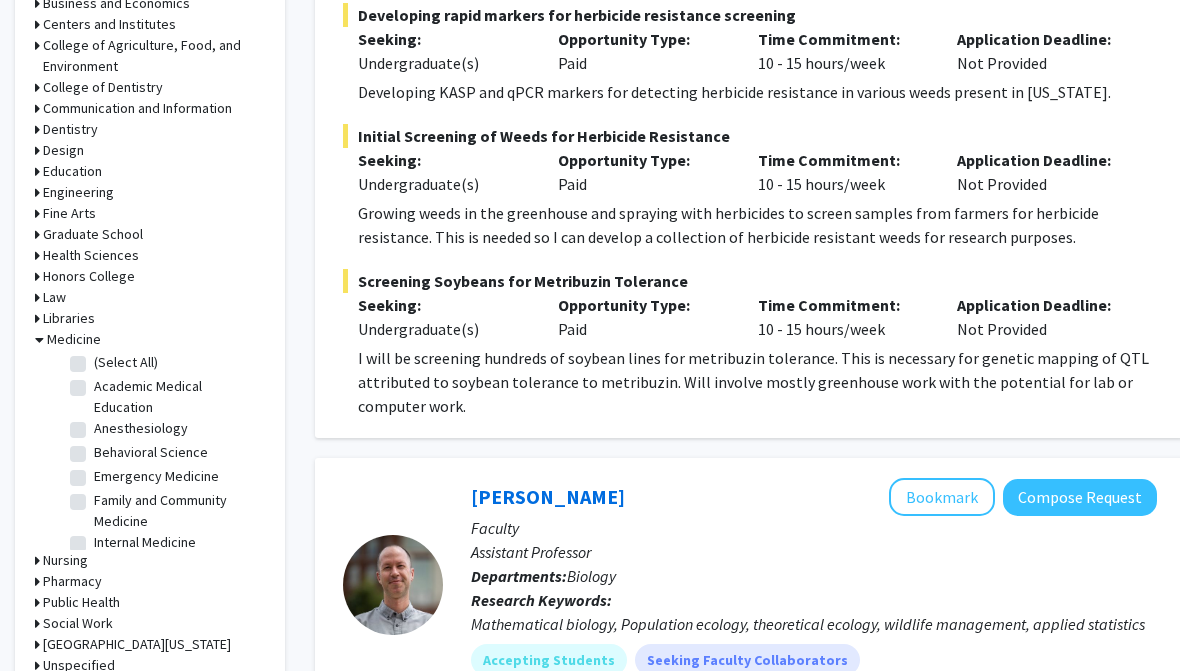 scroll, scrollTop: 0, scrollLeft: 0, axis: both 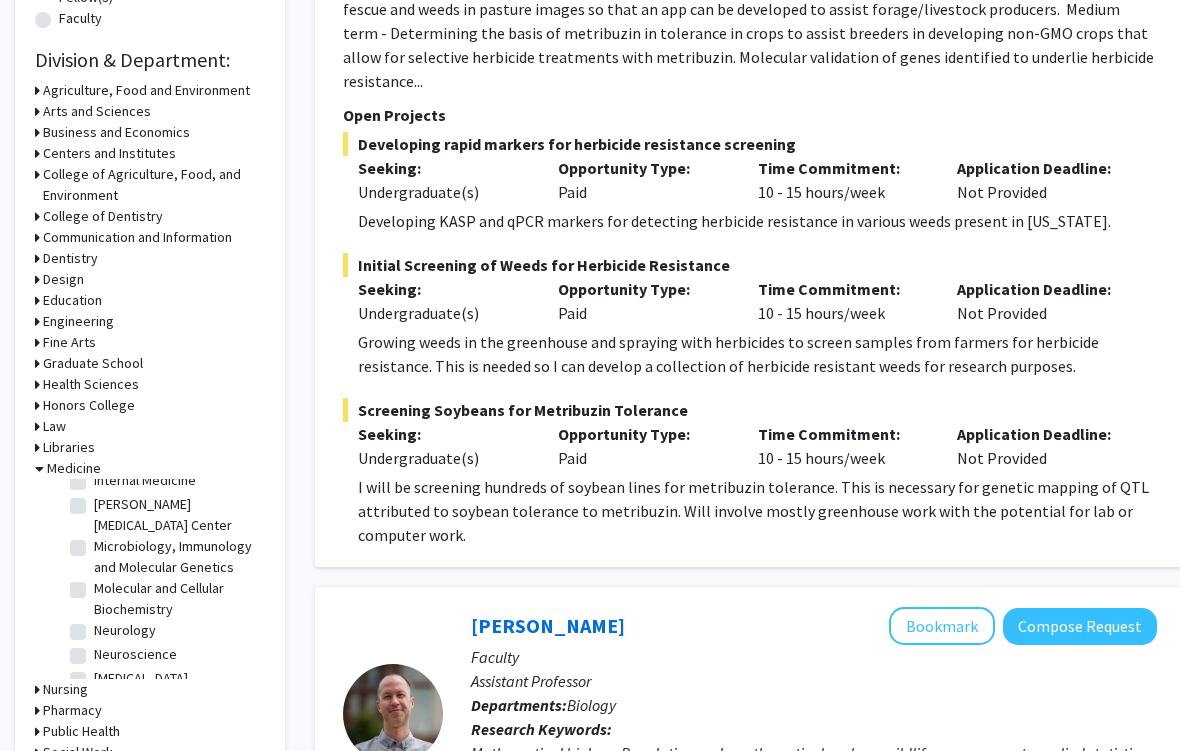 click on "Microbiology, Immunology and Molecular Genetics  Microbiology, Immunology and Molecular Genetics" 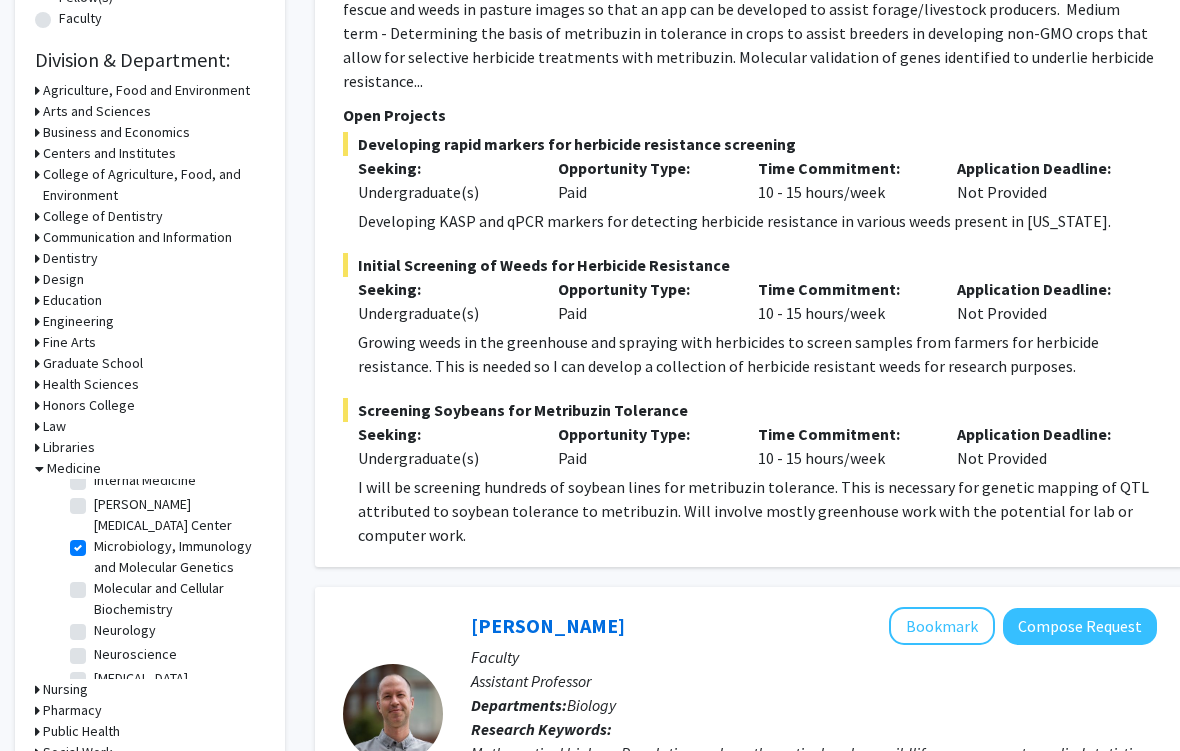 checkbox on "true" 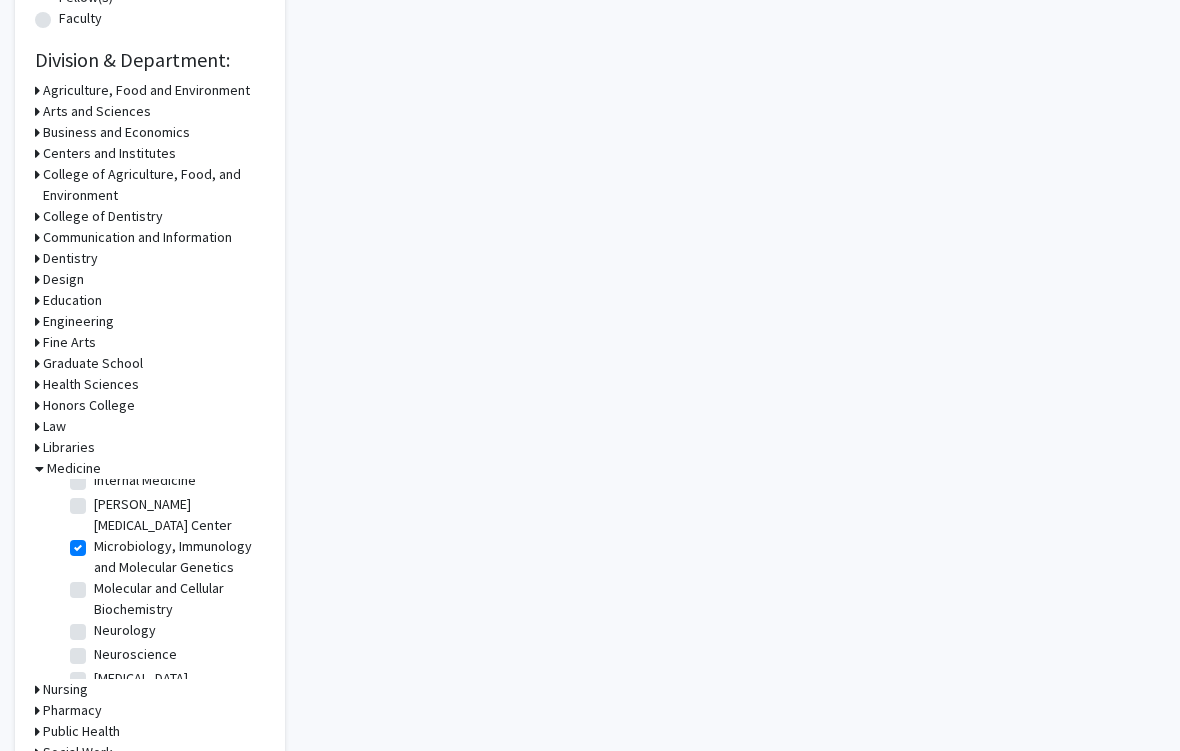 scroll, scrollTop: 0, scrollLeft: 0, axis: both 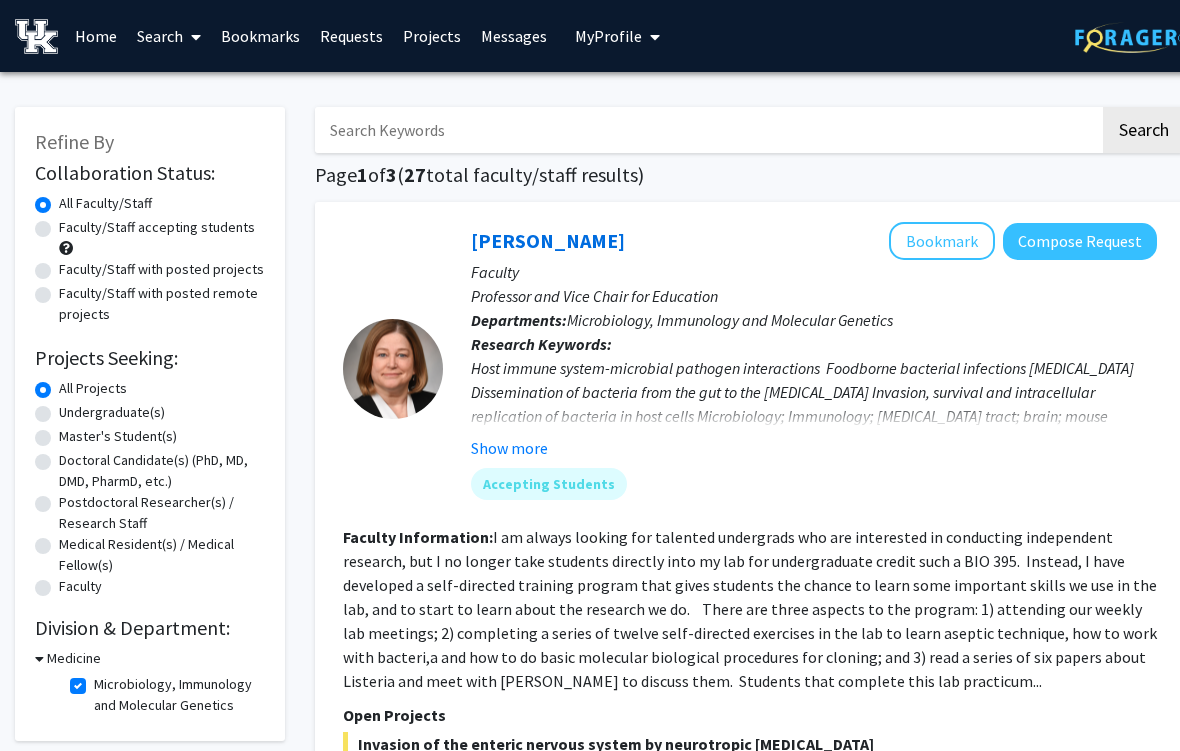 click on "Show more" 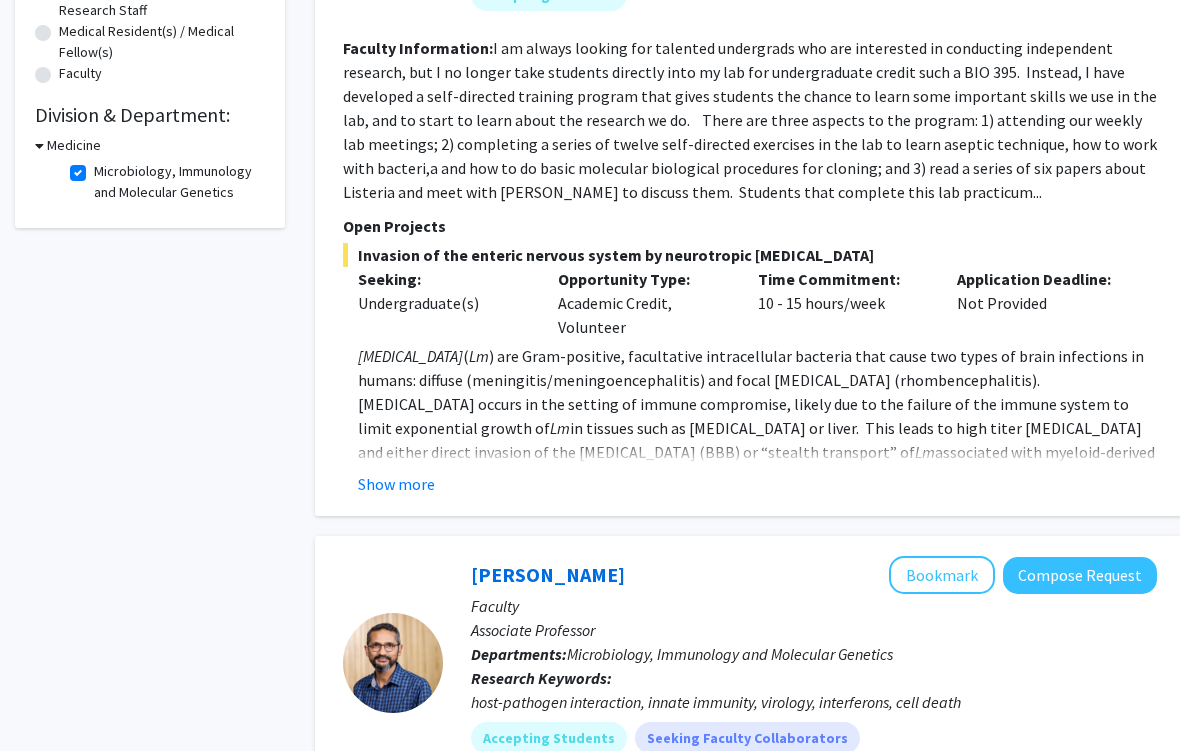 scroll, scrollTop: 516, scrollLeft: 0, axis: vertical 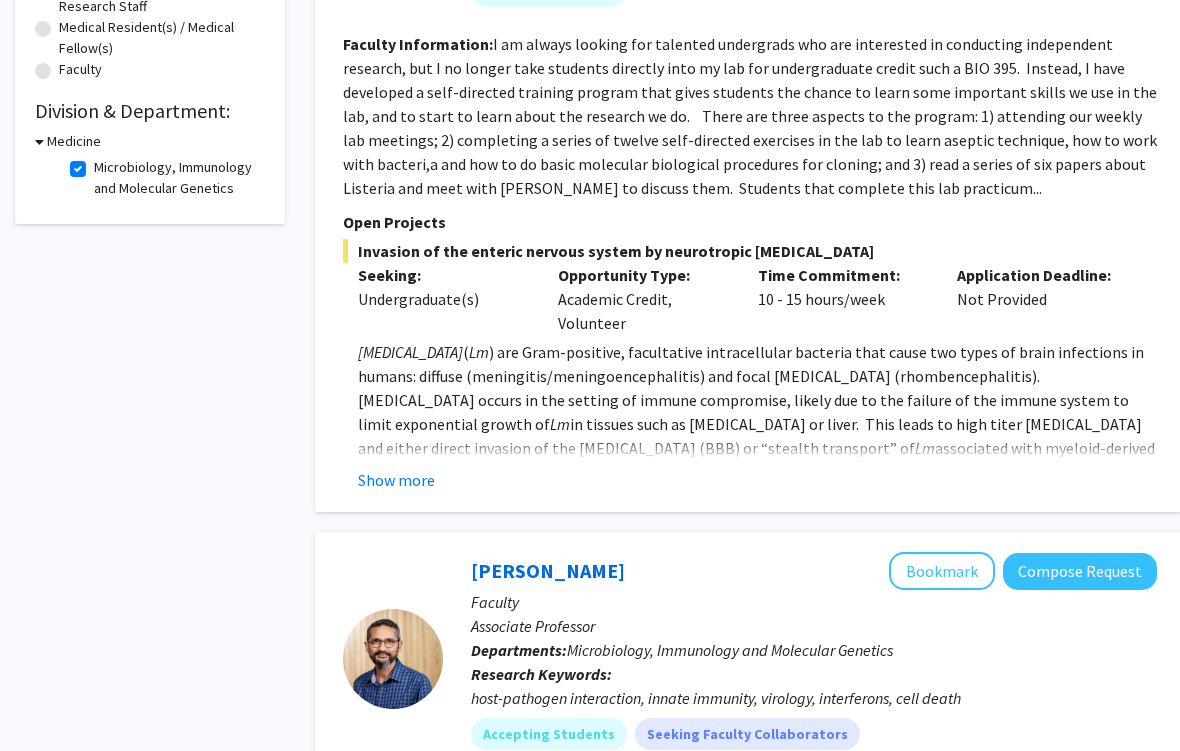 click on "Show more" 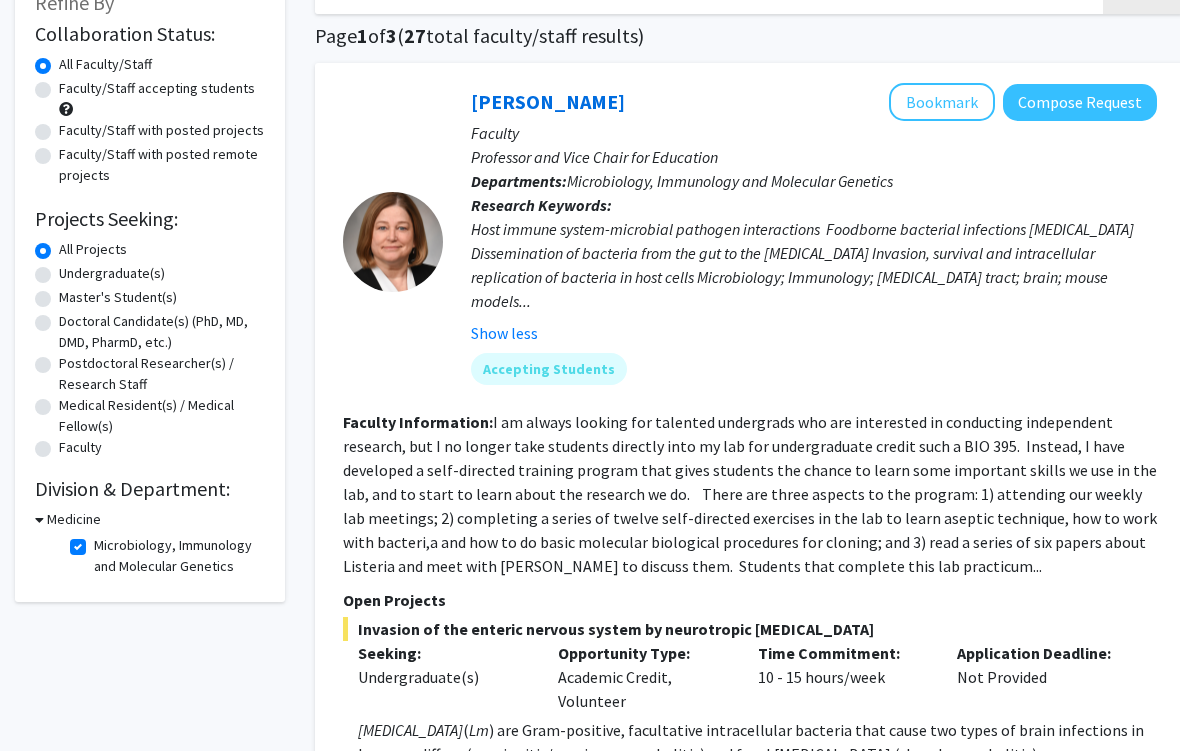 scroll, scrollTop: 139, scrollLeft: 0, axis: vertical 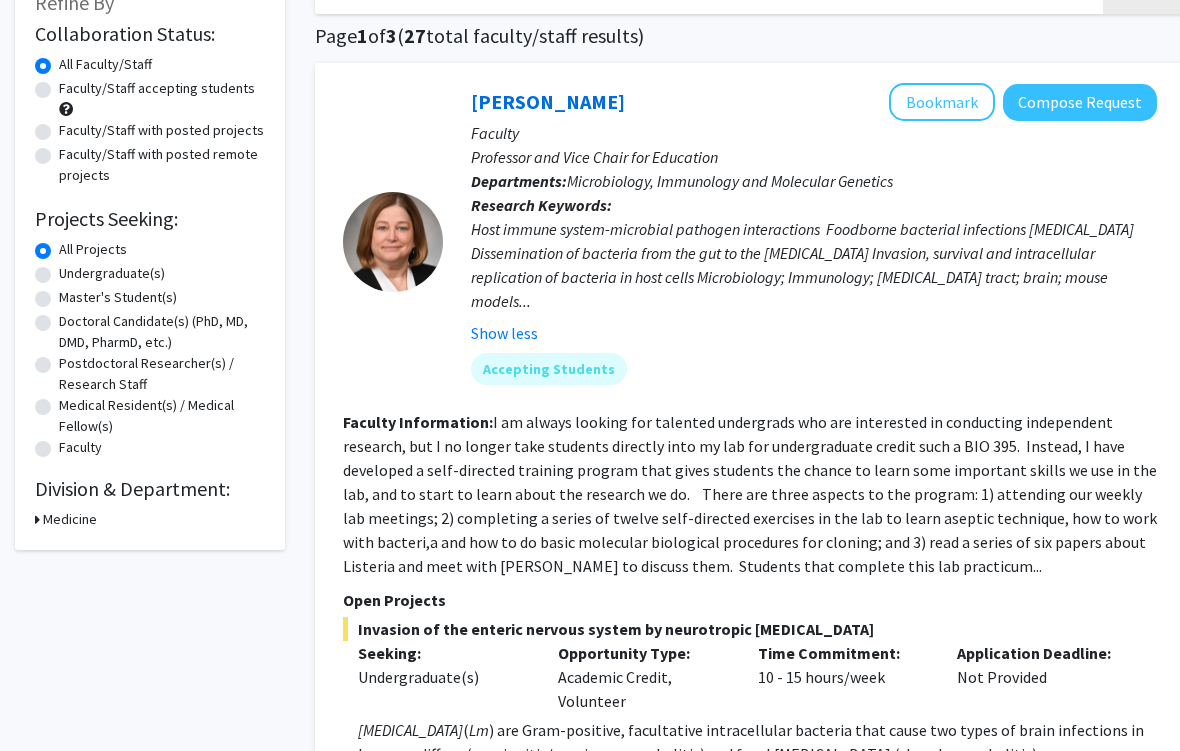 click on "Medicine" at bounding box center [70, 519] 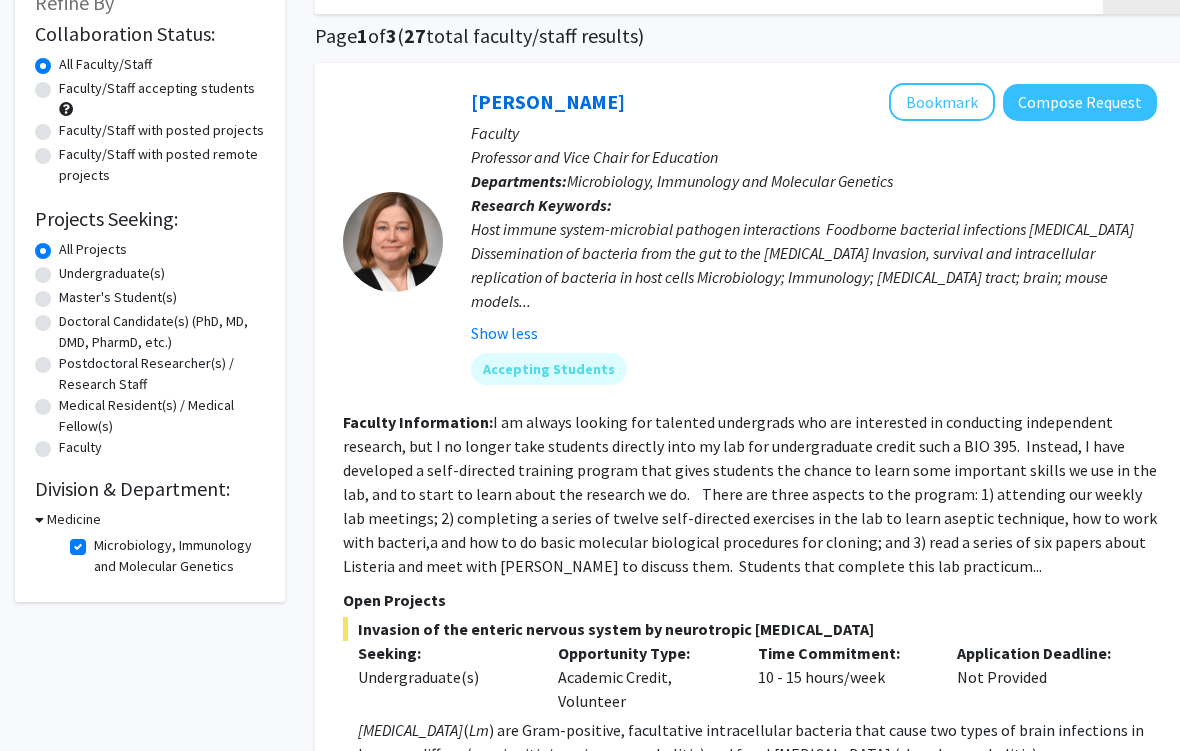 click on "Microbiology, Immunology and Molecular Genetics  Microbiology, Immunology and Molecular Genetics" 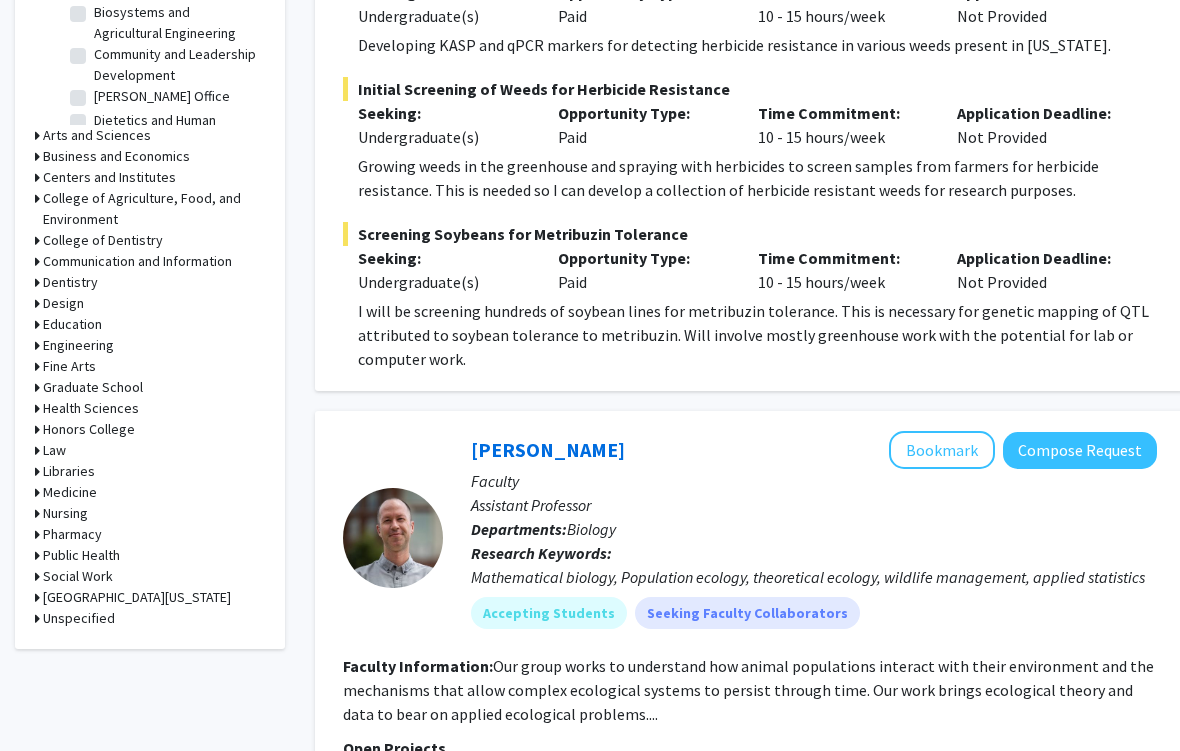 scroll, scrollTop: 719, scrollLeft: 0, axis: vertical 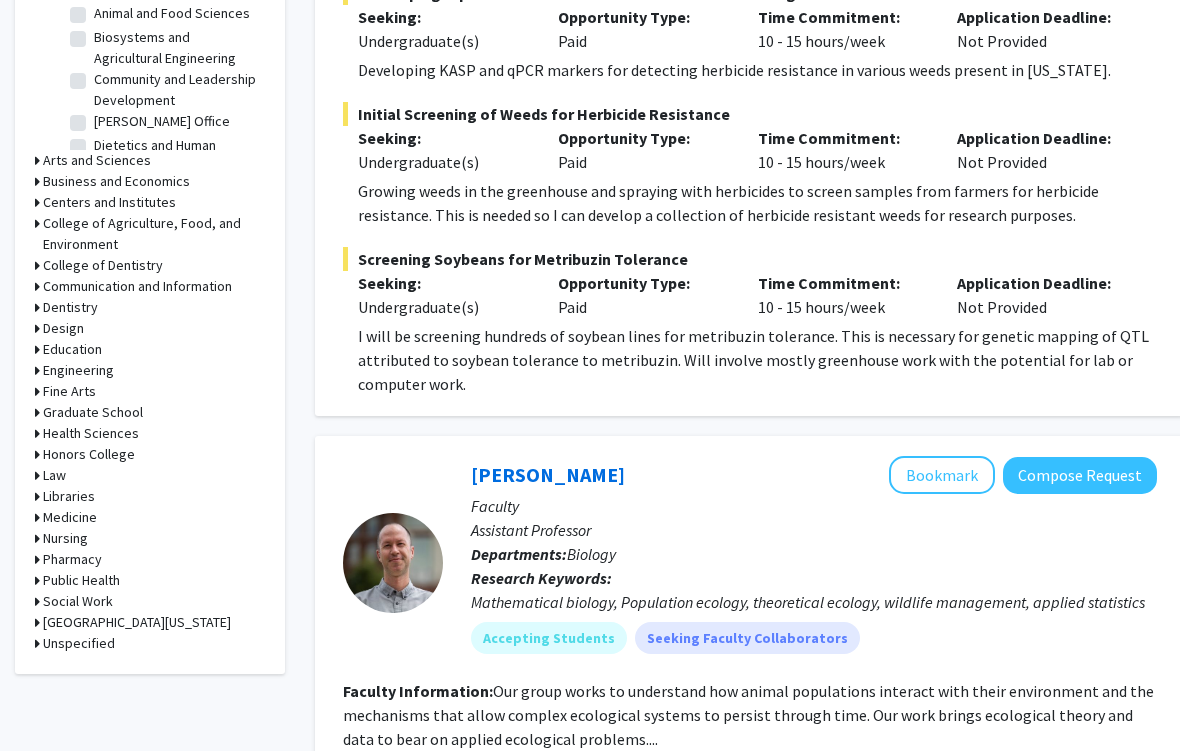 click on "Medicine" at bounding box center (70, 517) 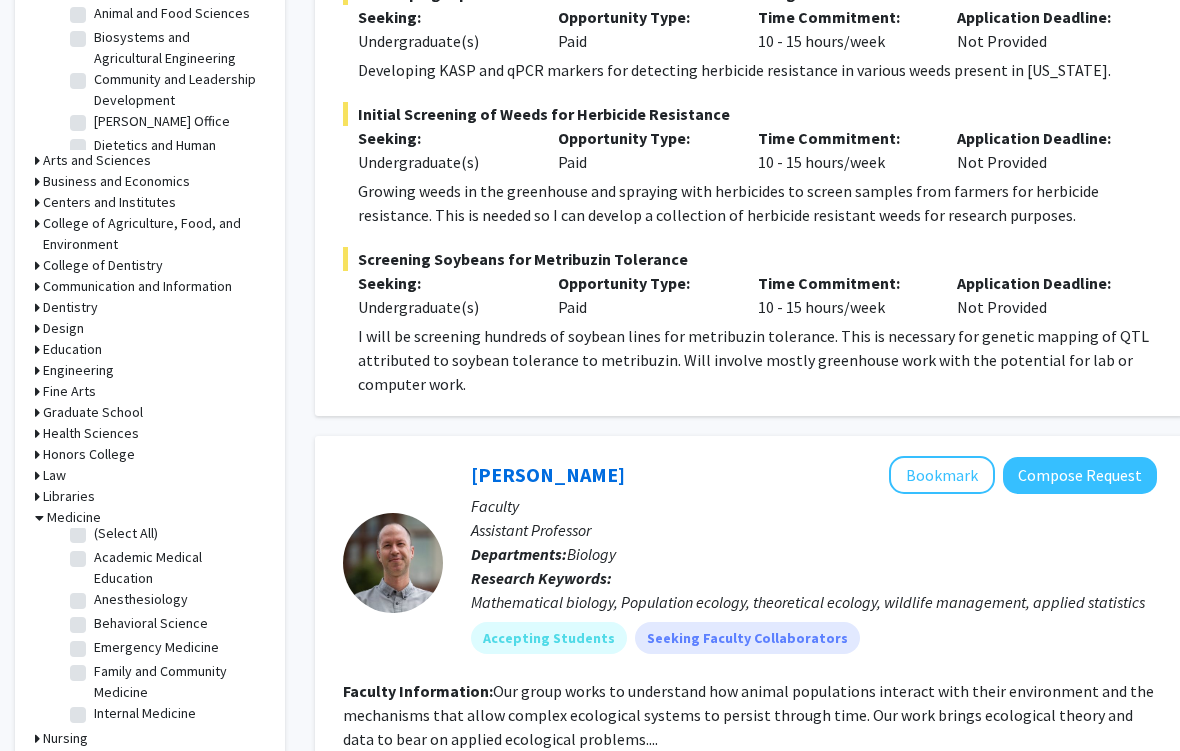 scroll, scrollTop: 9, scrollLeft: 0, axis: vertical 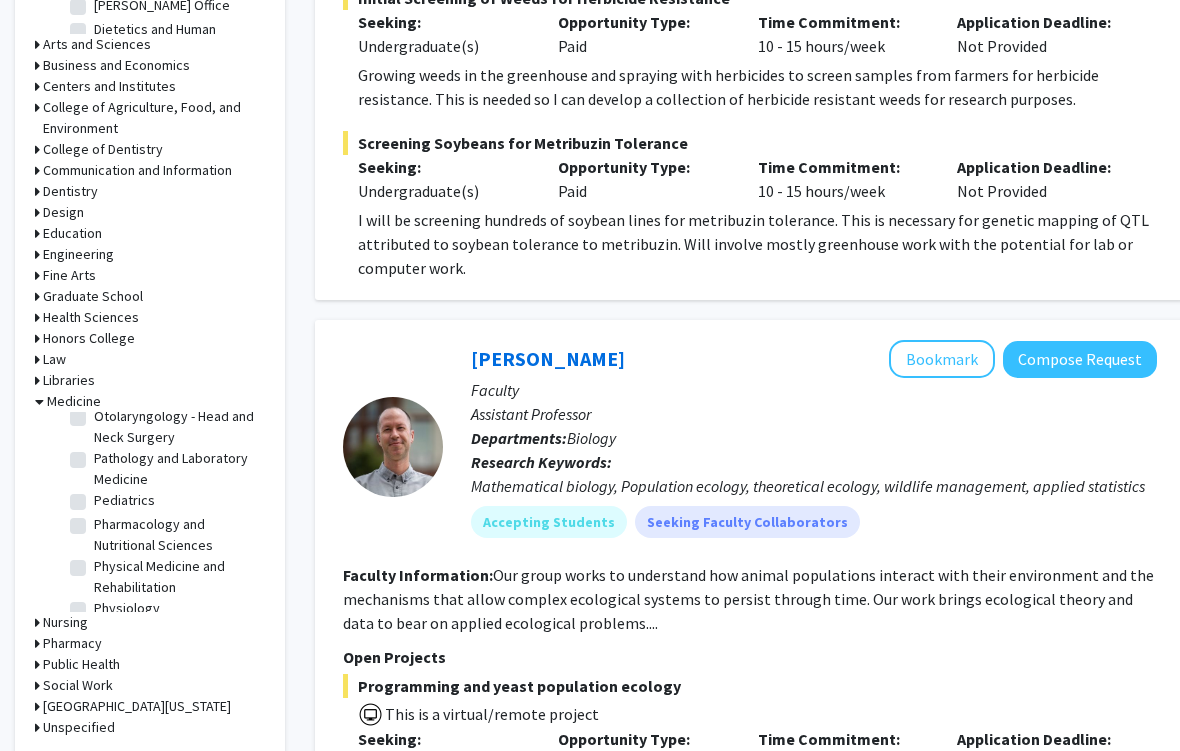 click on "Pharmacology and Nutritional Sciences" 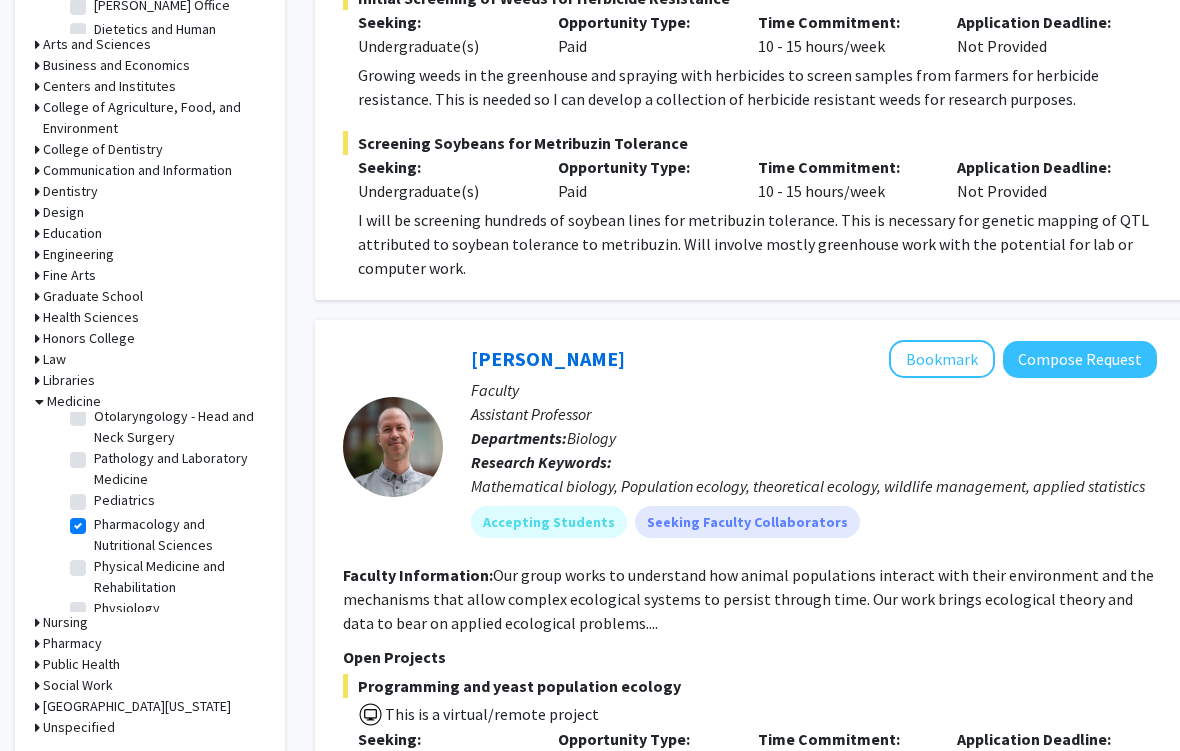 checkbox on "true" 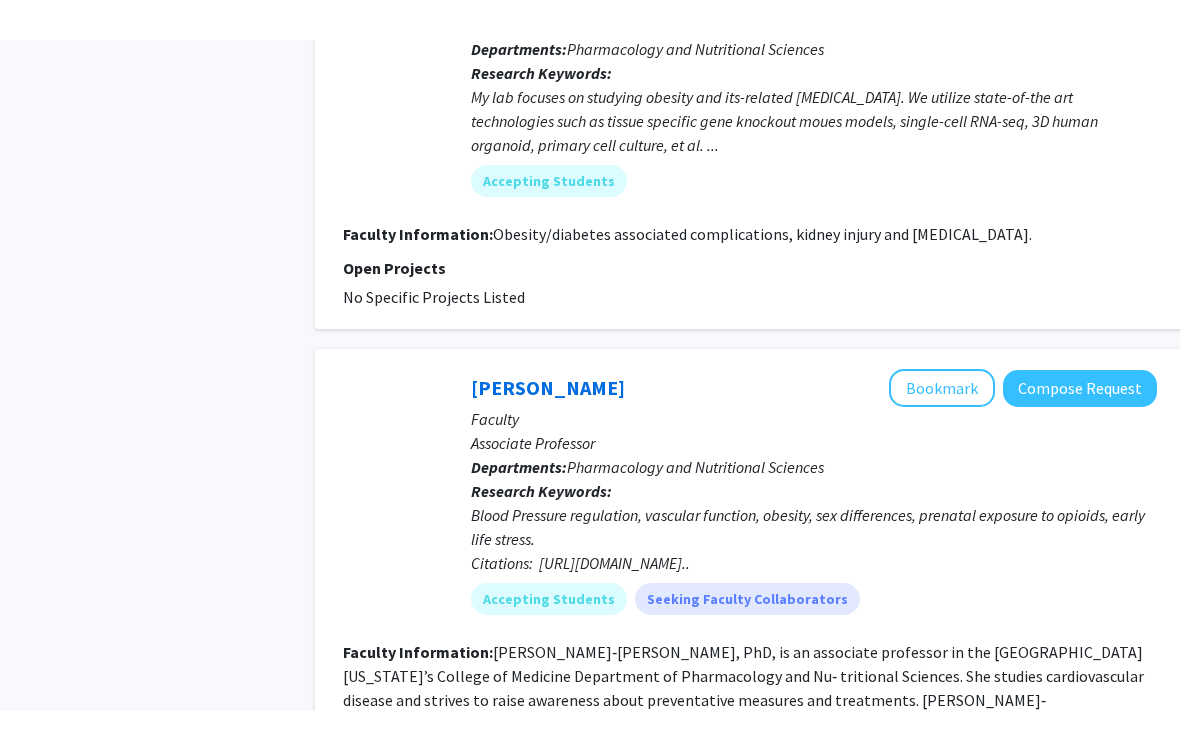 scroll, scrollTop: 810, scrollLeft: 0, axis: vertical 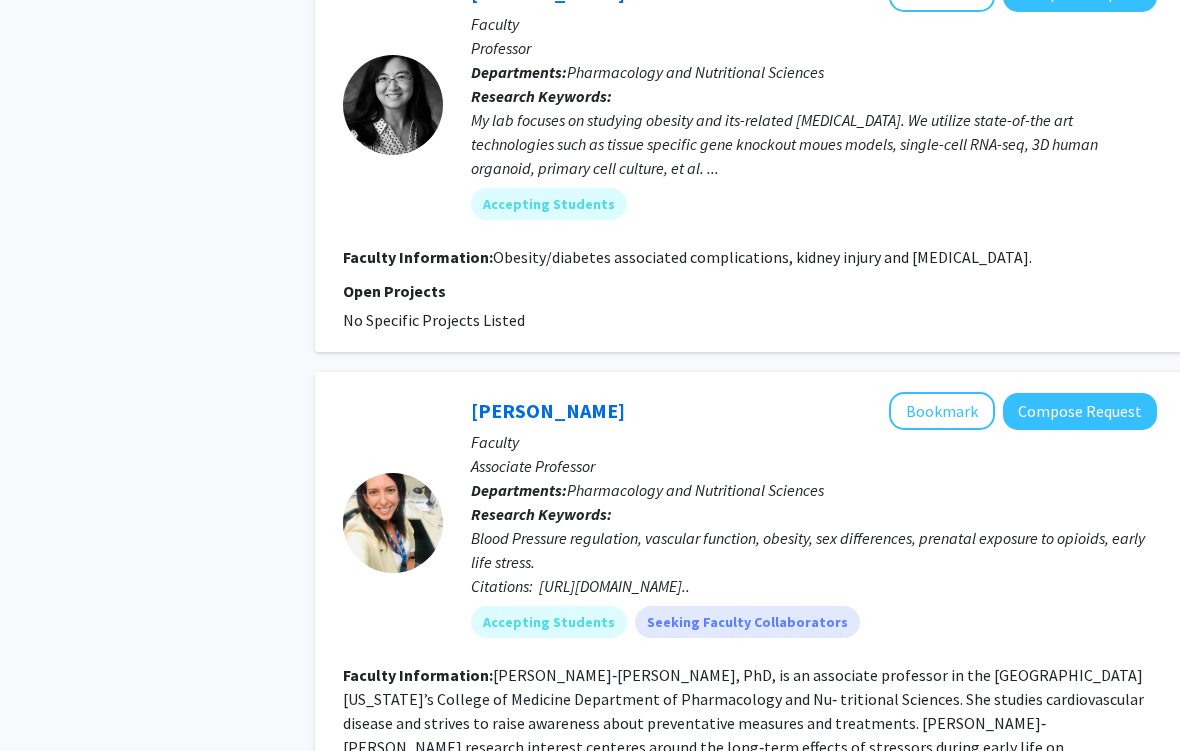 click on "Bookmark" 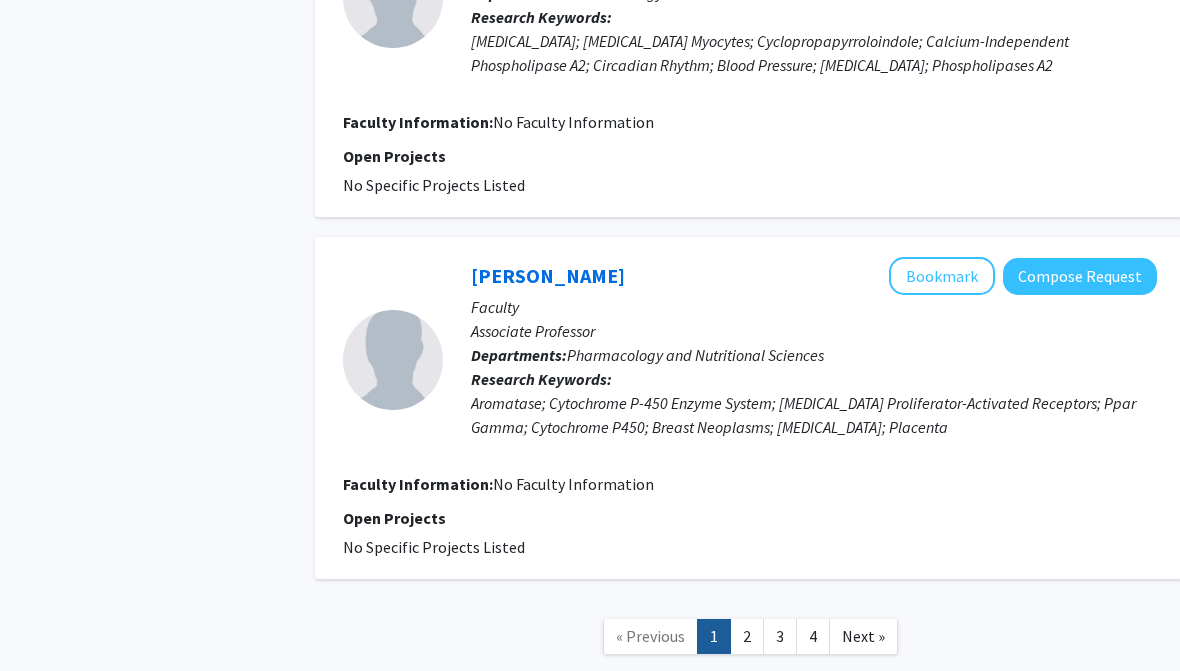 scroll, scrollTop: 3950, scrollLeft: 0, axis: vertical 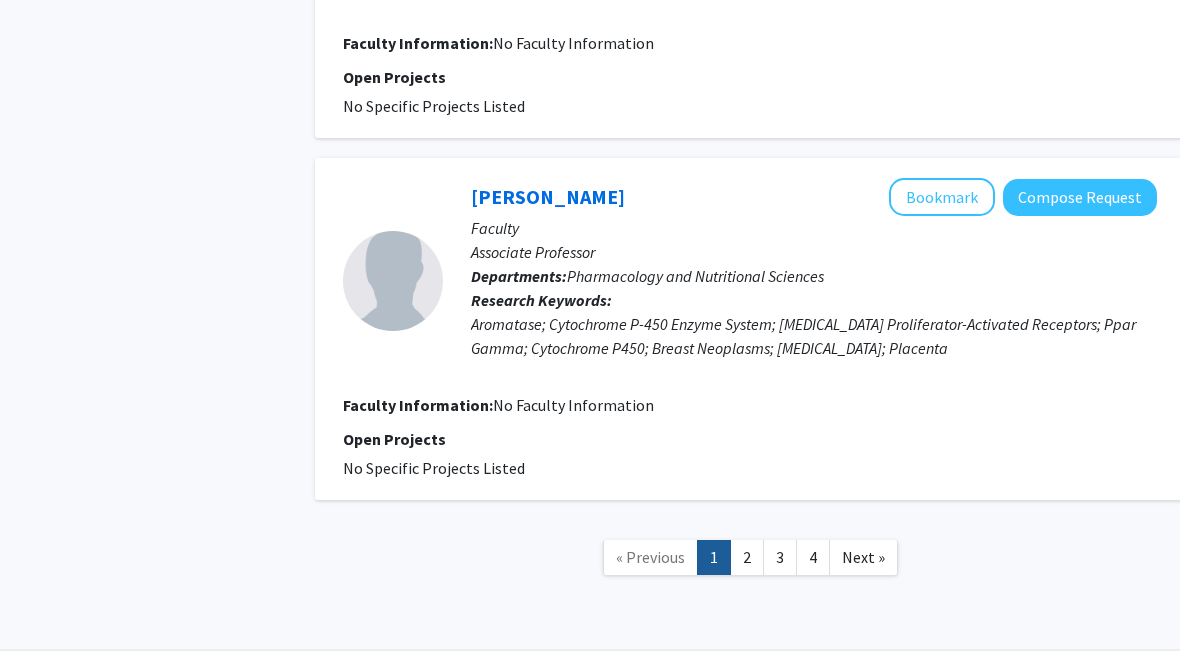 click on "Next »" 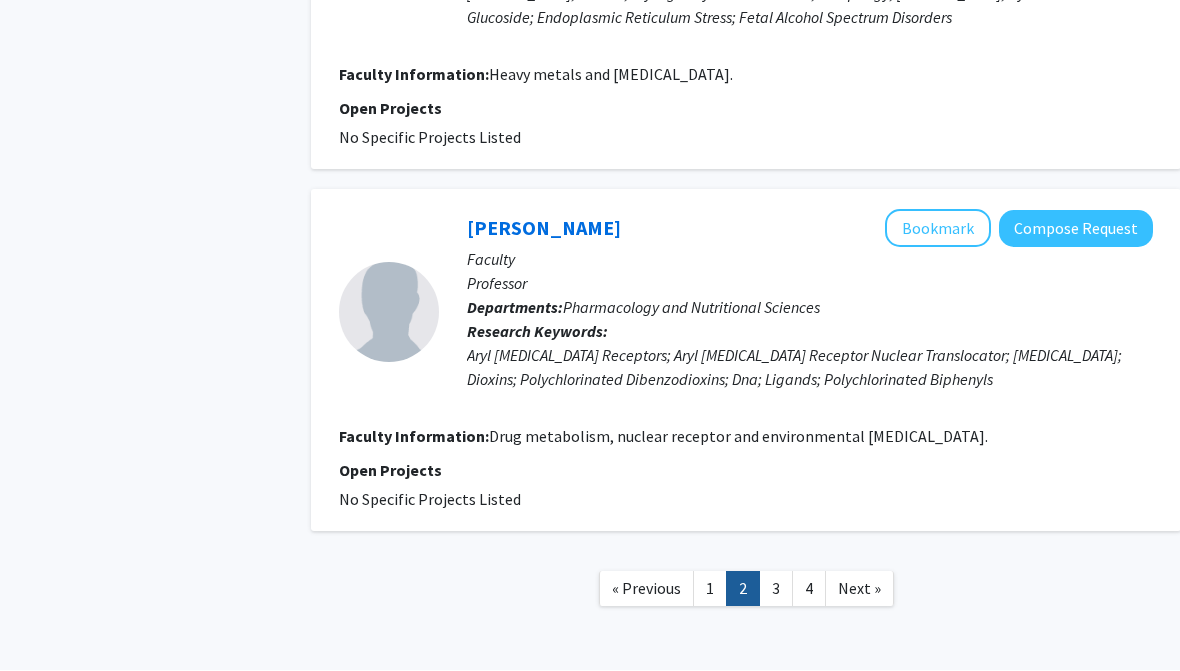 scroll, scrollTop: 3398, scrollLeft: 4, axis: both 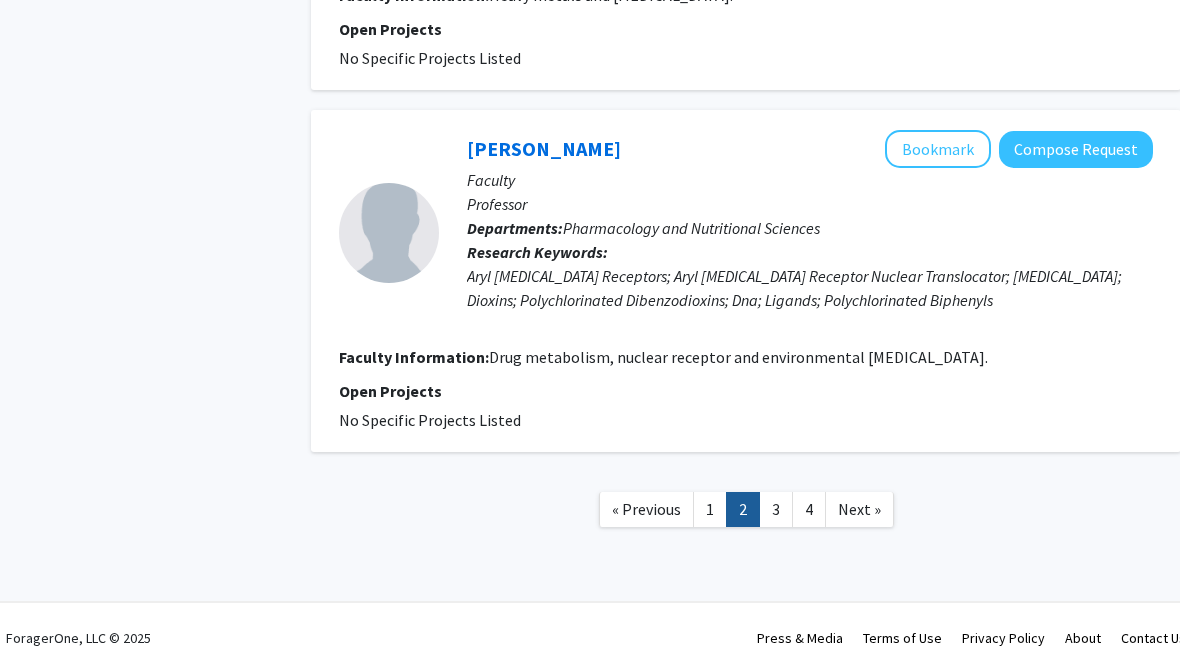 click on "Next »" 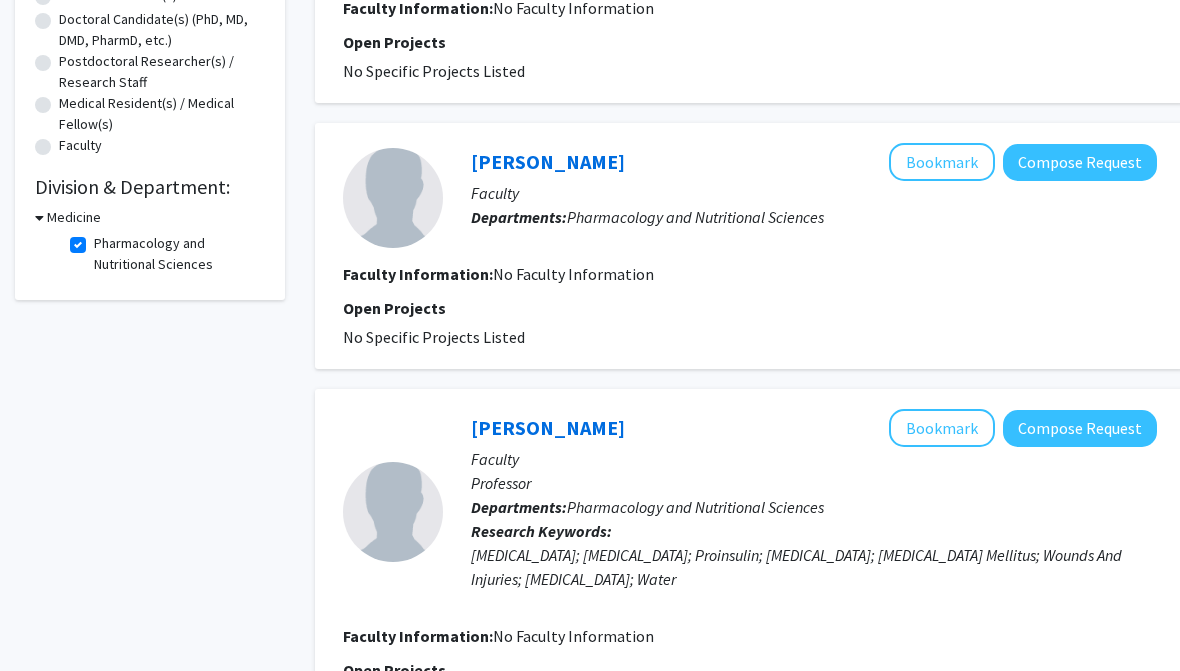scroll, scrollTop: 441, scrollLeft: 0, axis: vertical 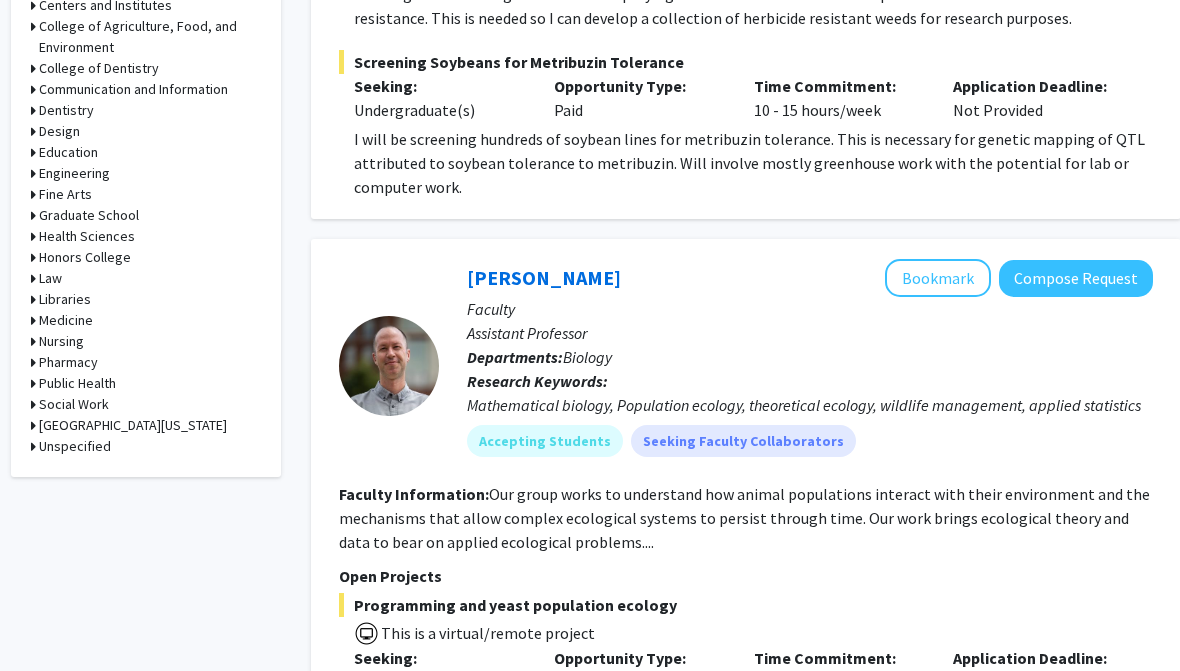 click on "Medicine" at bounding box center [67, 320] 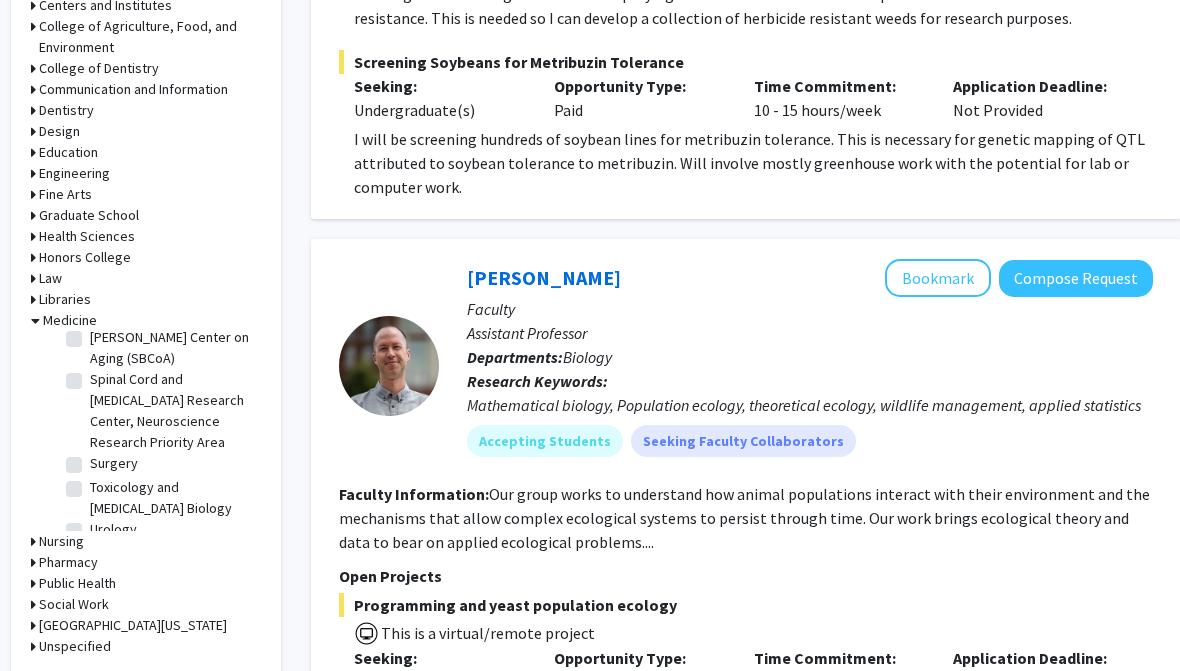 scroll, scrollTop: 788, scrollLeft: 0, axis: vertical 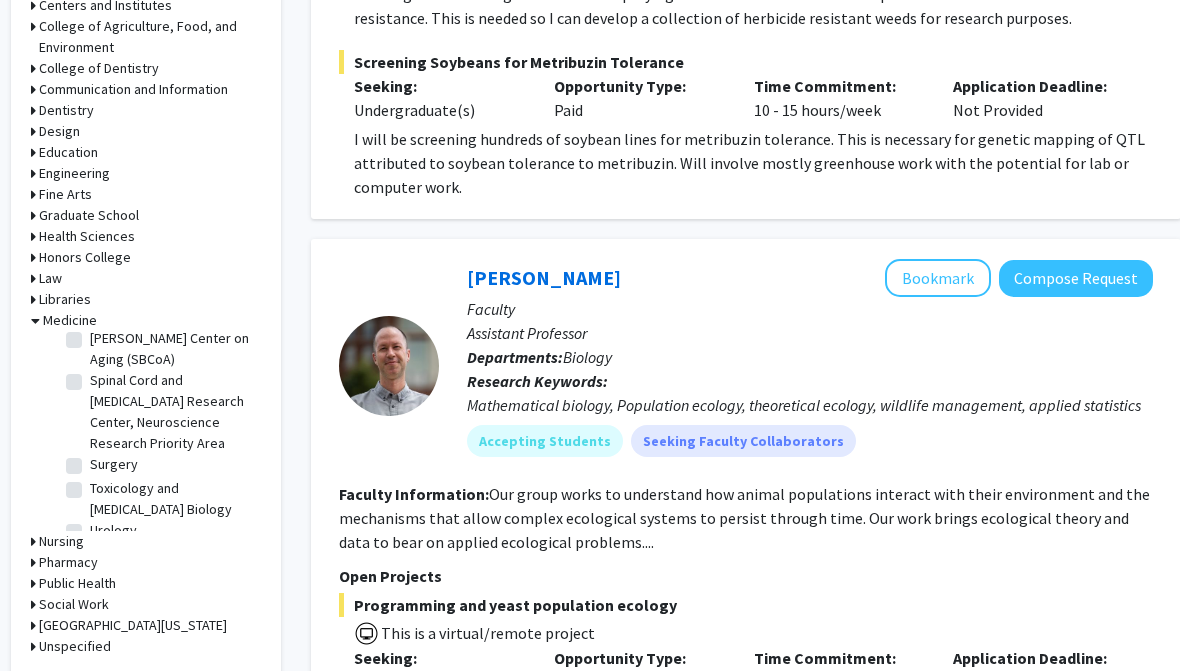 click on "Toxicology and Cancer Biology" 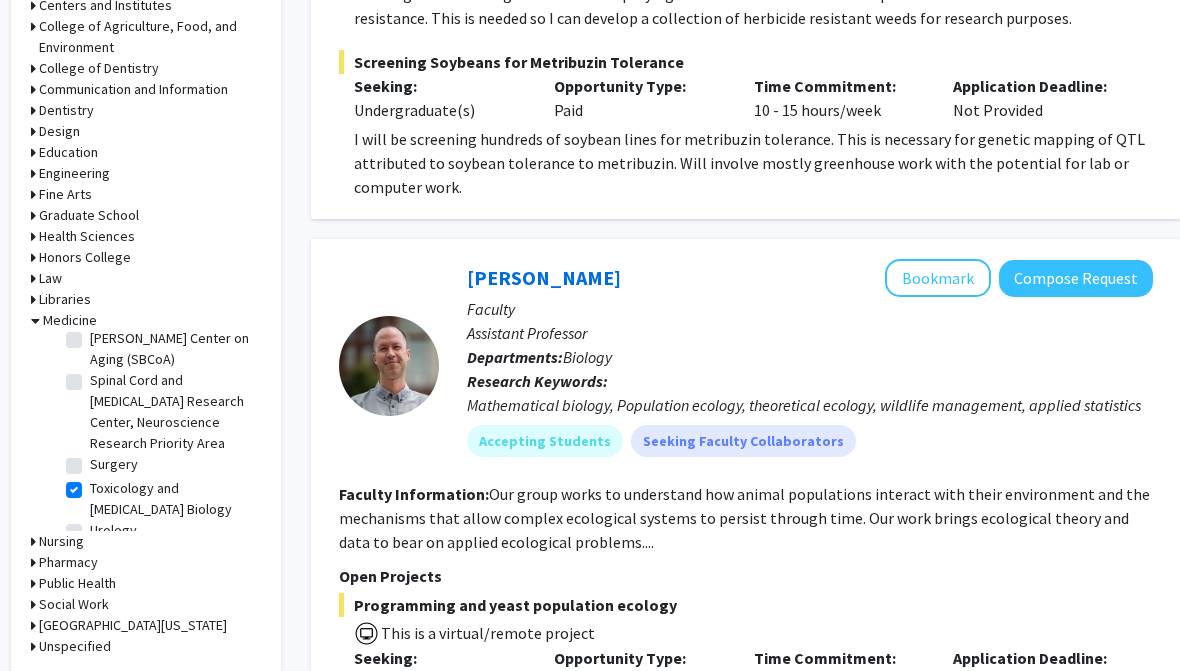 checkbox on "true" 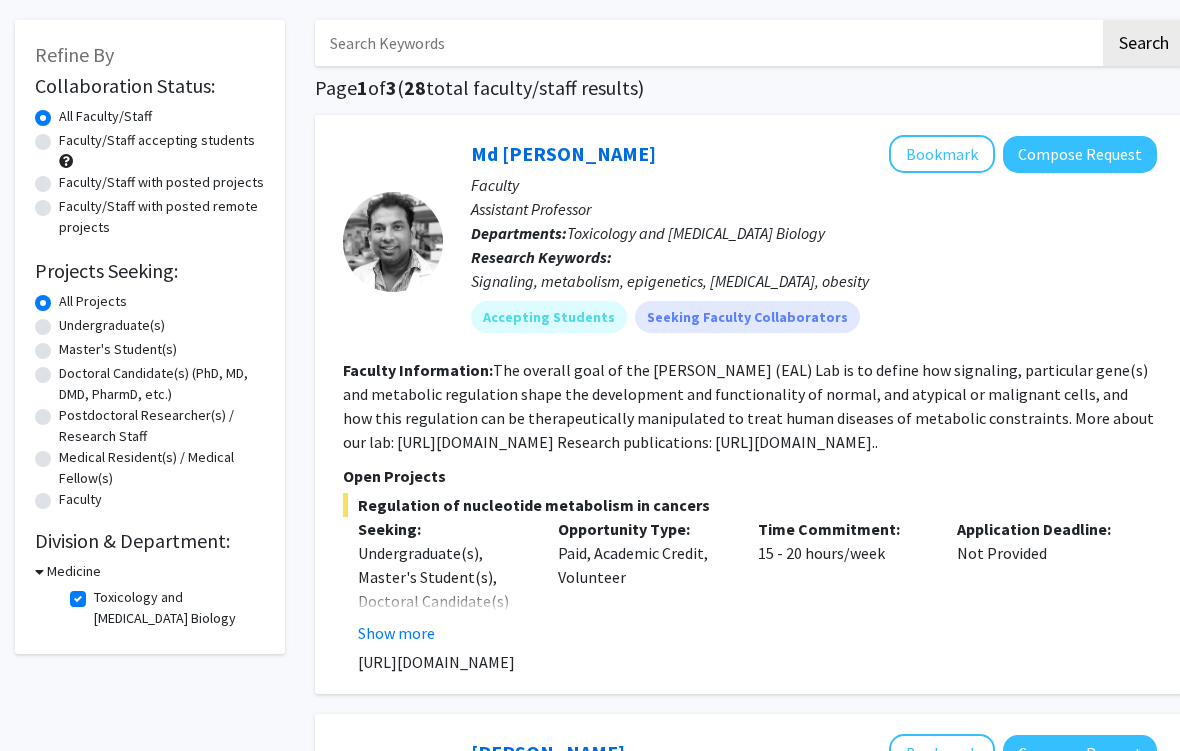 scroll, scrollTop: 87, scrollLeft: 0, axis: vertical 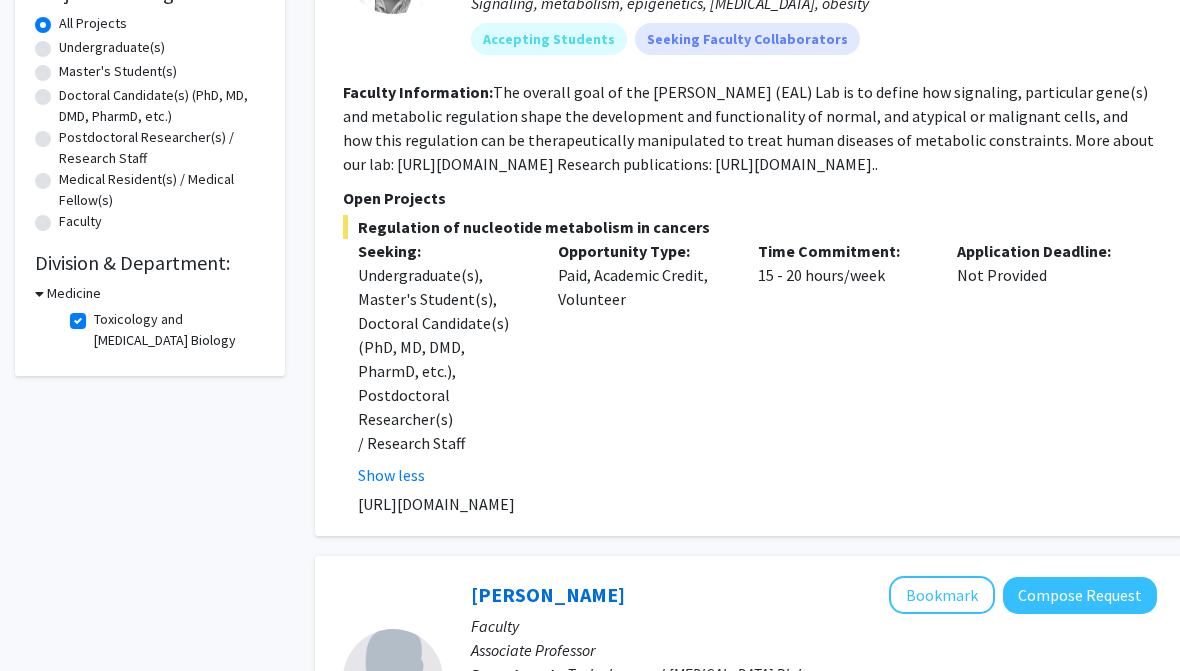 click on "Medicine" at bounding box center [74, 293] 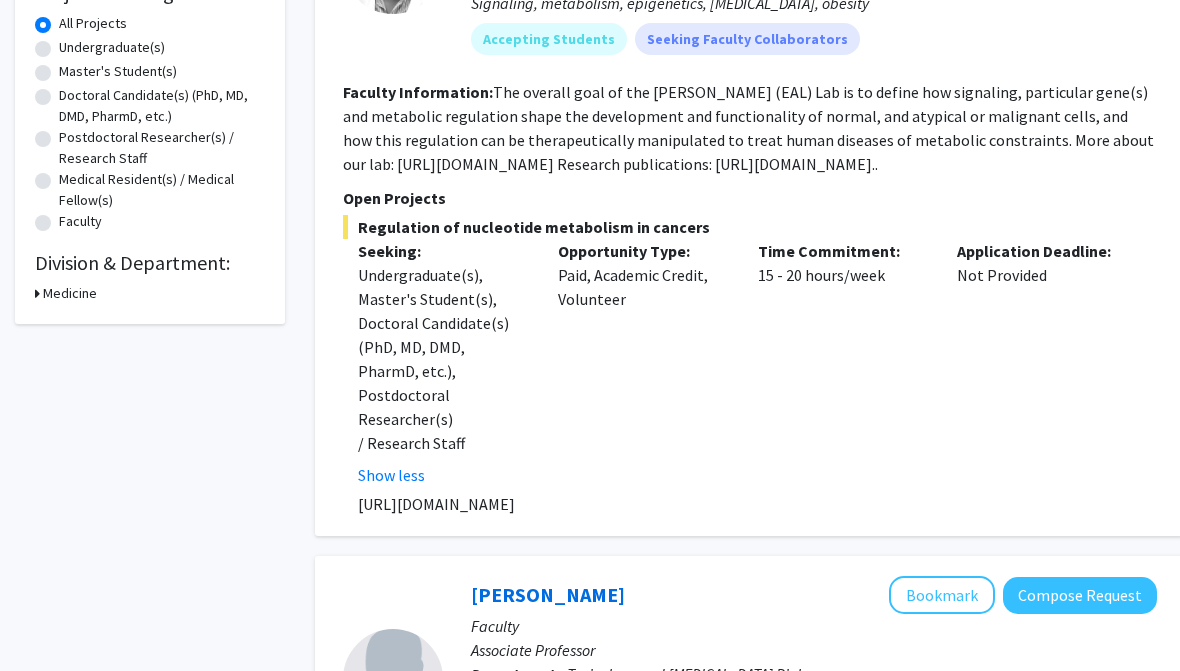 click on "Medicine" at bounding box center [70, 293] 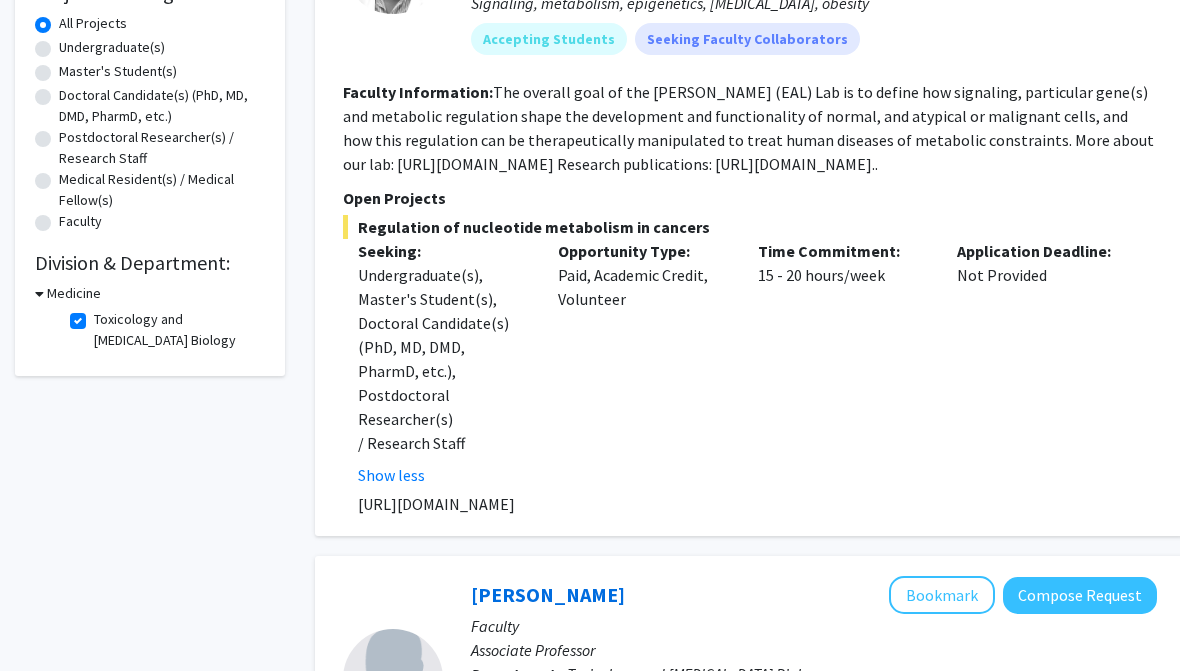 click on "Toxicology and Cancer Biology" 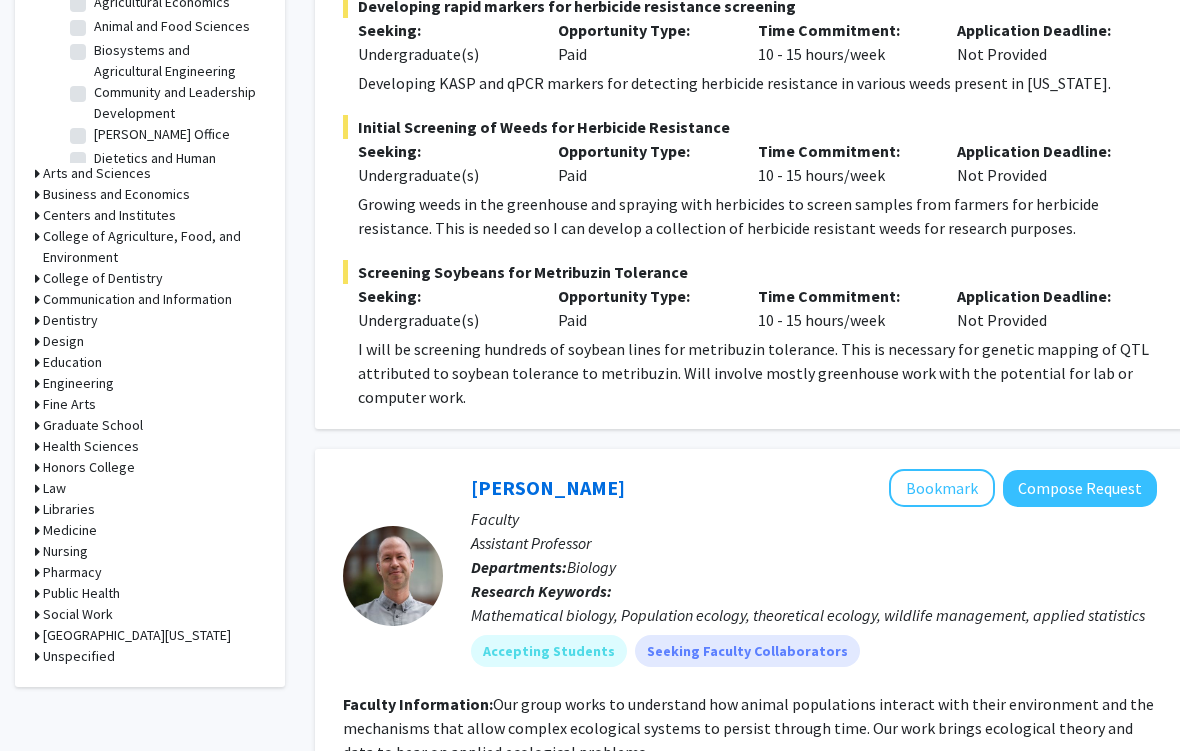 scroll, scrollTop: 743, scrollLeft: 0, axis: vertical 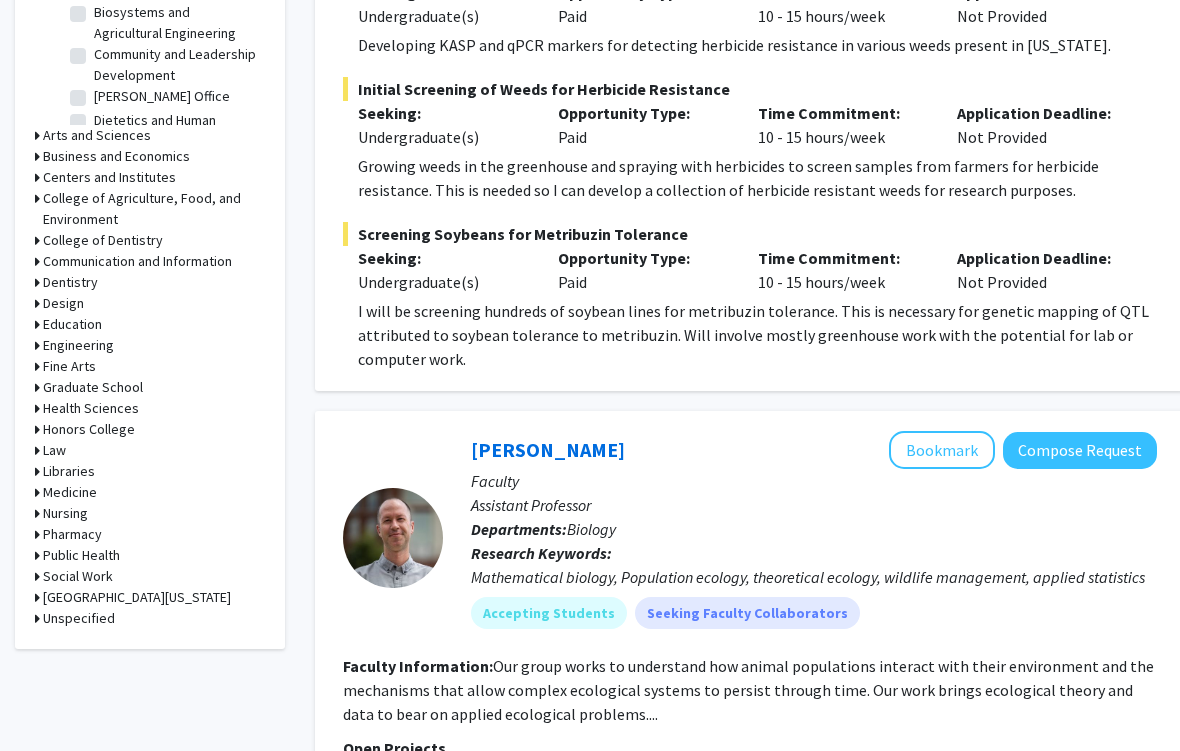 click on "Medicine" at bounding box center (70, 493) 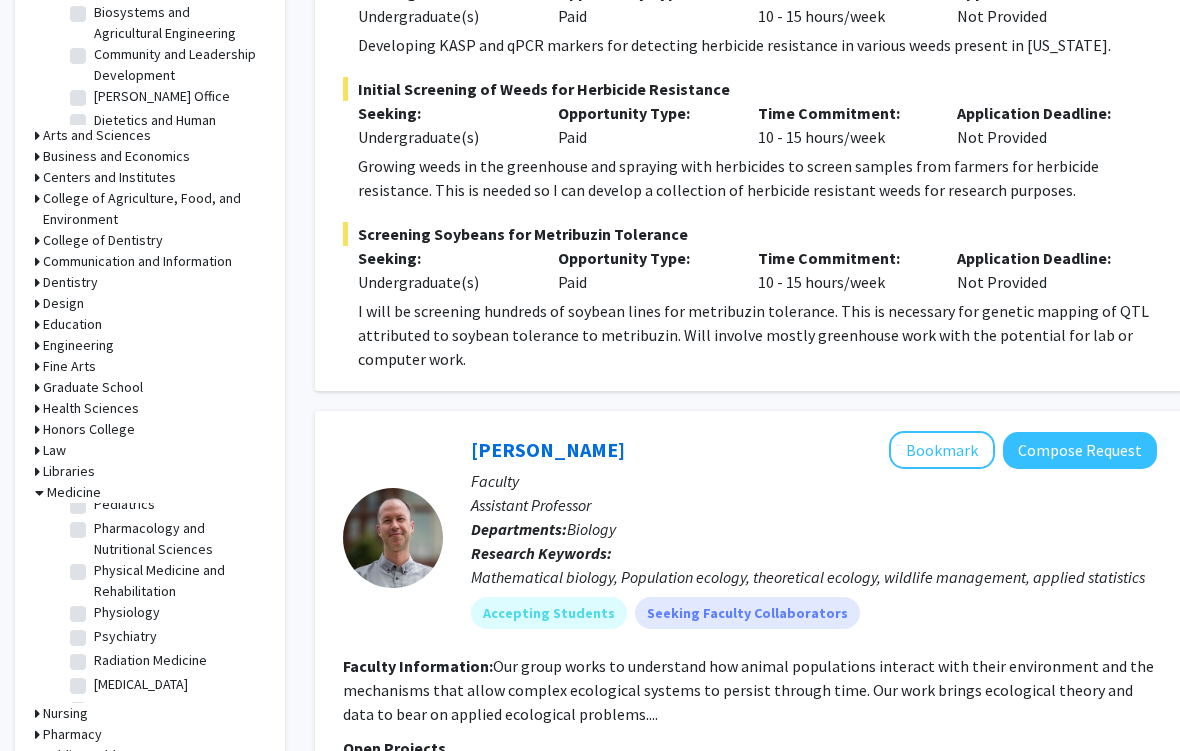 scroll, scrollTop: 599, scrollLeft: 0, axis: vertical 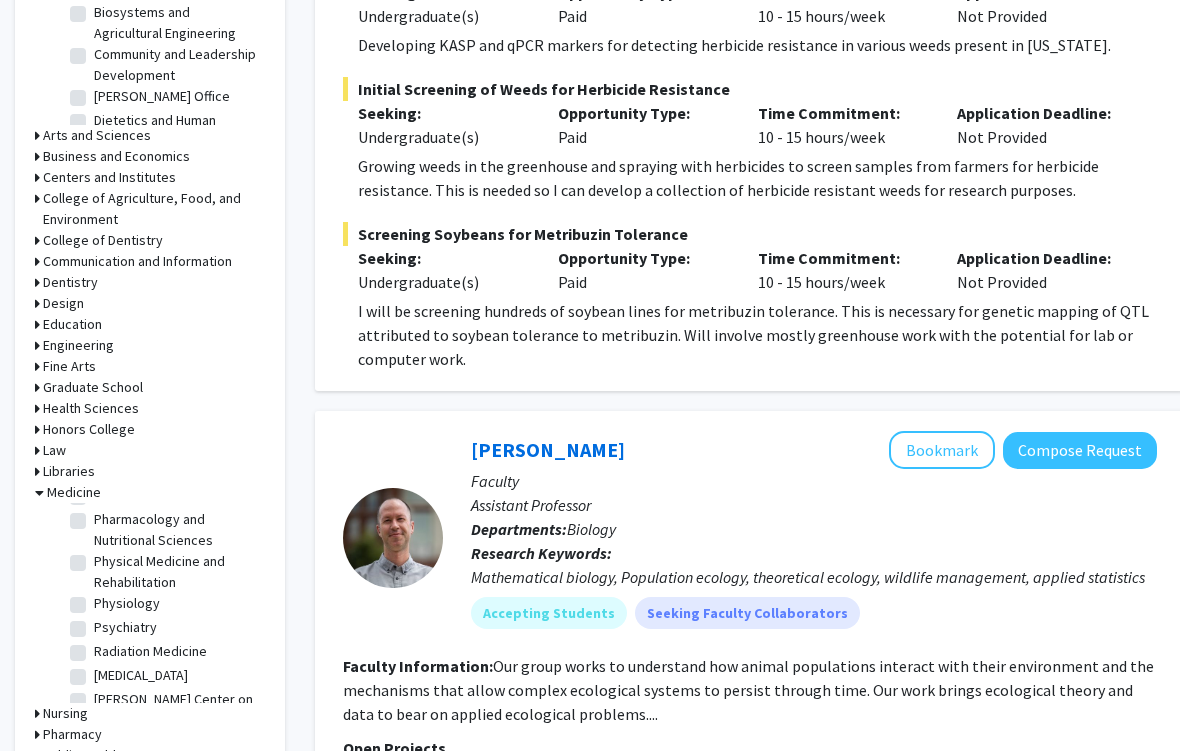 click on "Physiology  Physiology" 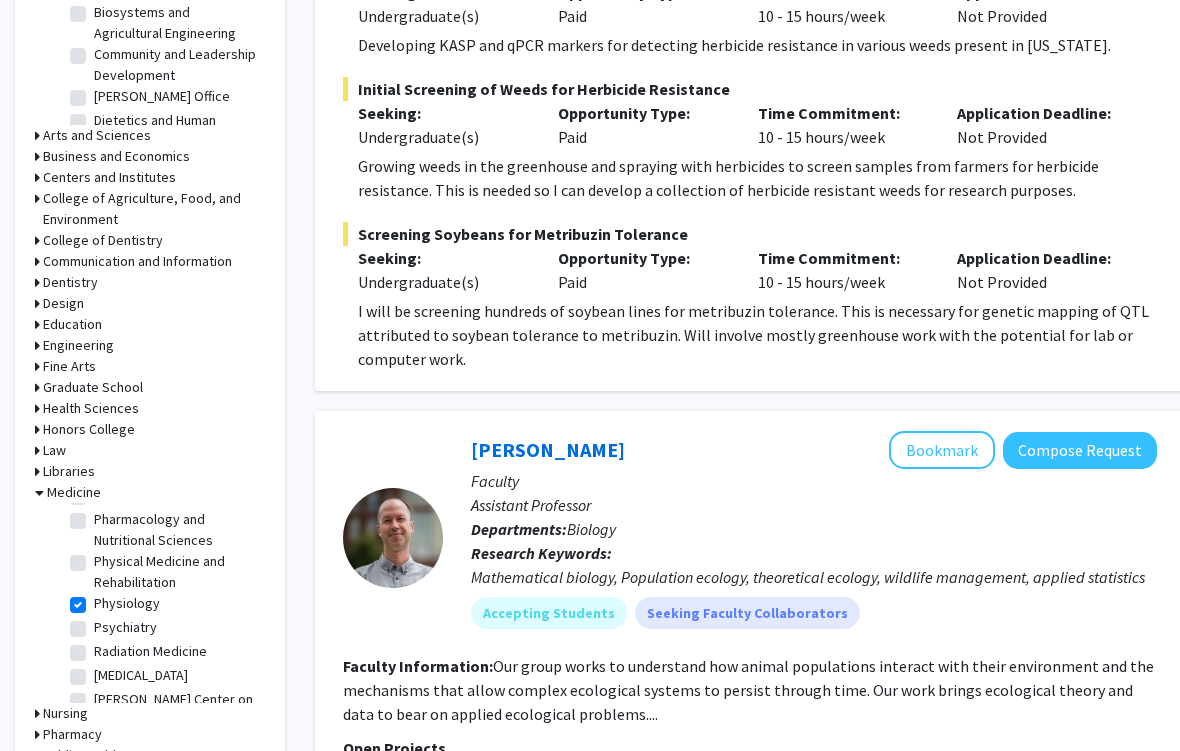 checkbox on "true" 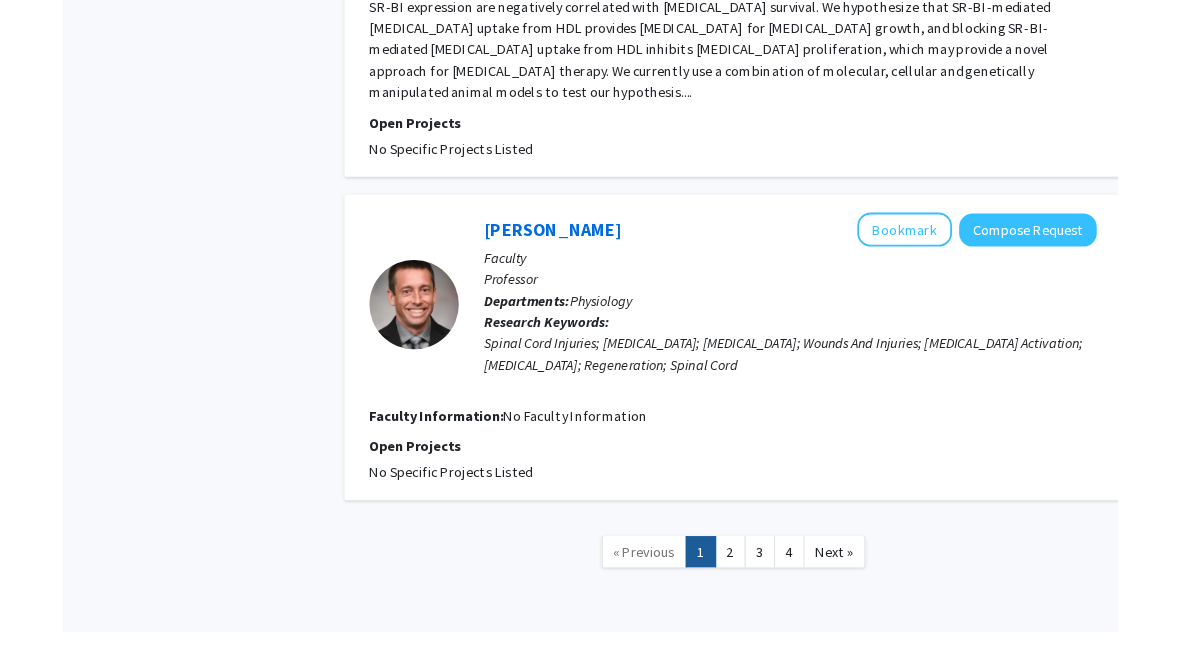 scroll, scrollTop: 4195, scrollLeft: 0, axis: vertical 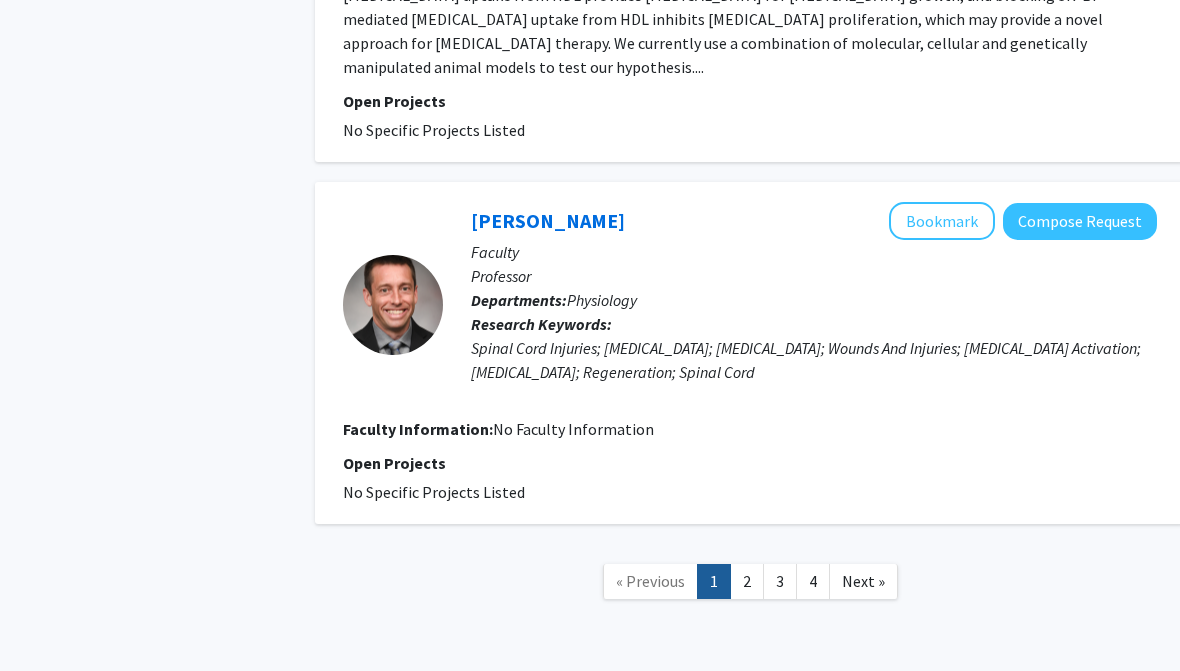 click 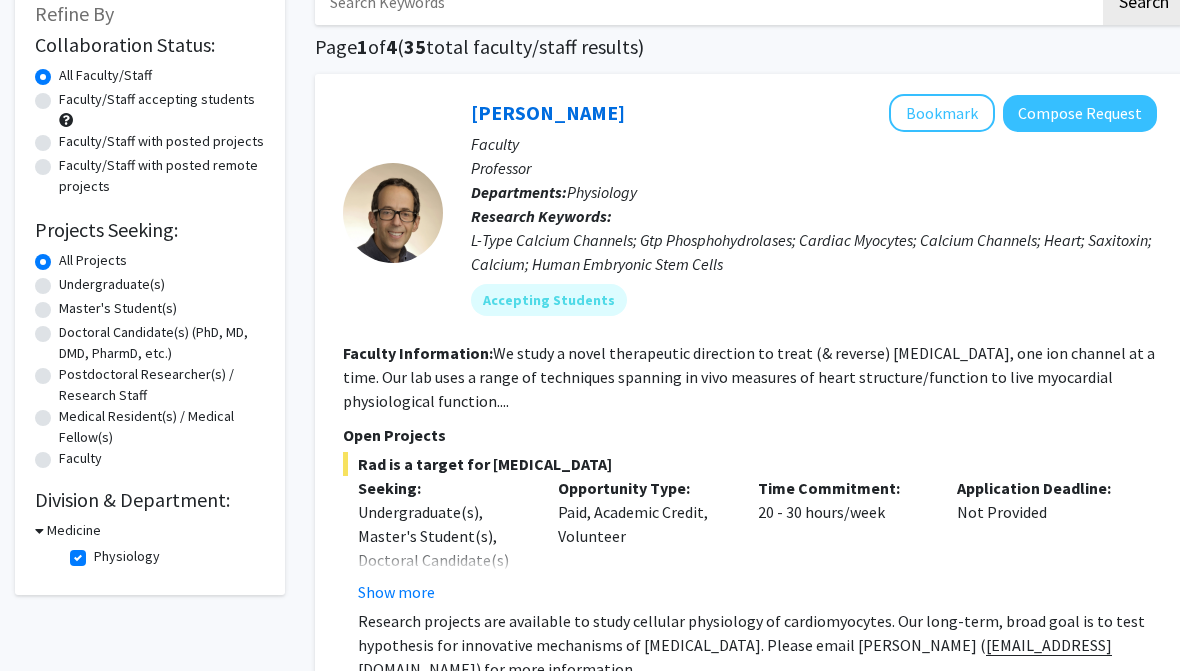 scroll, scrollTop: 0, scrollLeft: 0, axis: both 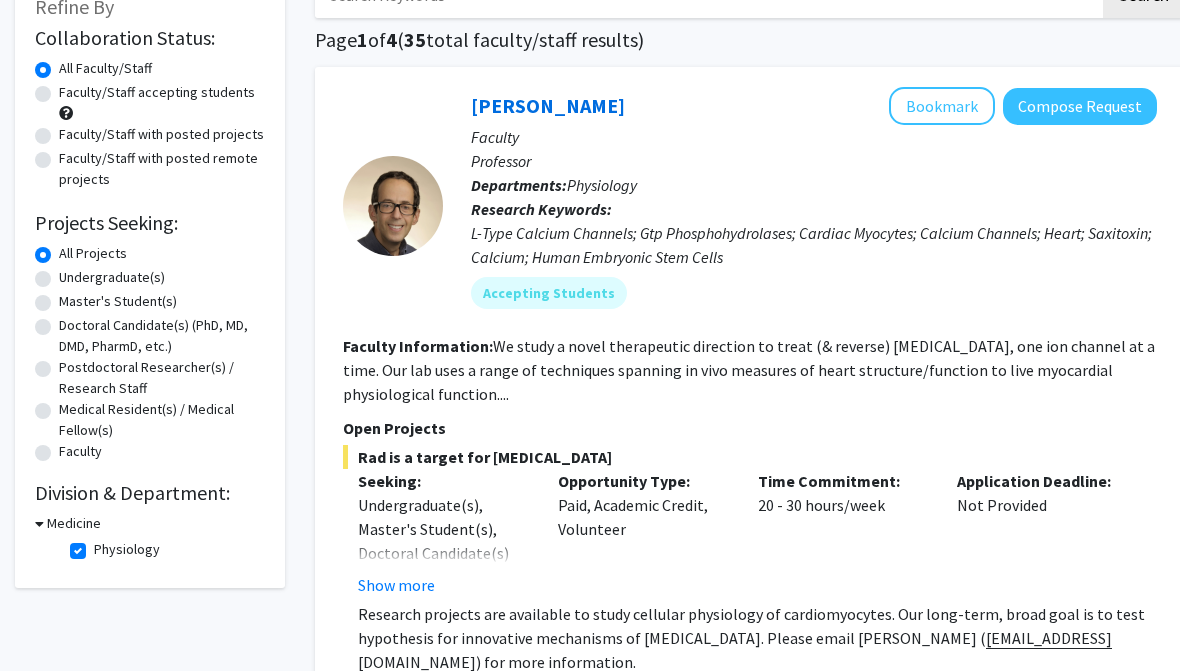 click on "Medicine" at bounding box center (74, 524) 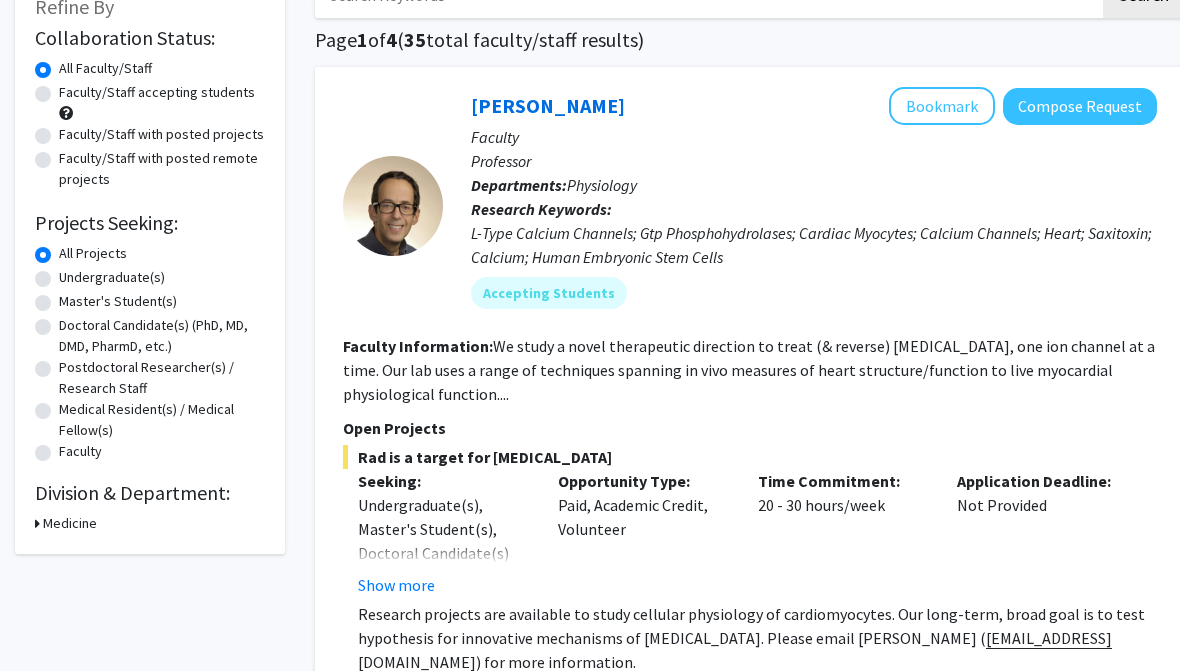 click on "Medicine" at bounding box center [70, 523] 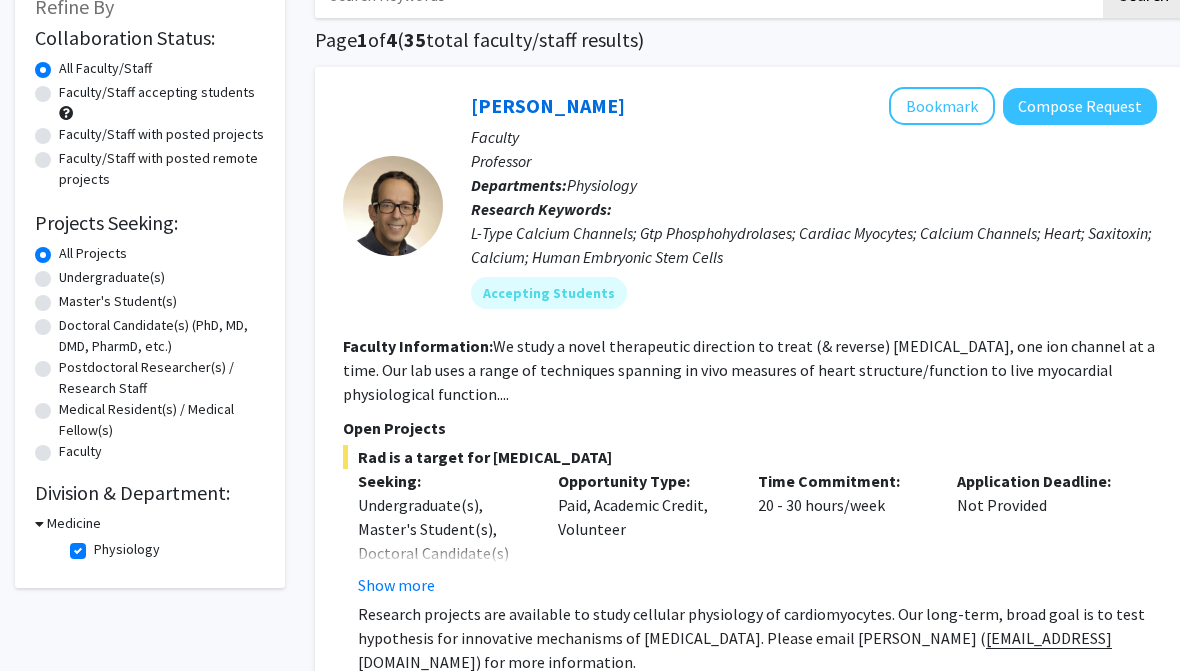 click on "Medicine" at bounding box center [74, 523] 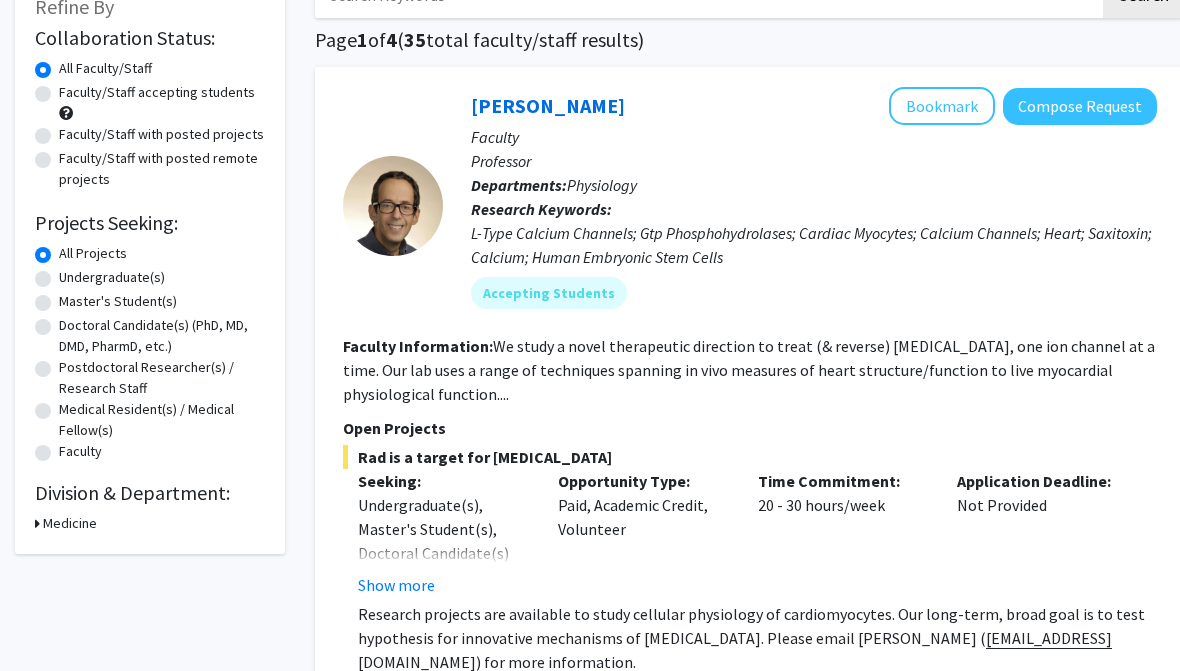 click on "Medicine" at bounding box center (70, 523) 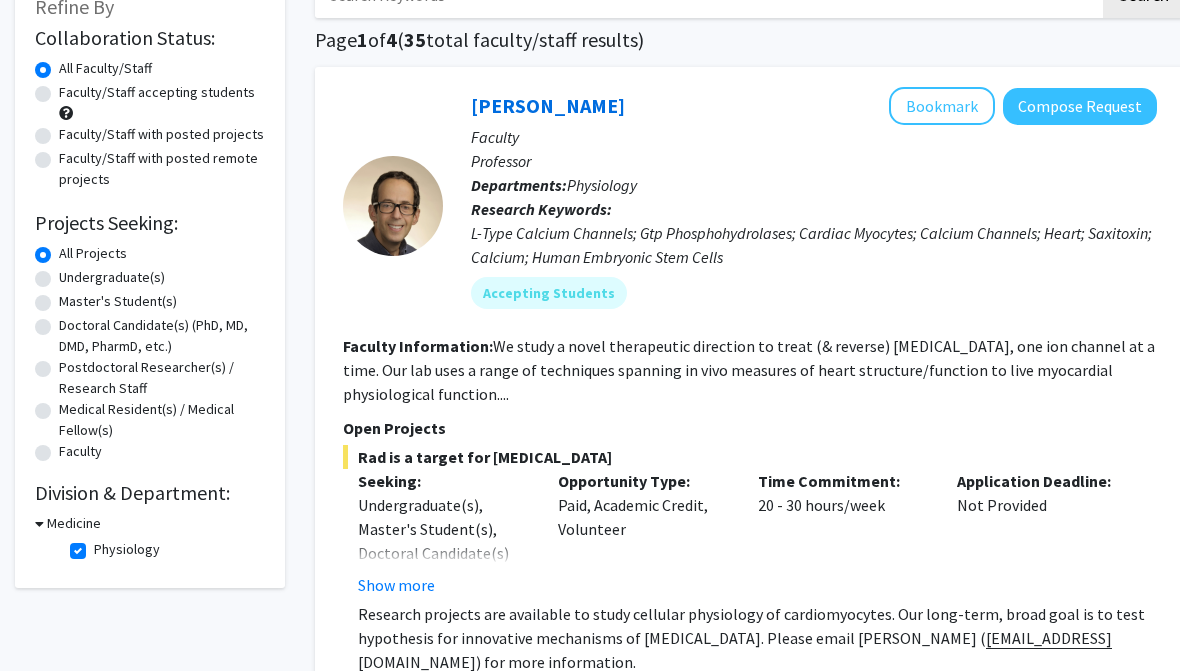 click on "Physiology" 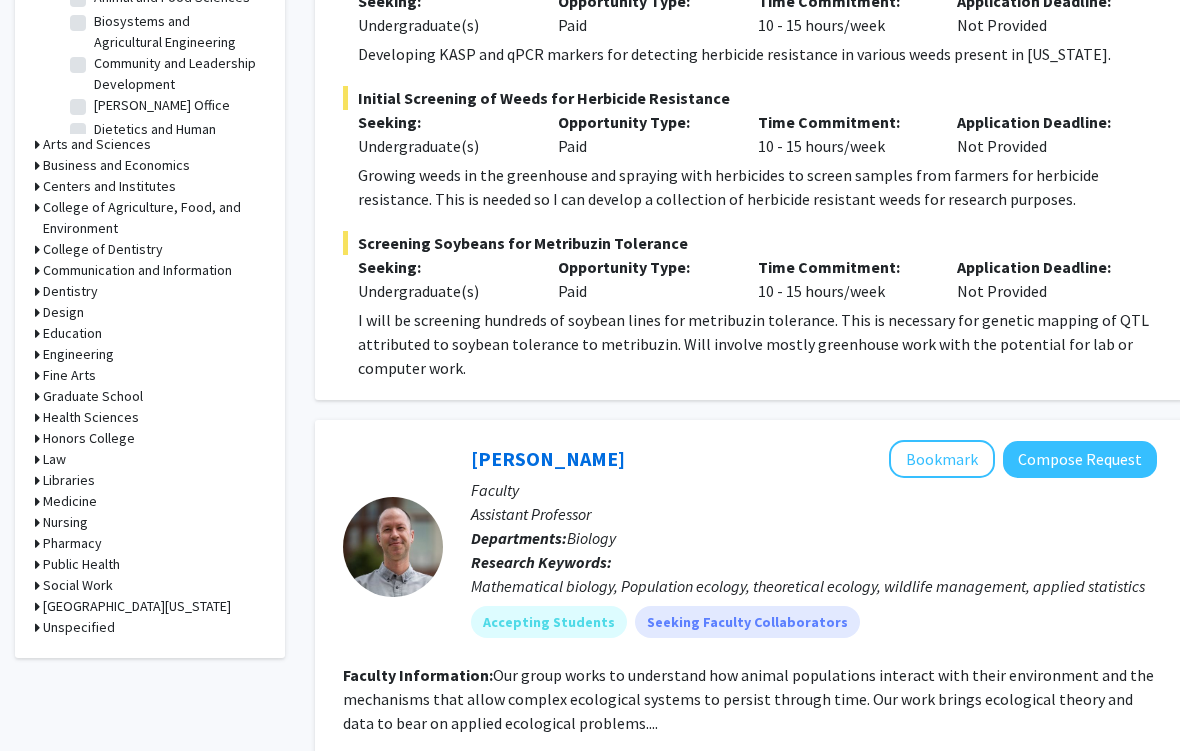 scroll, scrollTop: 738, scrollLeft: 0, axis: vertical 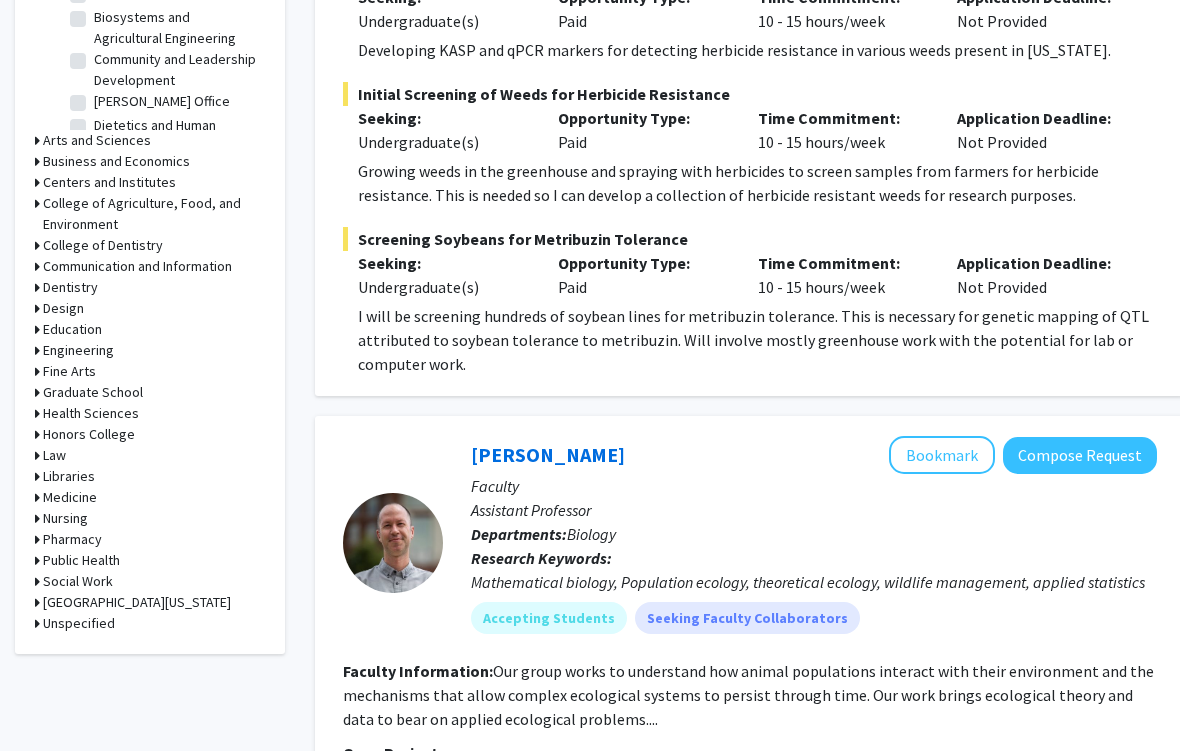 click on "Medicine" at bounding box center [70, 498] 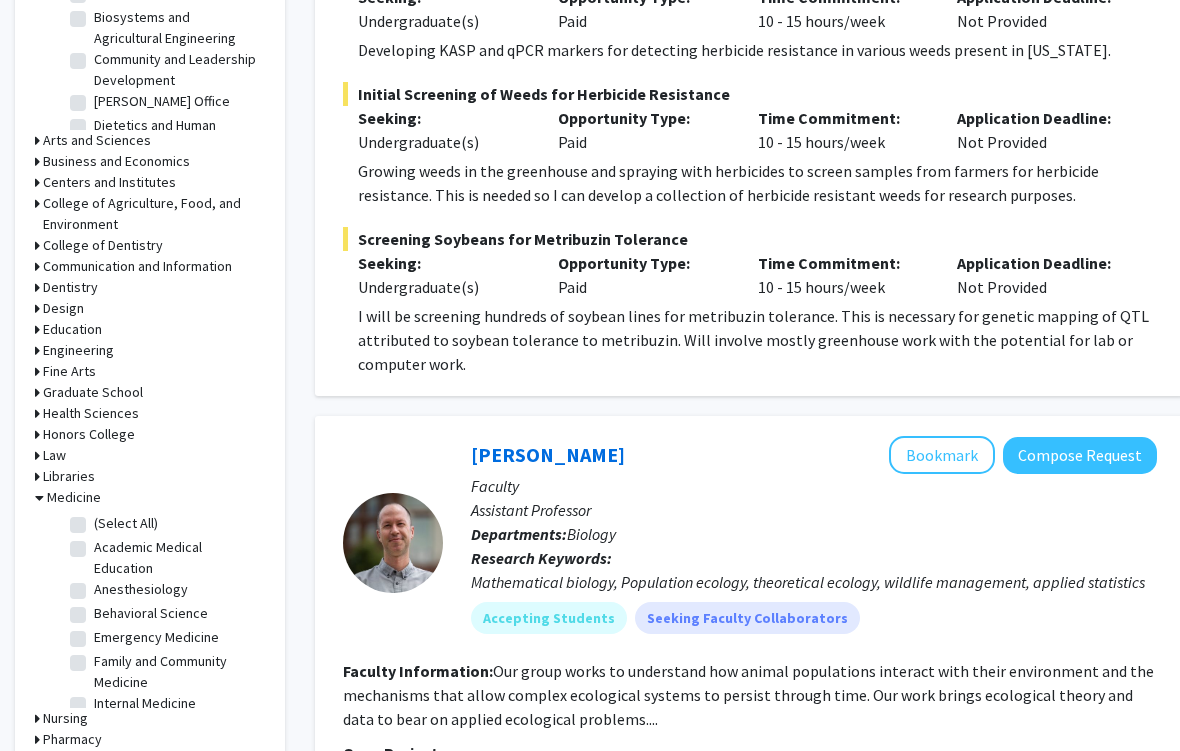scroll, scrollTop: 739, scrollLeft: 0, axis: vertical 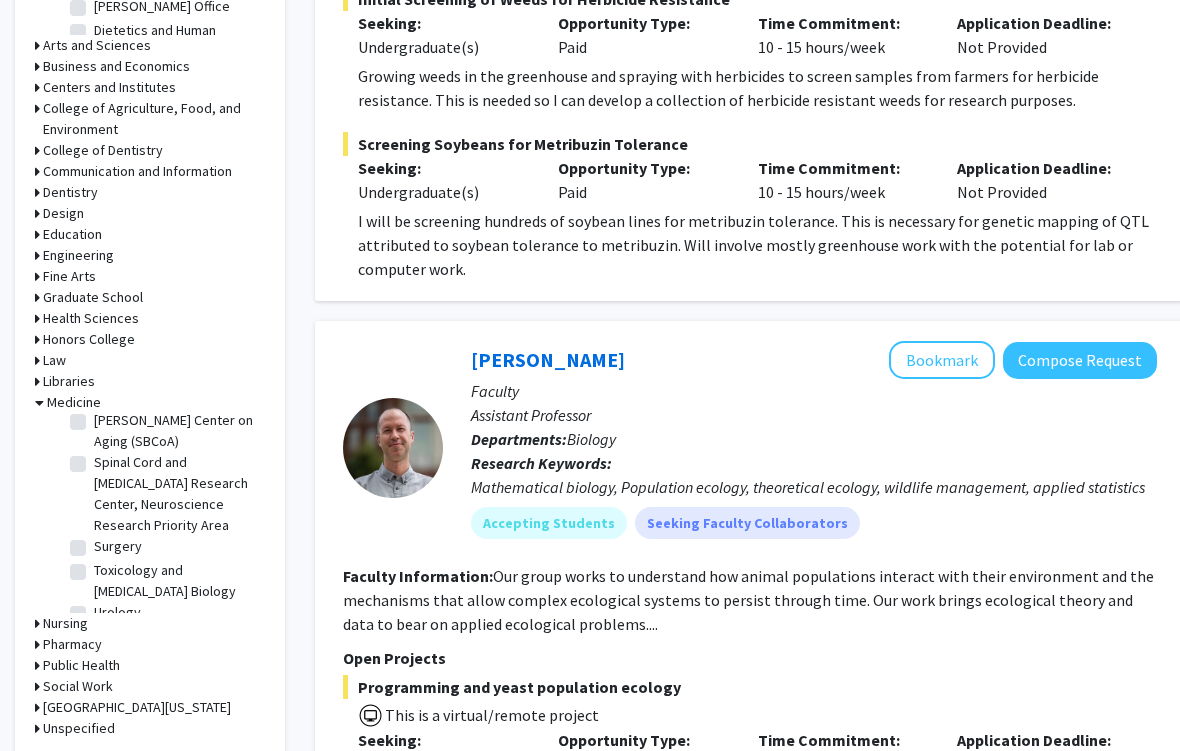 click on "Surgery" 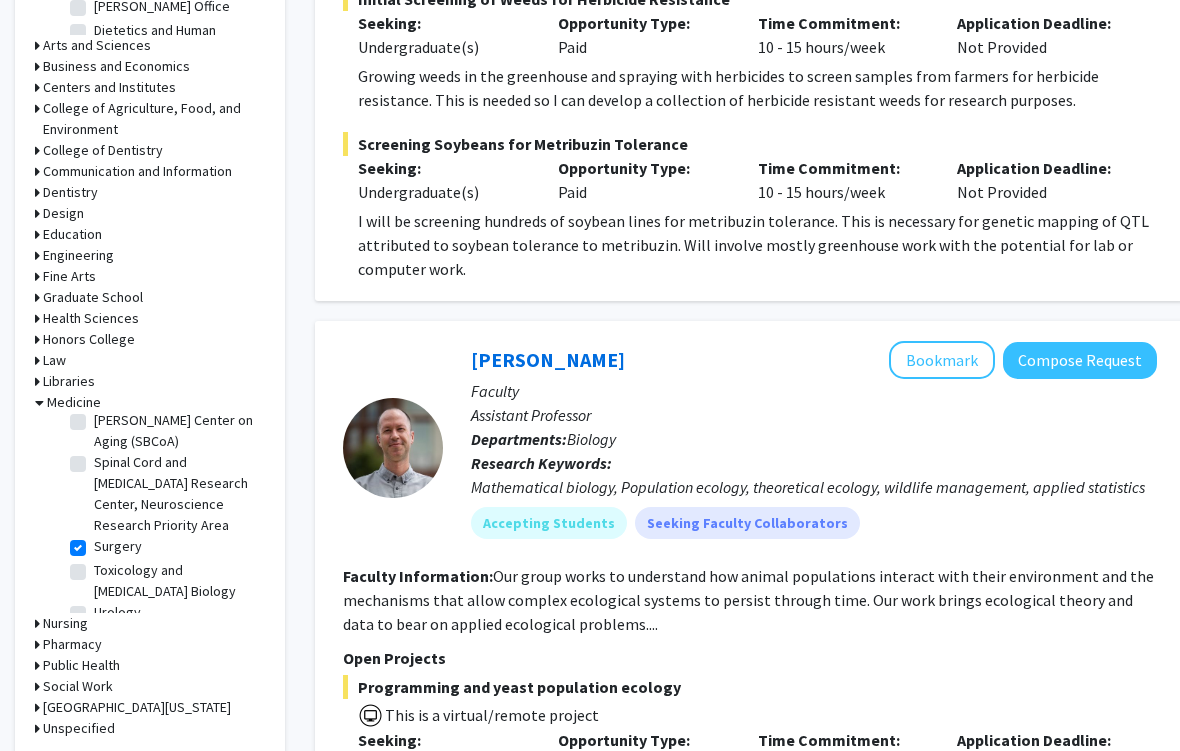 checkbox on "true" 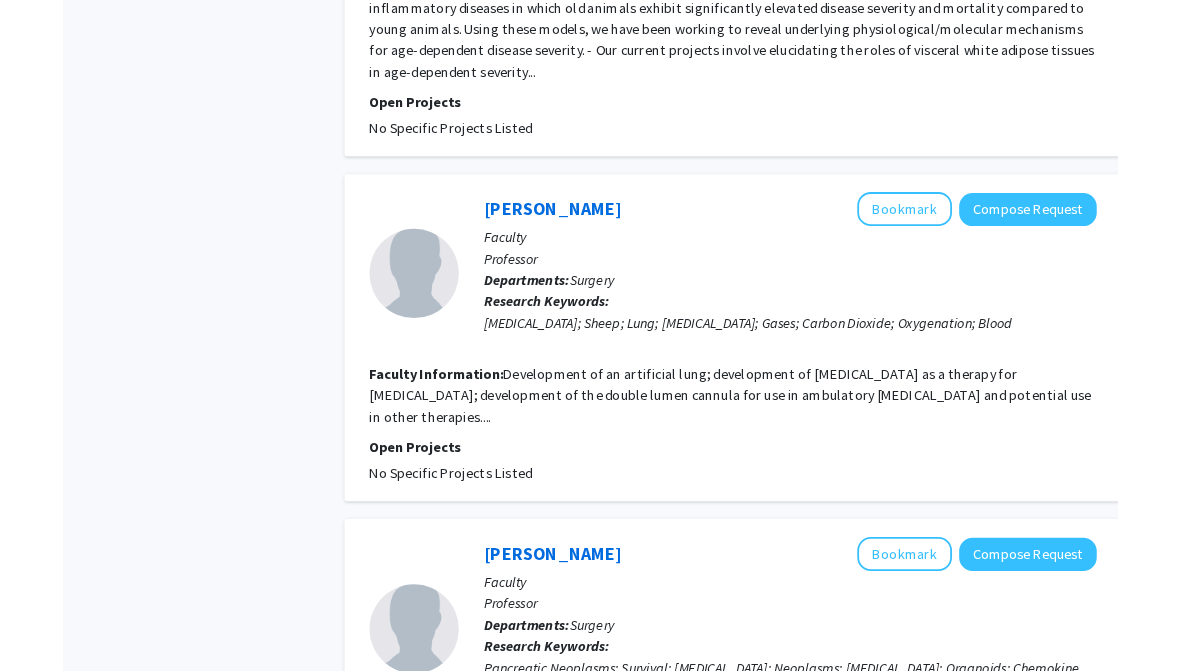scroll, scrollTop: 2624, scrollLeft: 0, axis: vertical 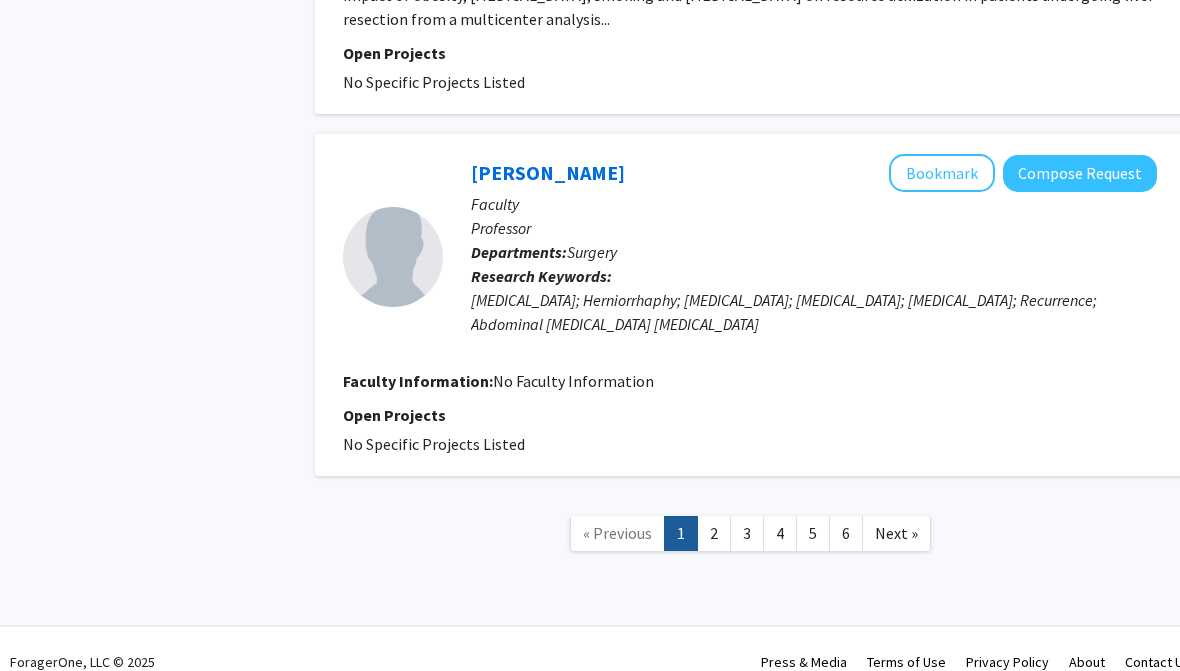click on "« Previous  1   2   3   4   5   6  Next »" 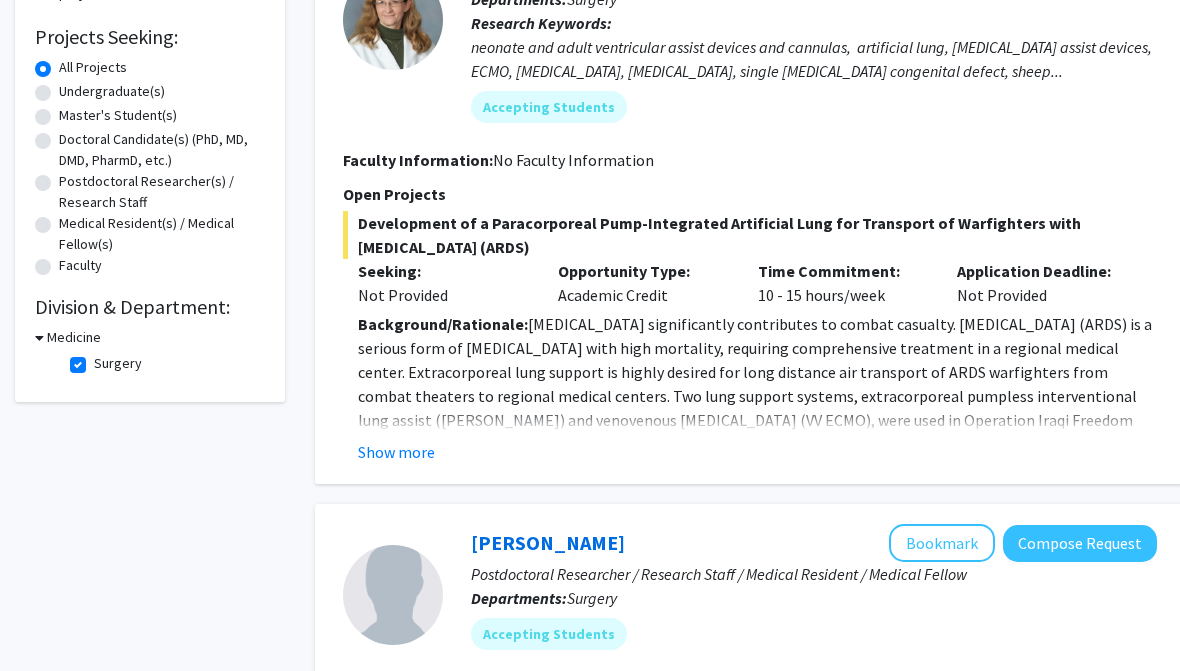 scroll, scrollTop: 310, scrollLeft: 0, axis: vertical 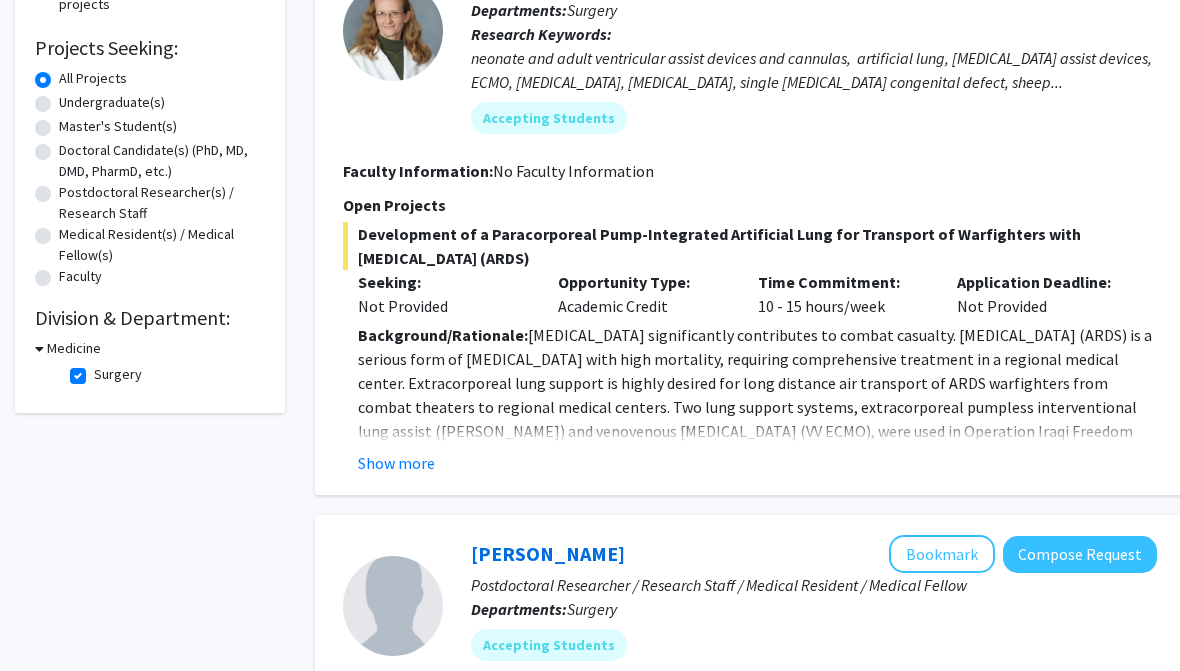 click on "Surgery" 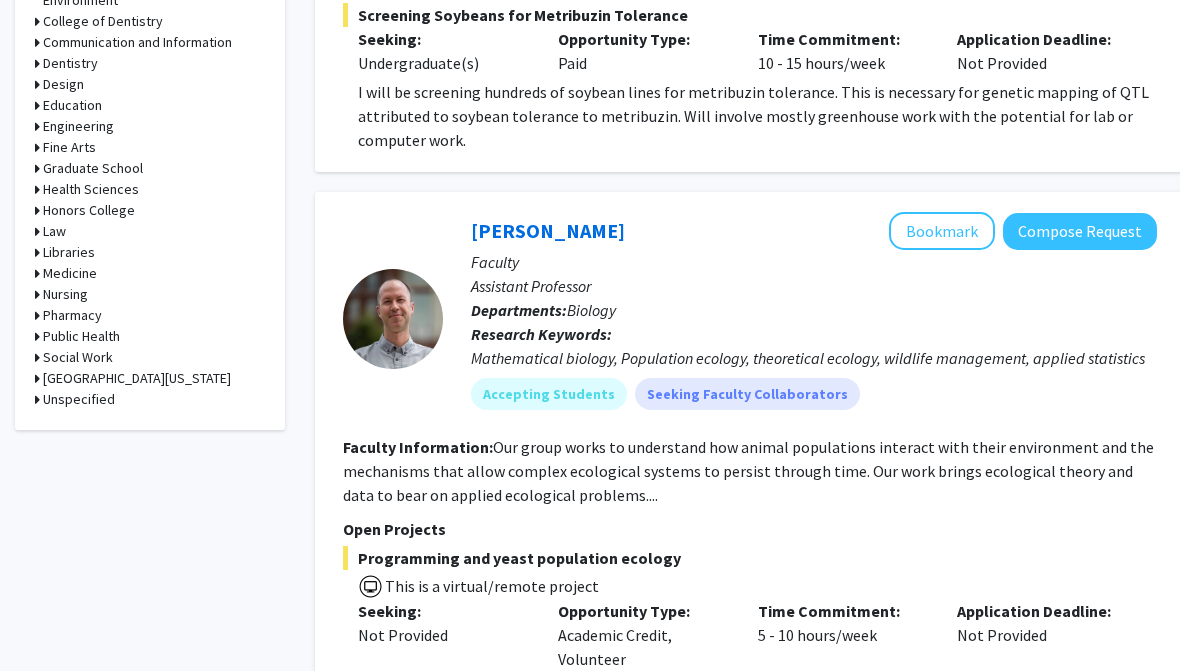 scroll, scrollTop: 940, scrollLeft: 0, axis: vertical 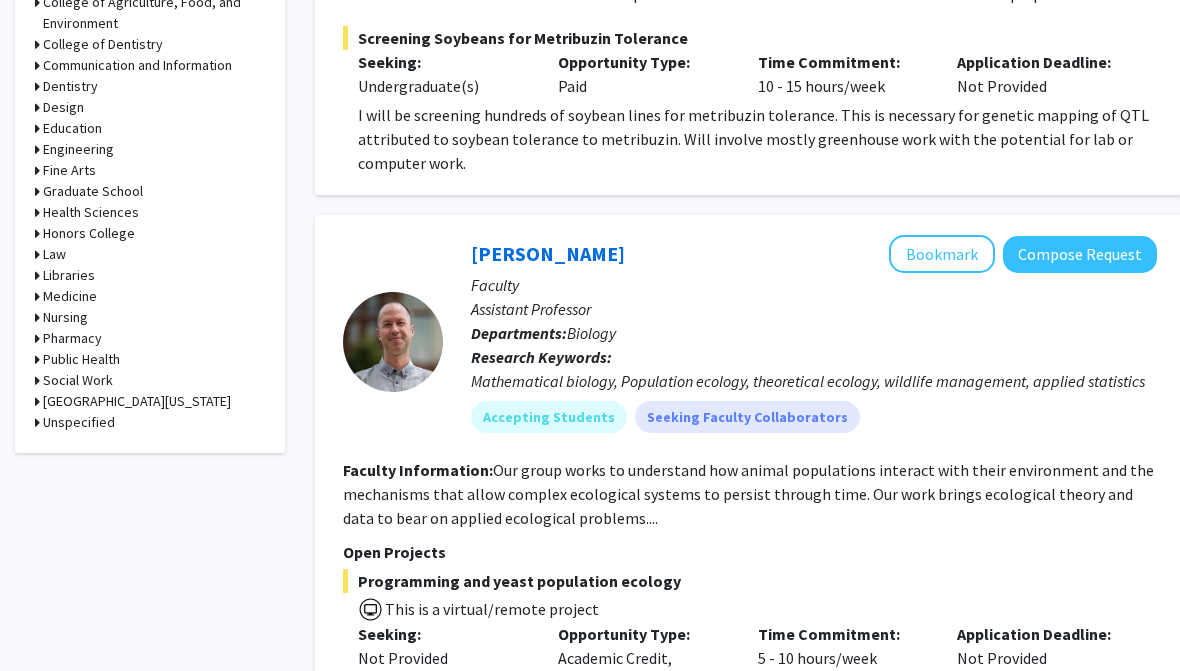 click on "Medicine" at bounding box center [70, 296] 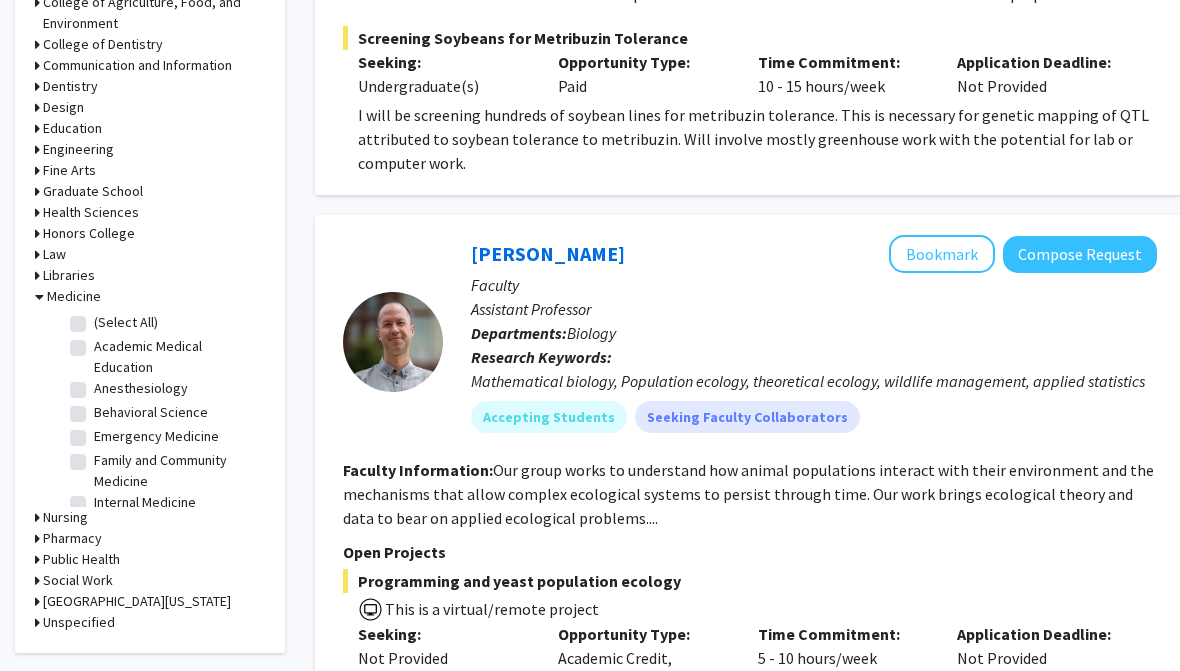 scroll, scrollTop: 0, scrollLeft: 0, axis: both 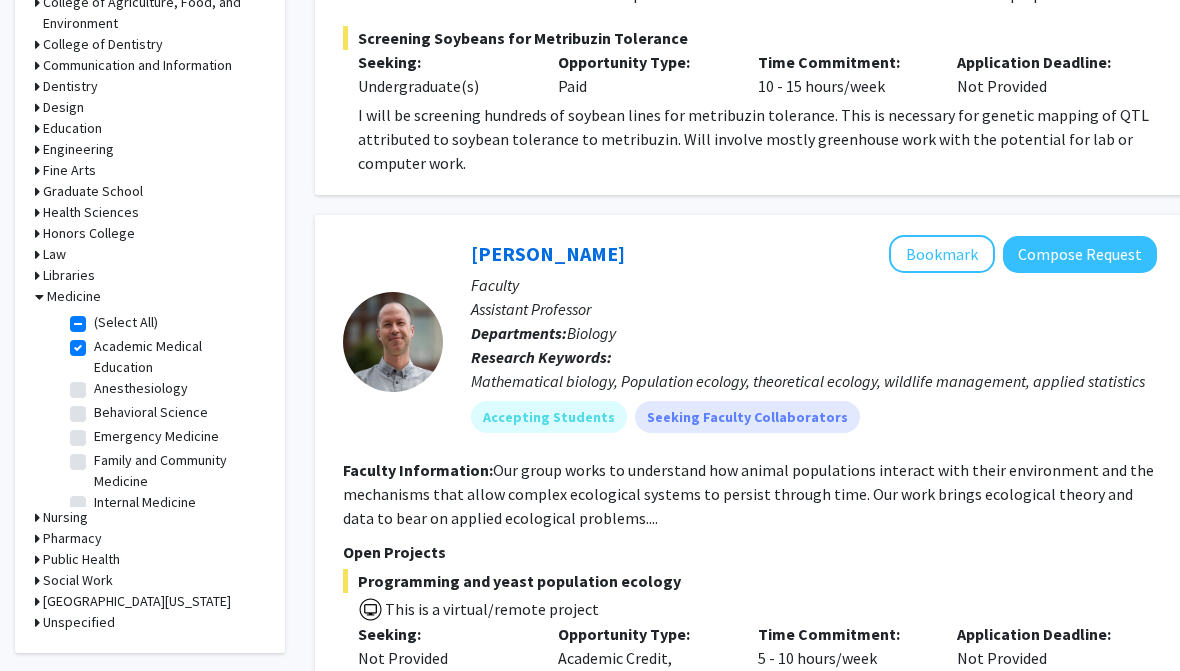 checkbox on "true" 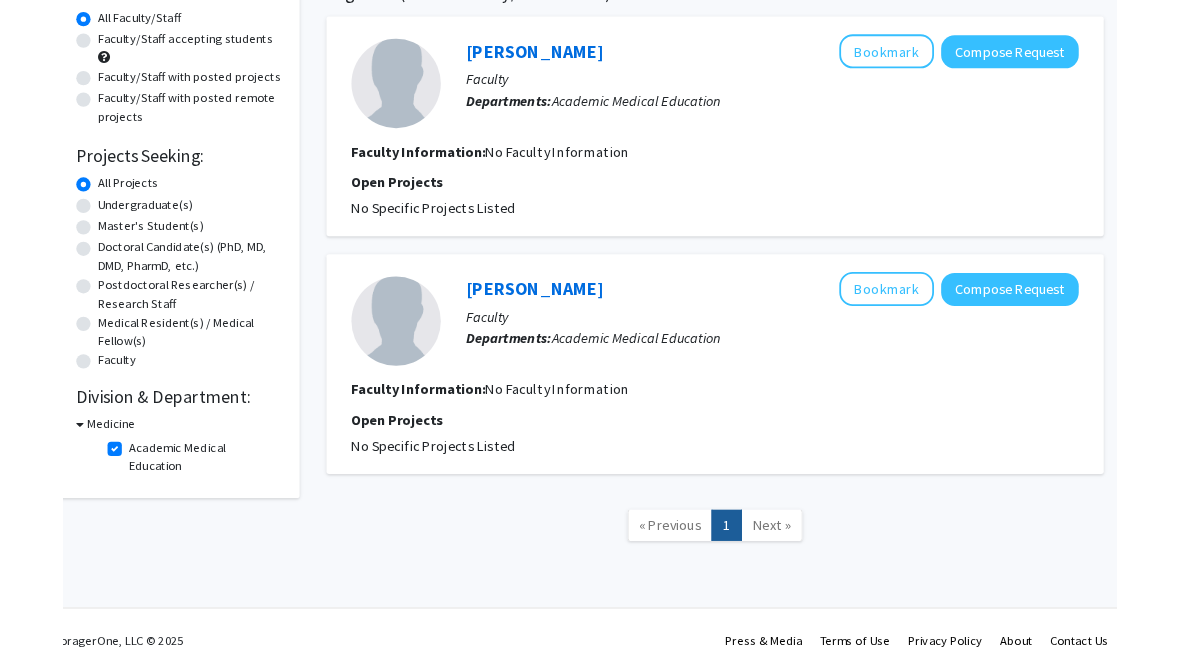 scroll, scrollTop: 262, scrollLeft: 20, axis: both 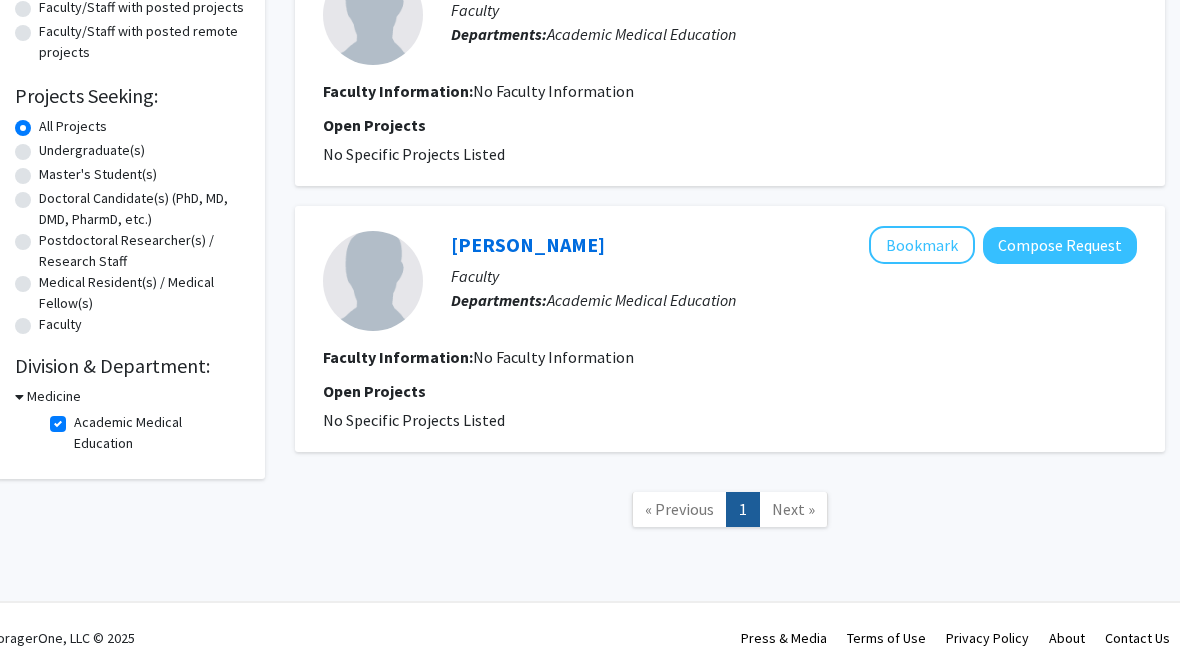 click on "Medicine" at bounding box center (54, 396) 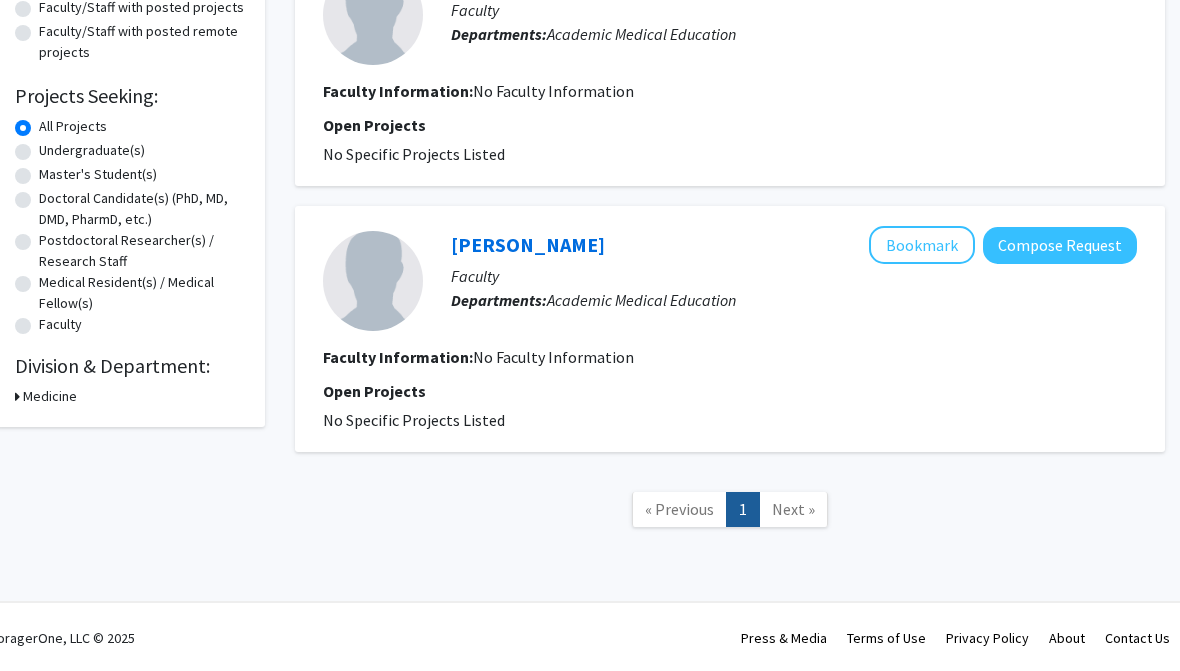 click on "Medicine" at bounding box center (50, 396) 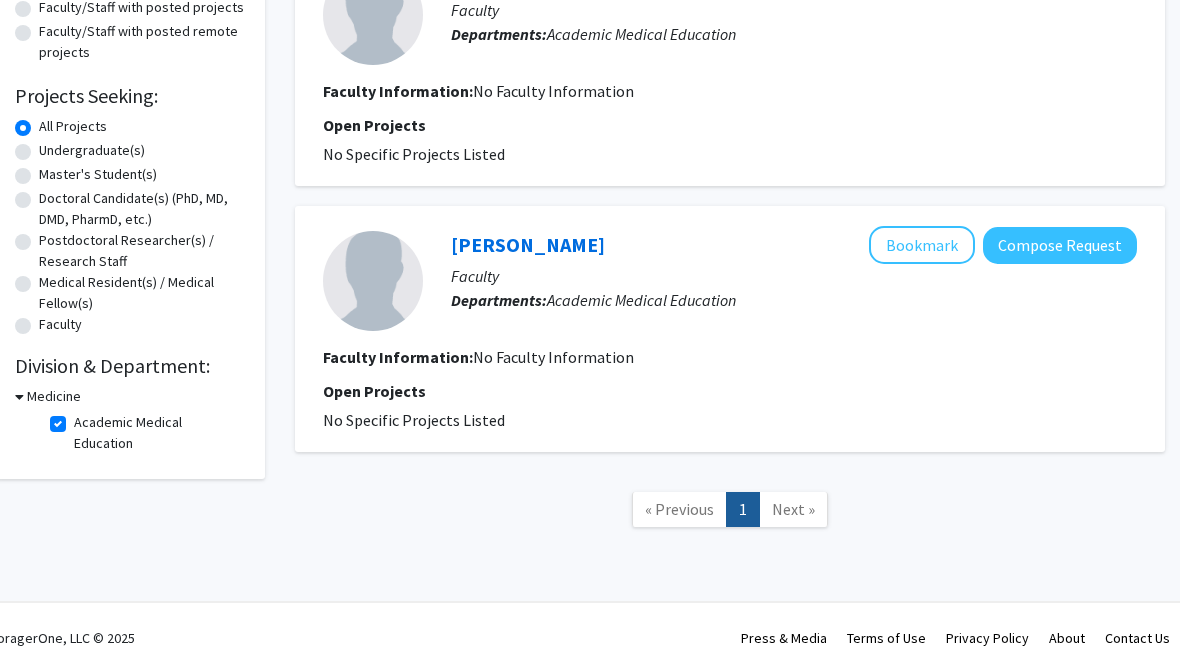 click on "Academic Medical Education" 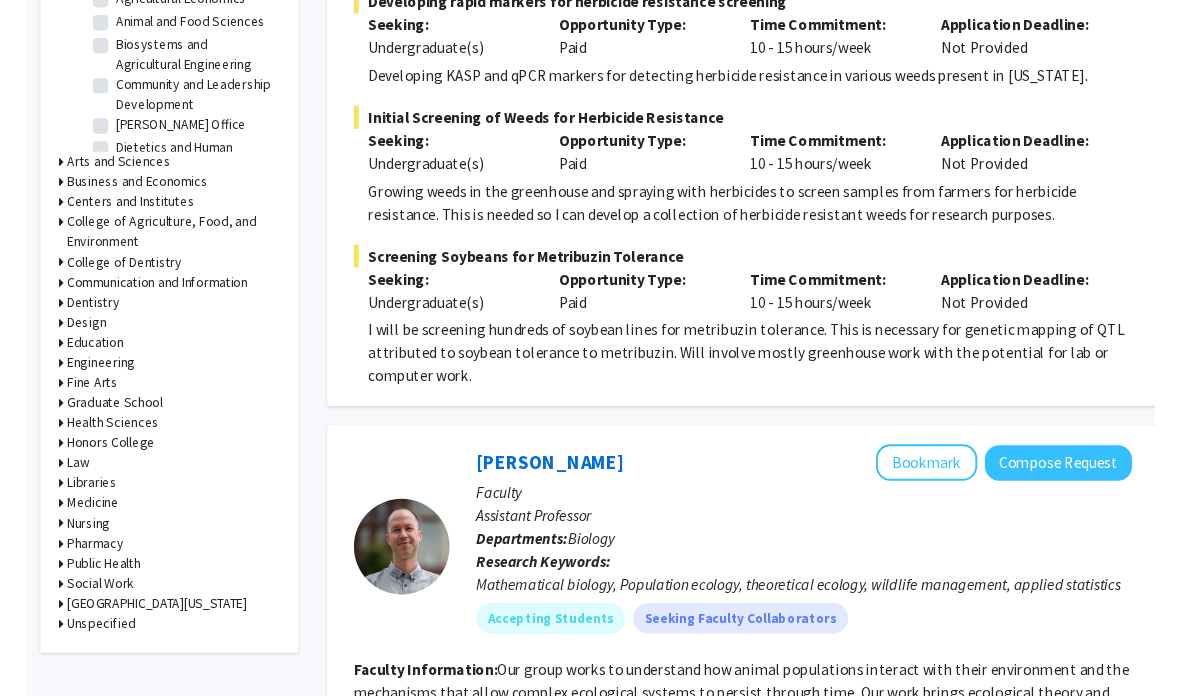 scroll, scrollTop: 788, scrollLeft: 0, axis: vertical 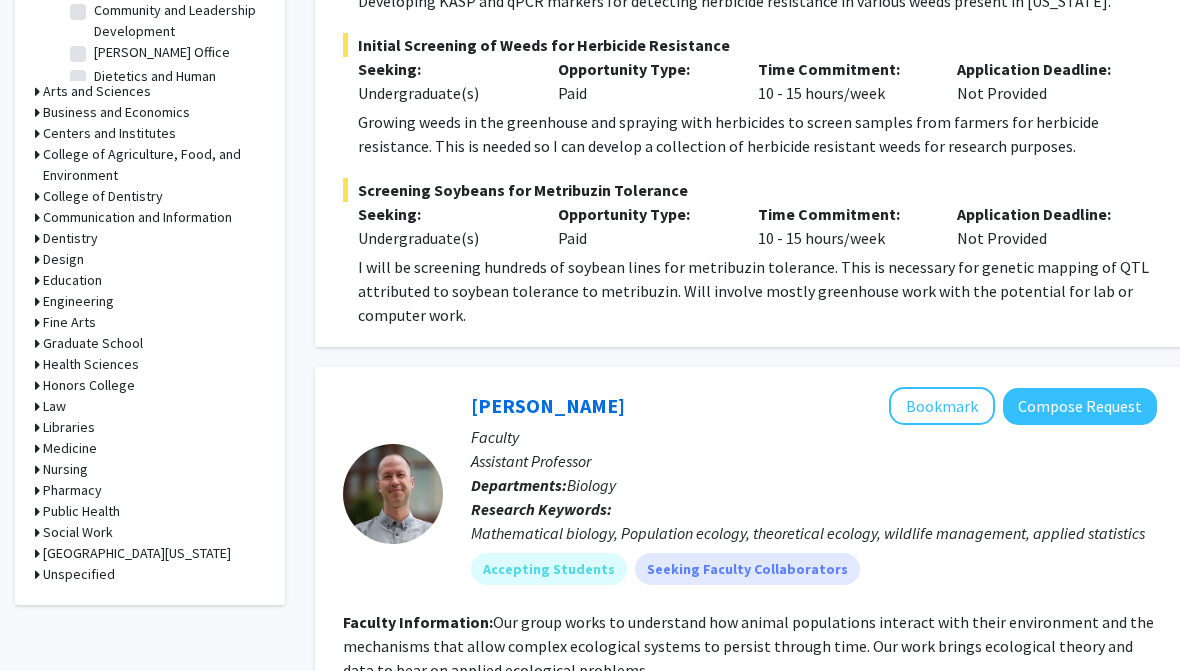 click on "Medicine" at bounding box center (70, 448) 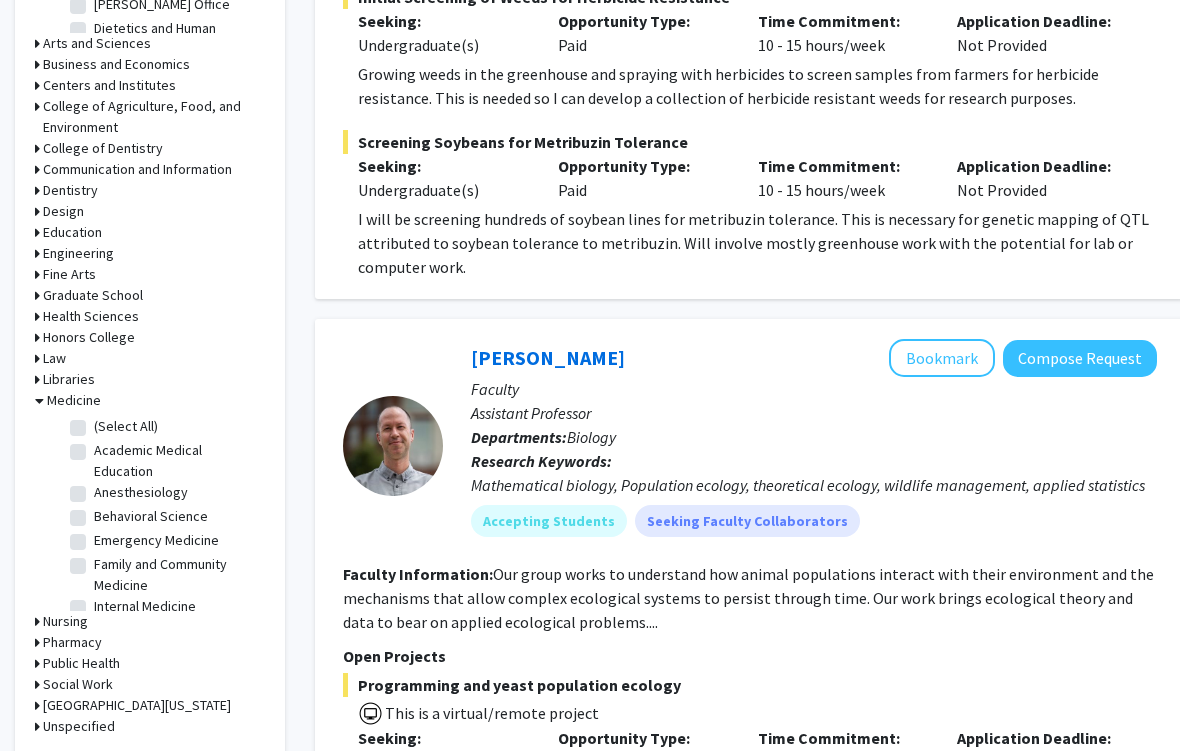 scroll, scrollTop: 838, scrollLeft: 0, axis: vertical 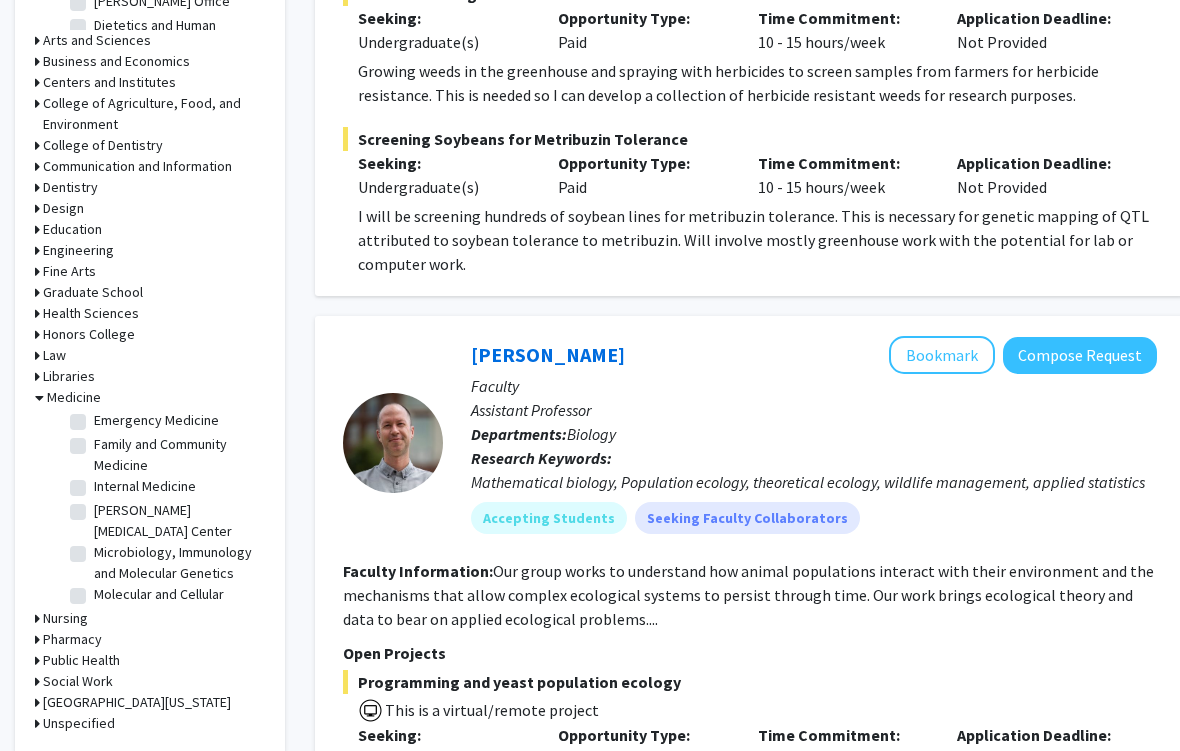 click on "Internal Medicine" 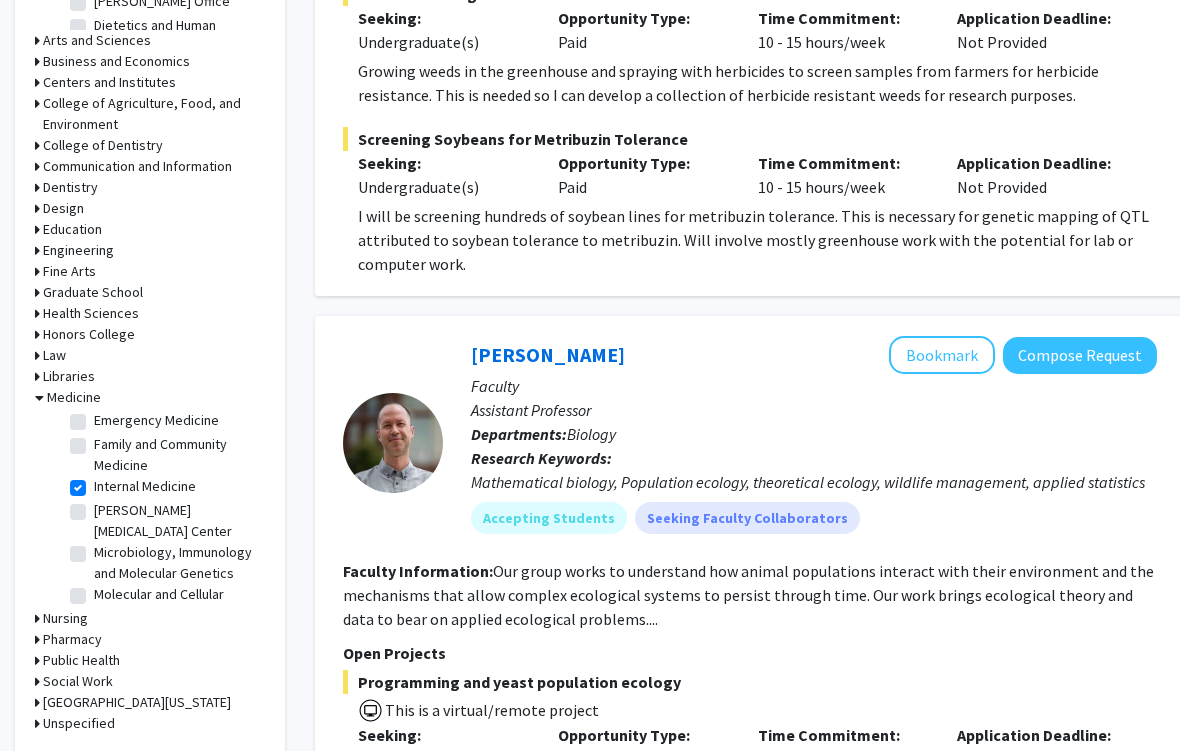 checkbox on "true" 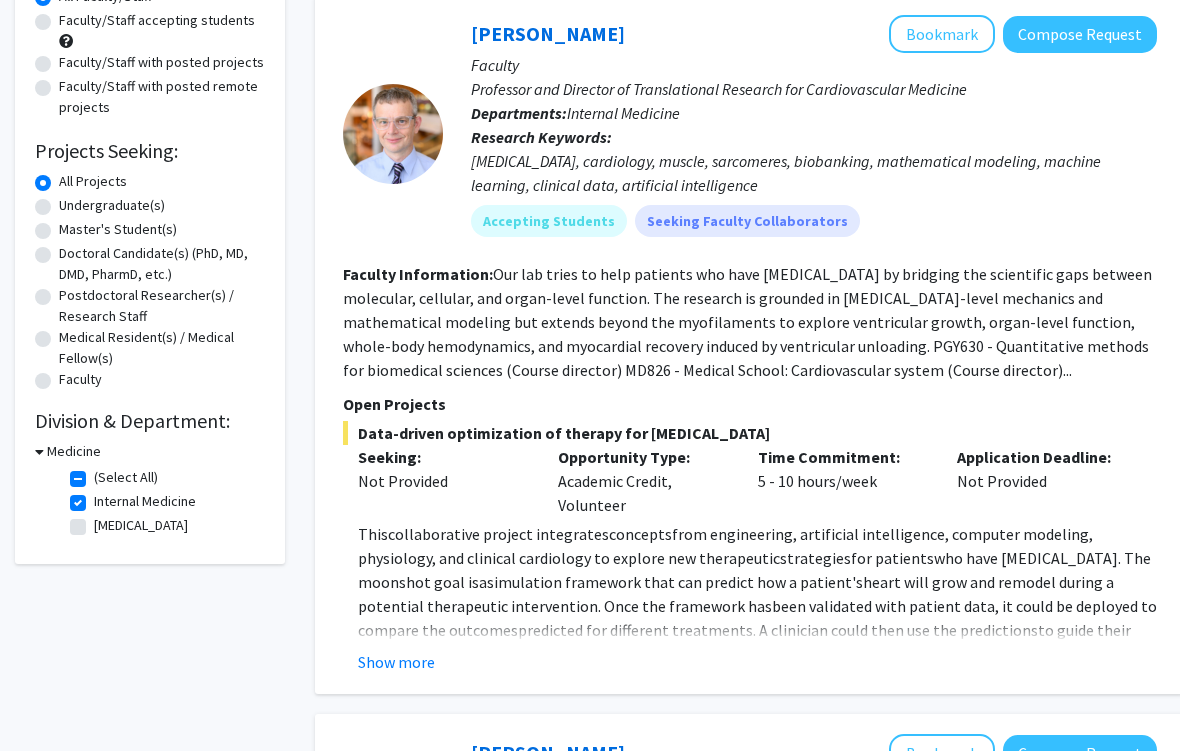 scroll, scrollTop: 207, scrollLeft: 0, axis: vertical 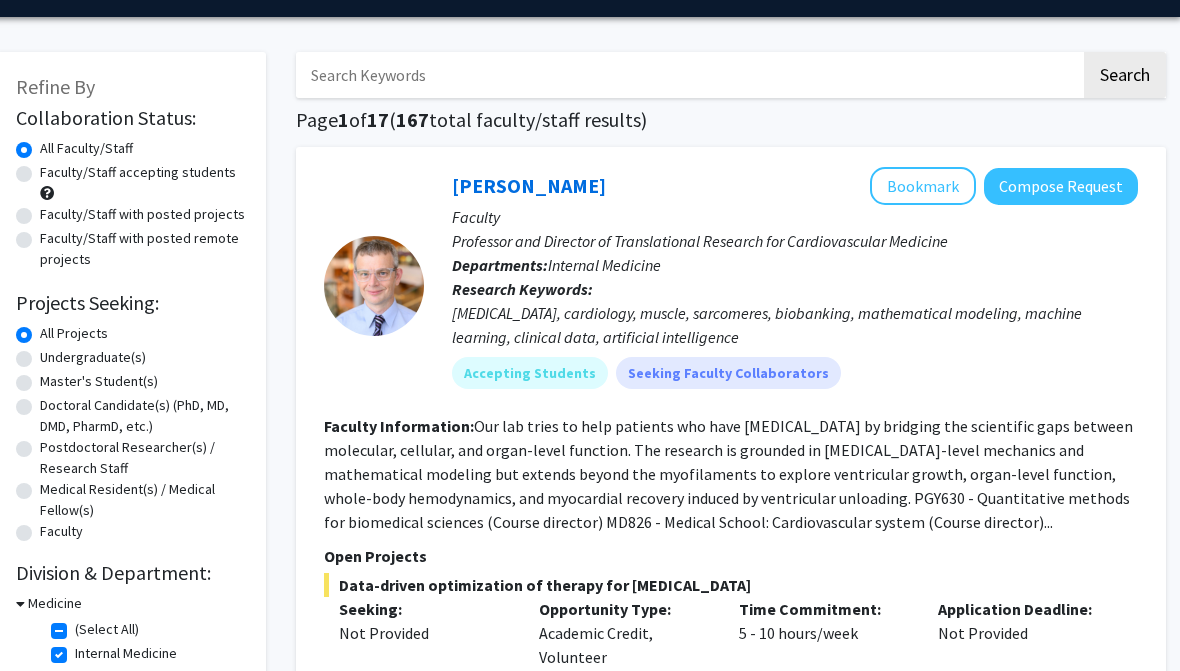 click on "Bookmark" 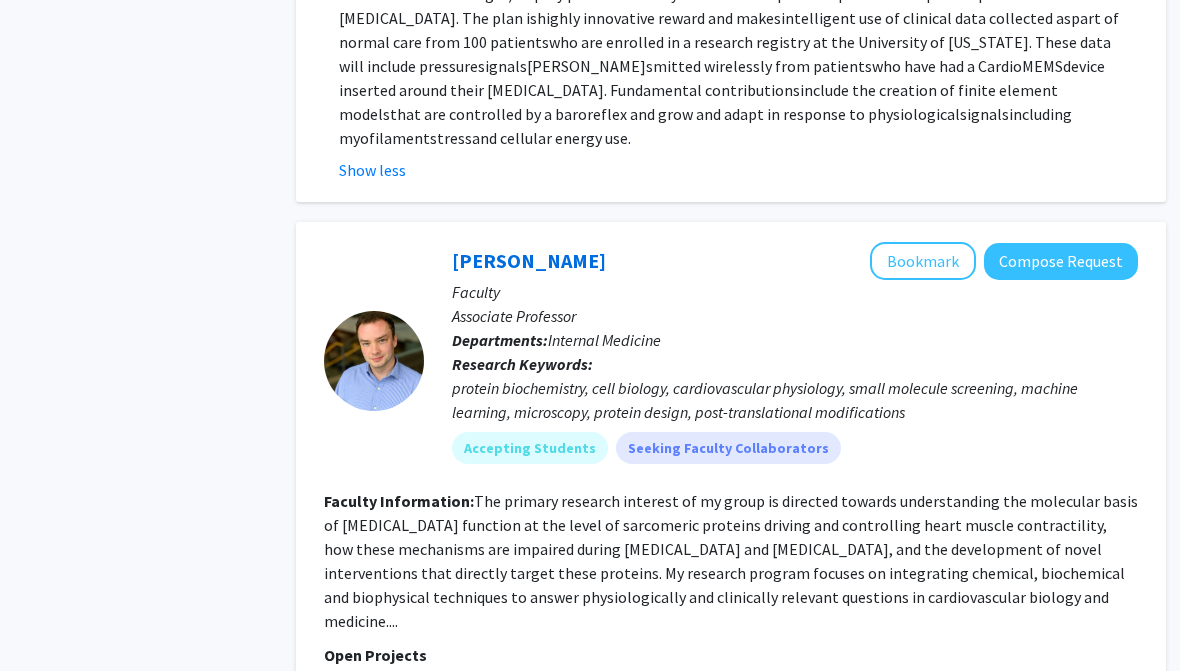 scroll, scrollTop: 1055, scrollLeft: 18, axis: both 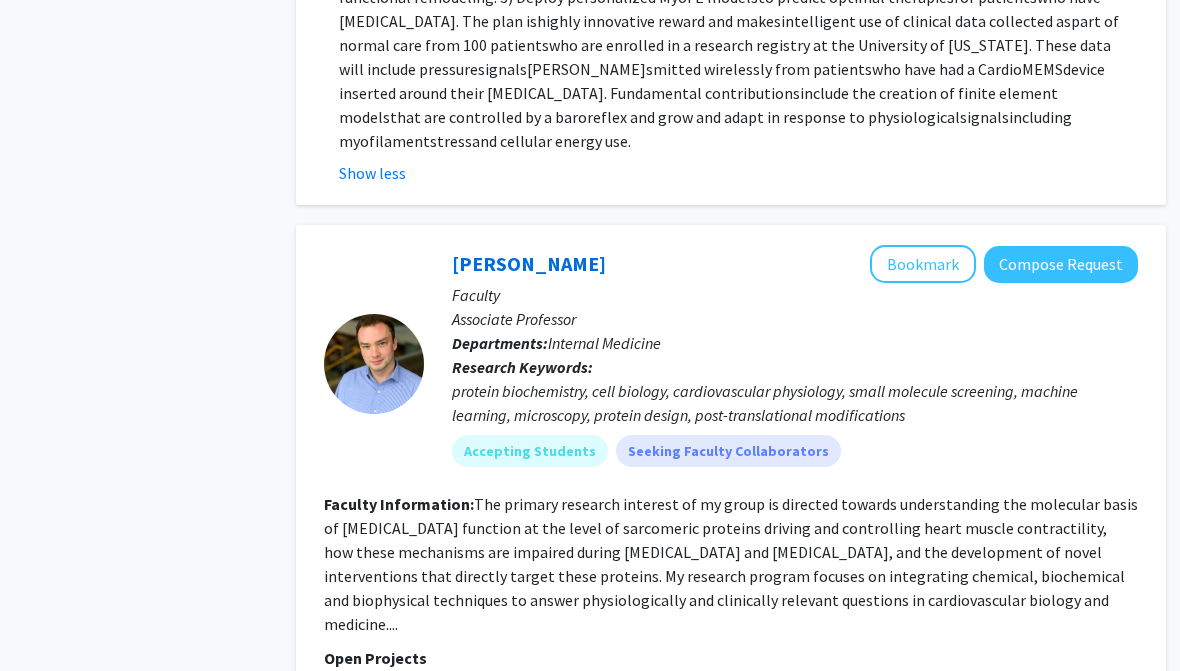 click on "Bookmark" 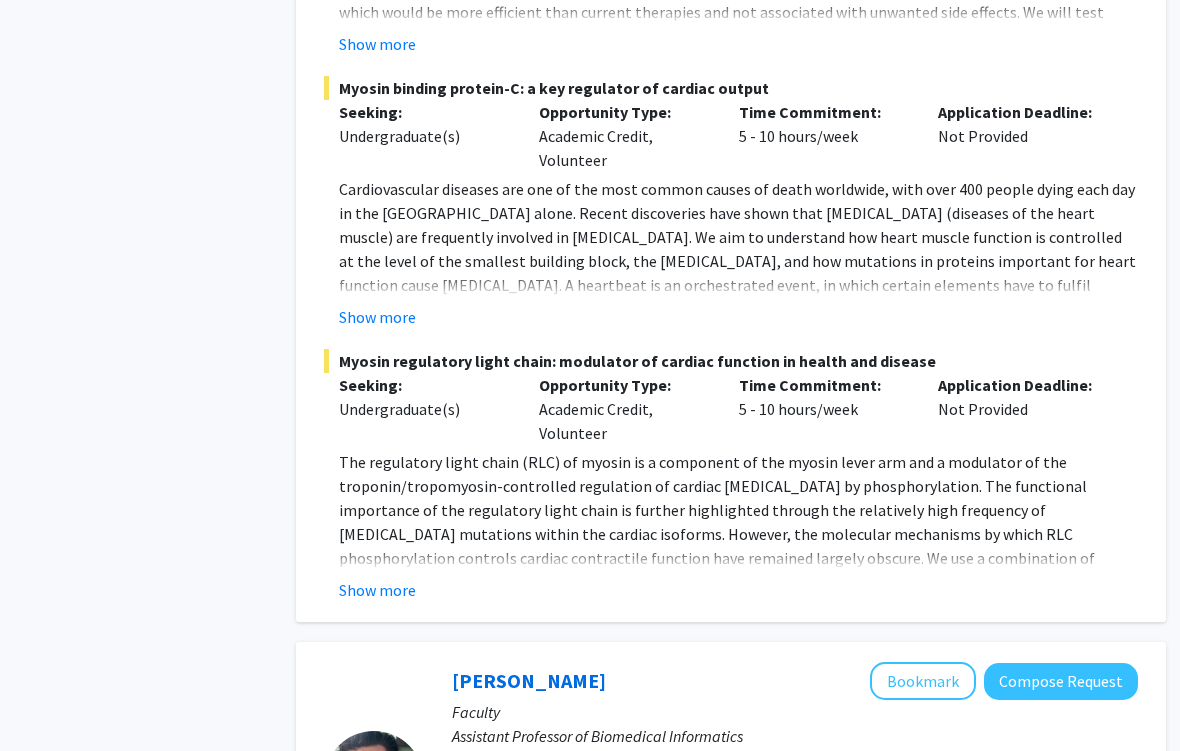 scroll, scrollTop: 1928, scrollLeft: 18, axis: both 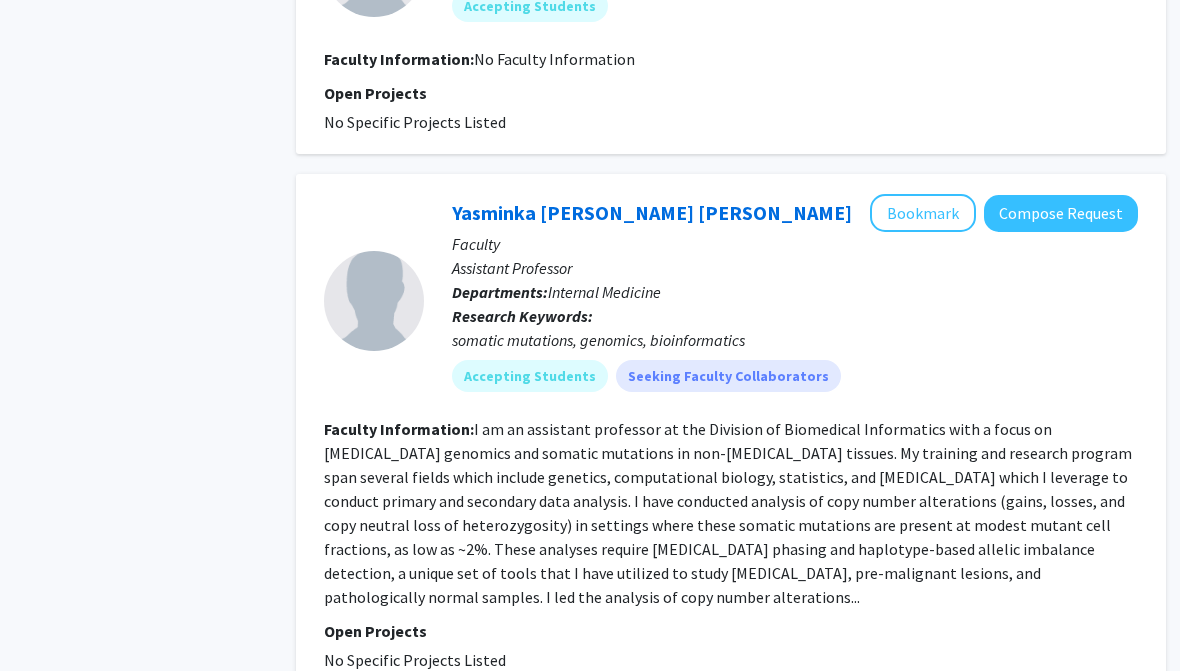 click on "Bookmark" 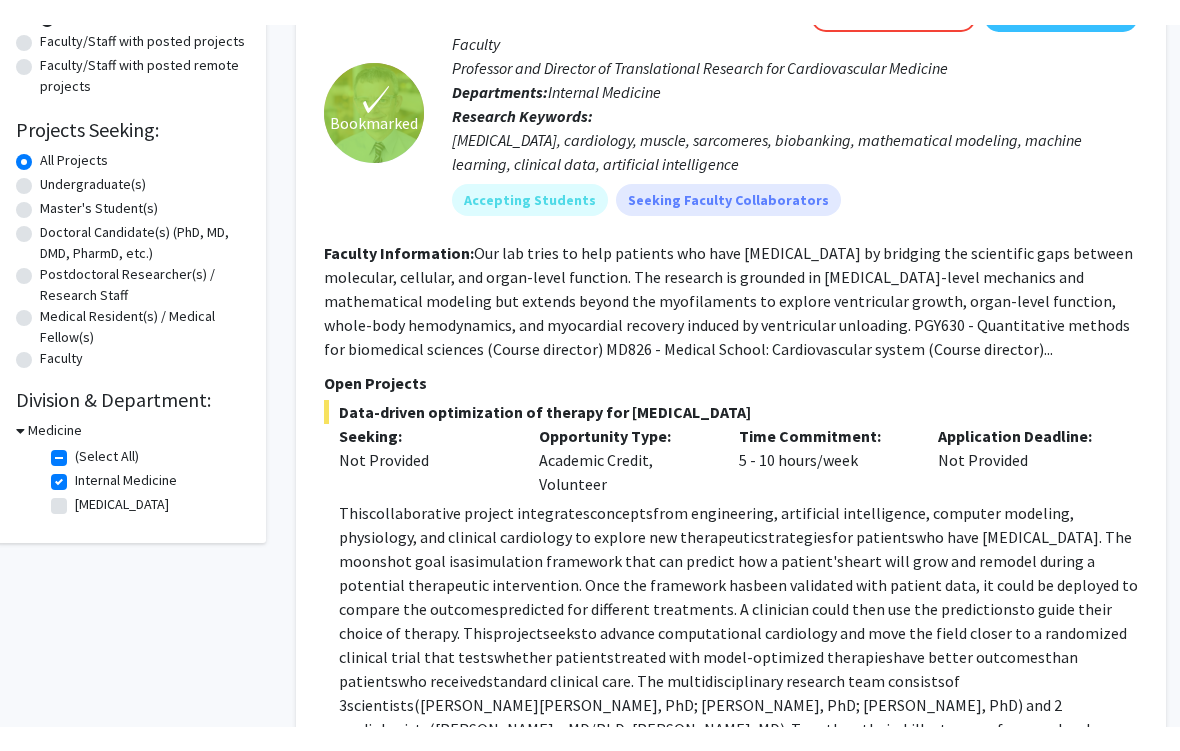 scroll, scrollTop: 204, scrollLeft: 19, axis: both 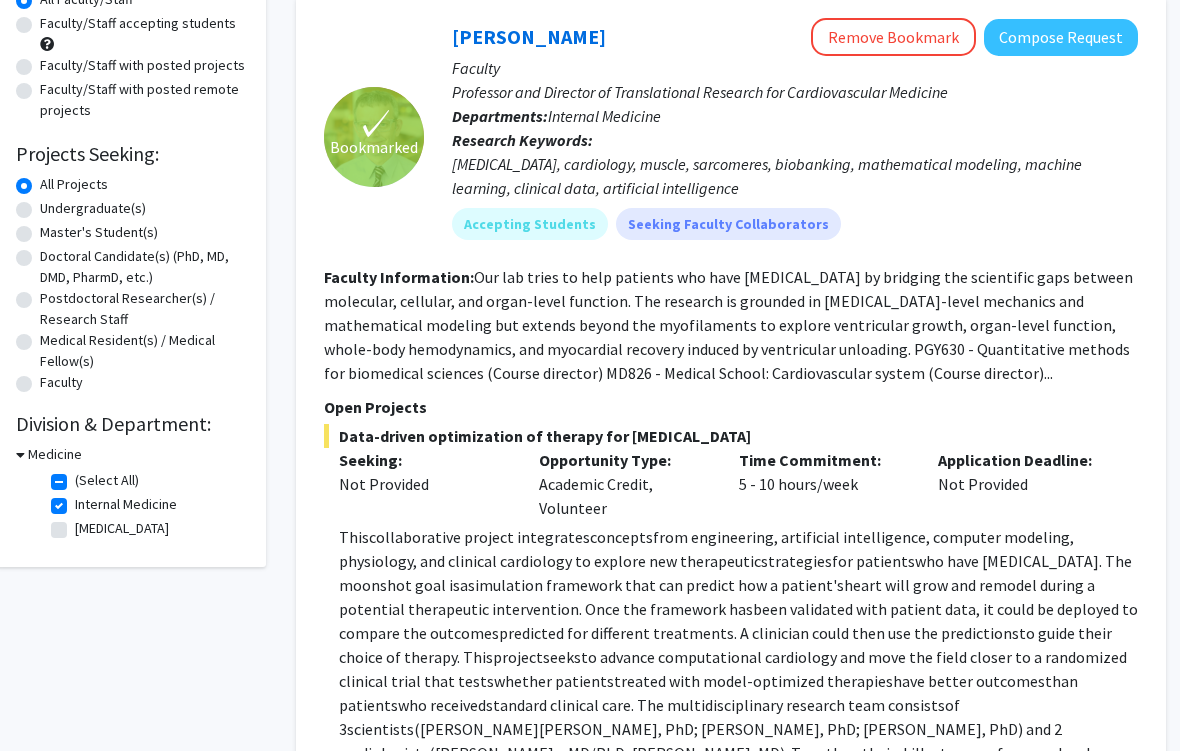 click on "Medicine" at bounding box center (55, 454) 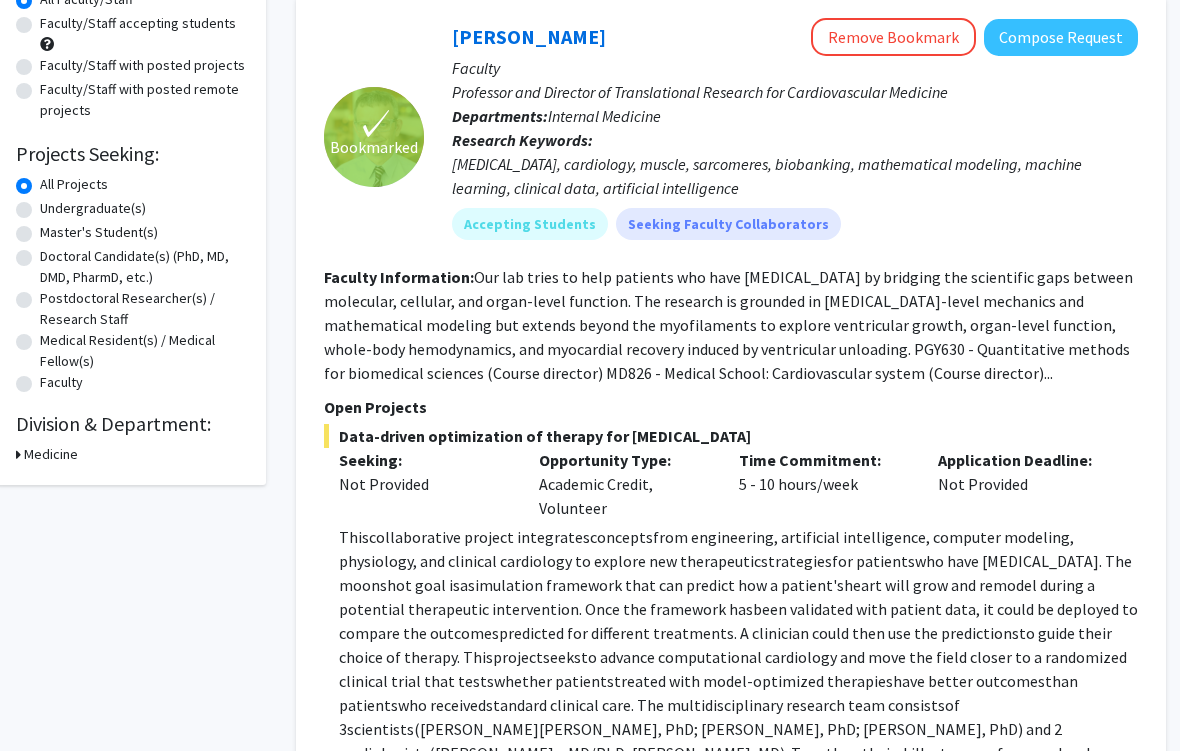 click on "Medicine" at bounding box center (51, 454) 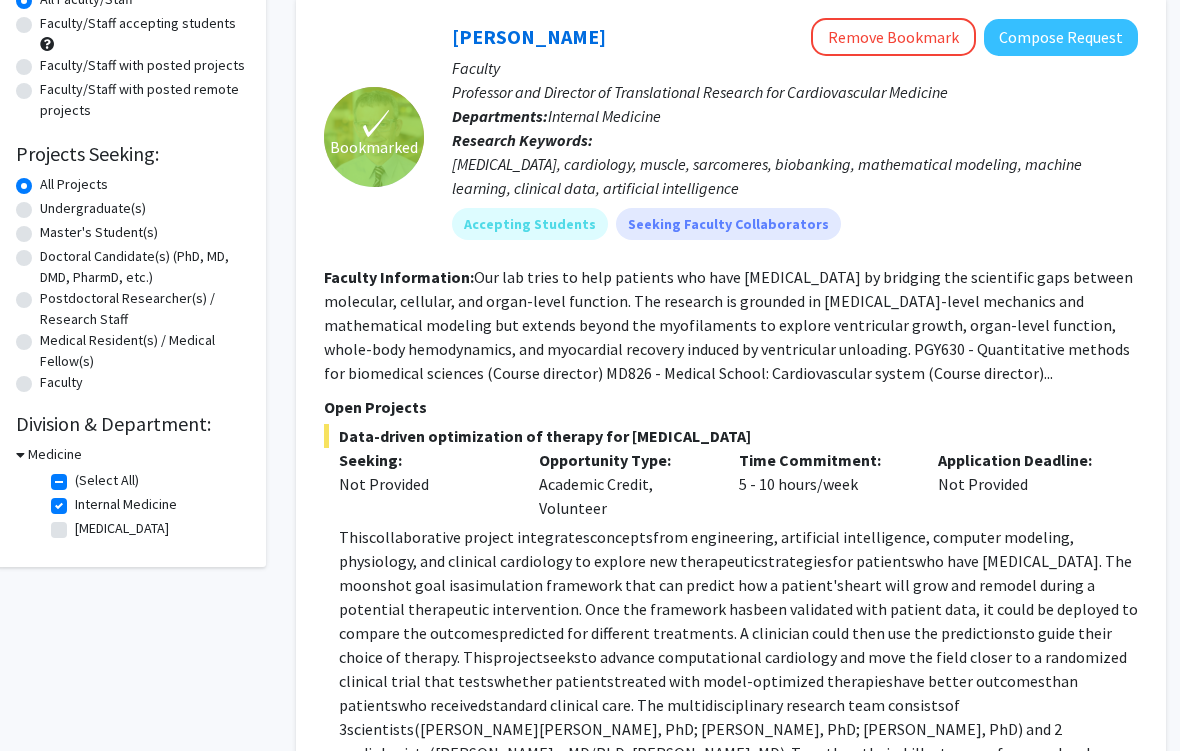click on "(Select All)" 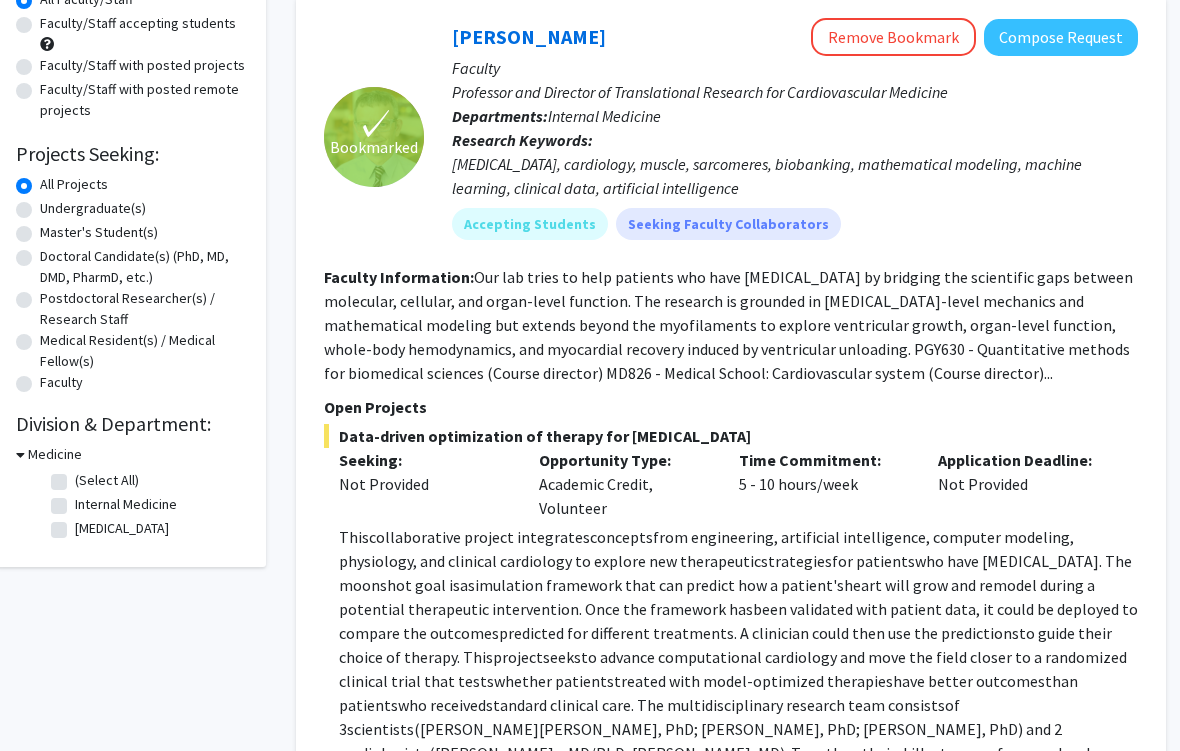 checkbox on "false" 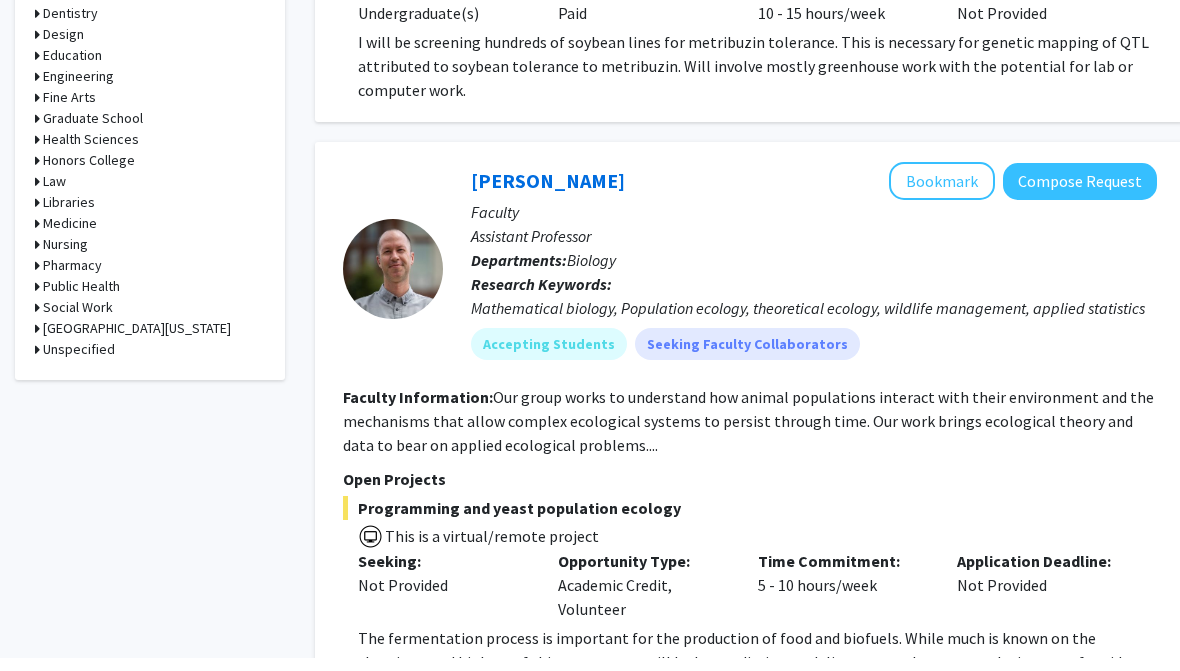 scroll, scrollTop: 1013, scrollLeft: 0, axis: vertical 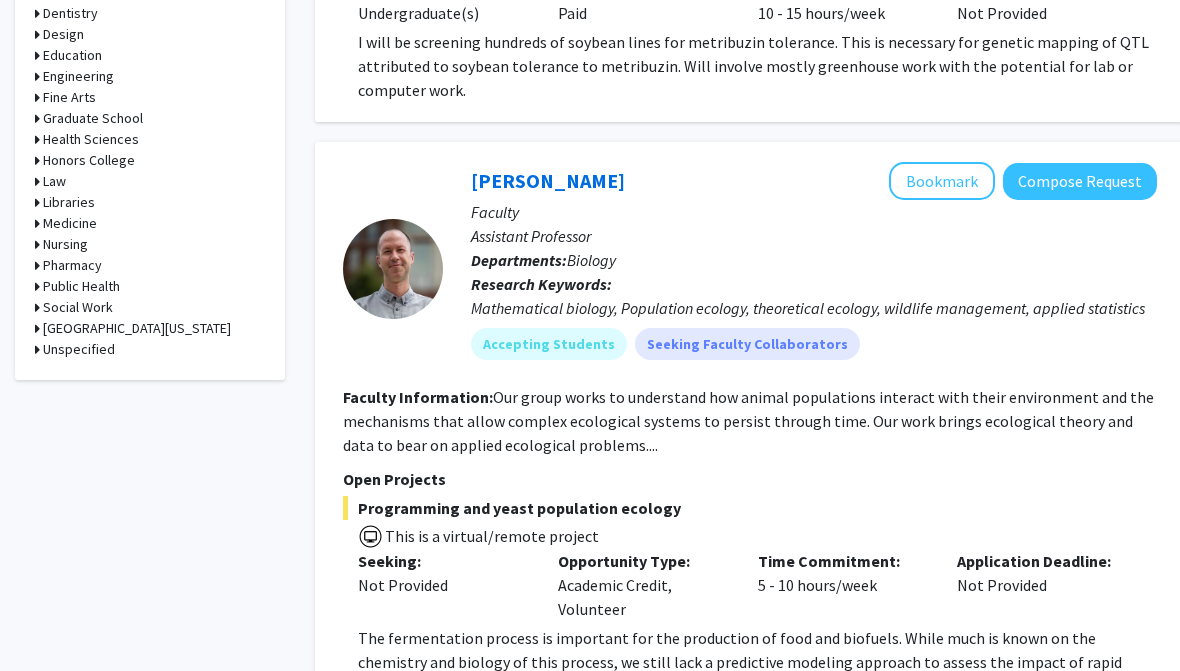 click on "Medicine" at bounding box center (70, 223) 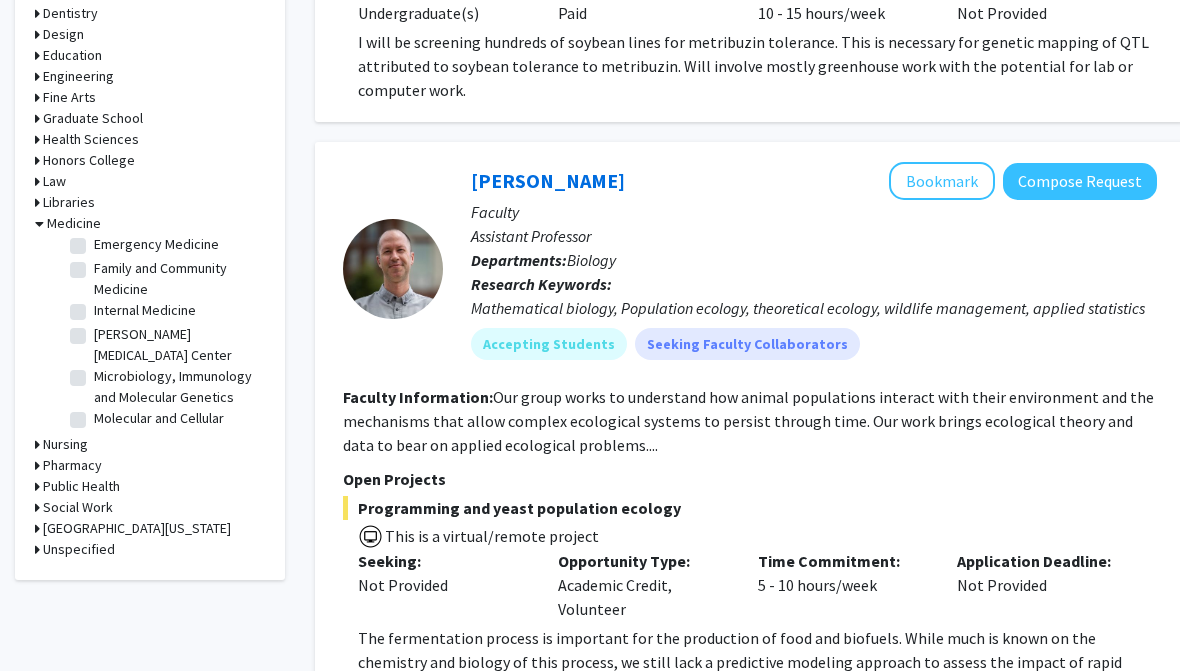 scroll, scrollTop: 120, scrollLeft: 0, axis: vertical 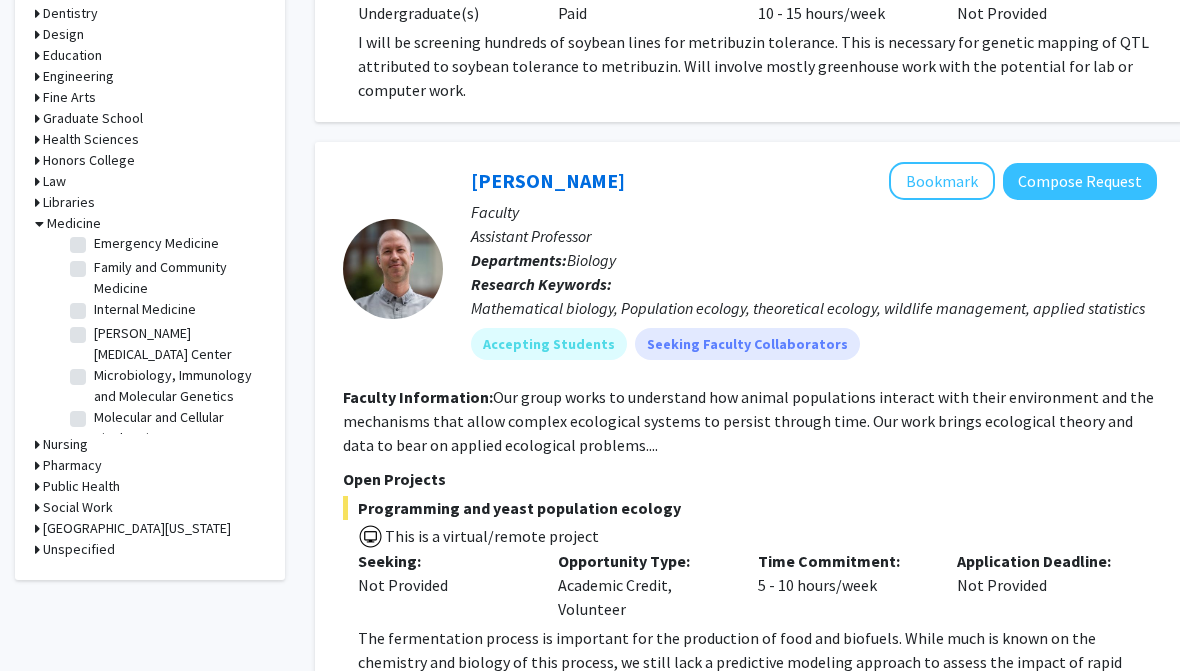 click on "Markey Cancer Center" 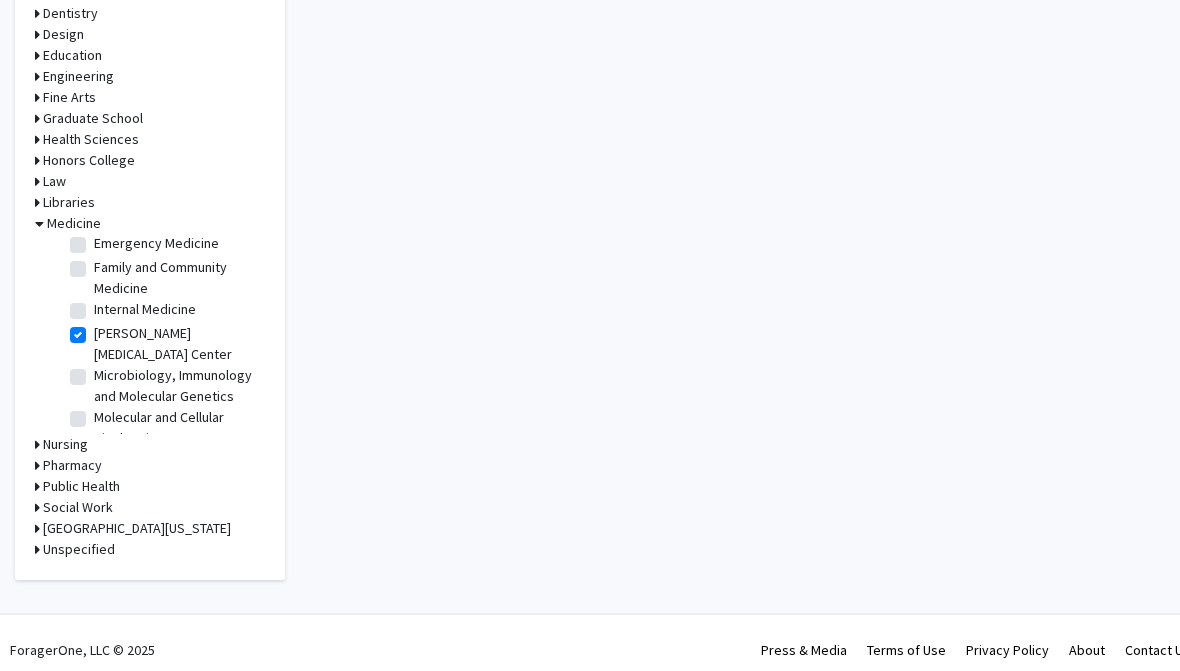 checkbox on "true" 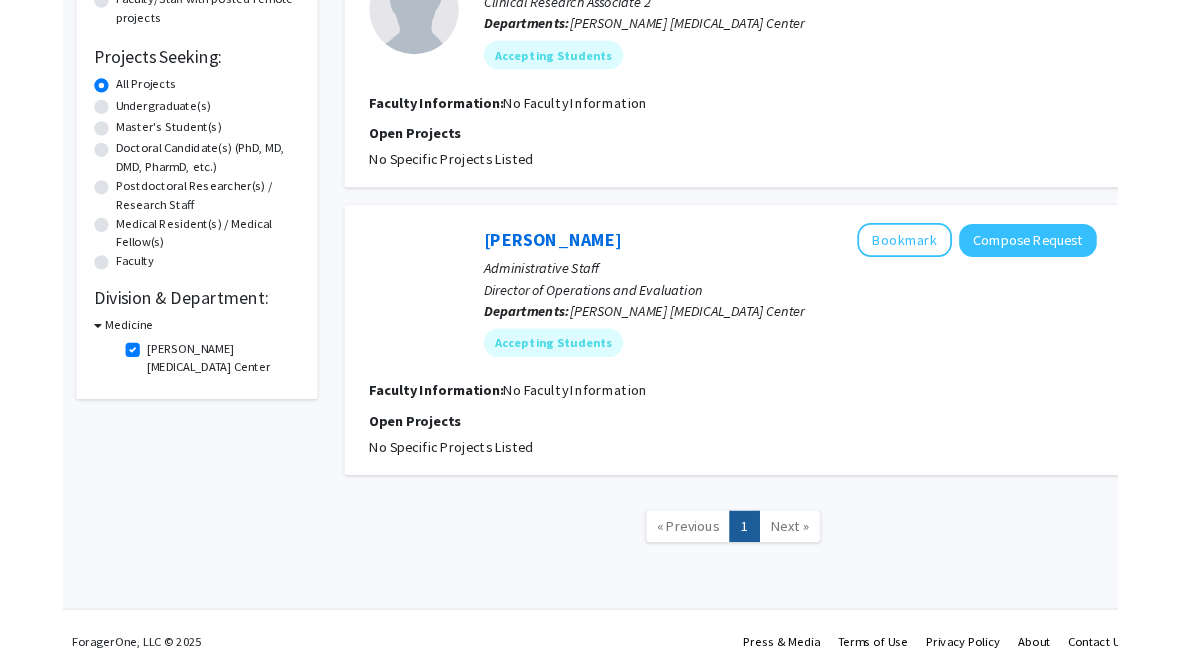scroll, scrollTop: 374, scrollLeft: 0, axis: vertical 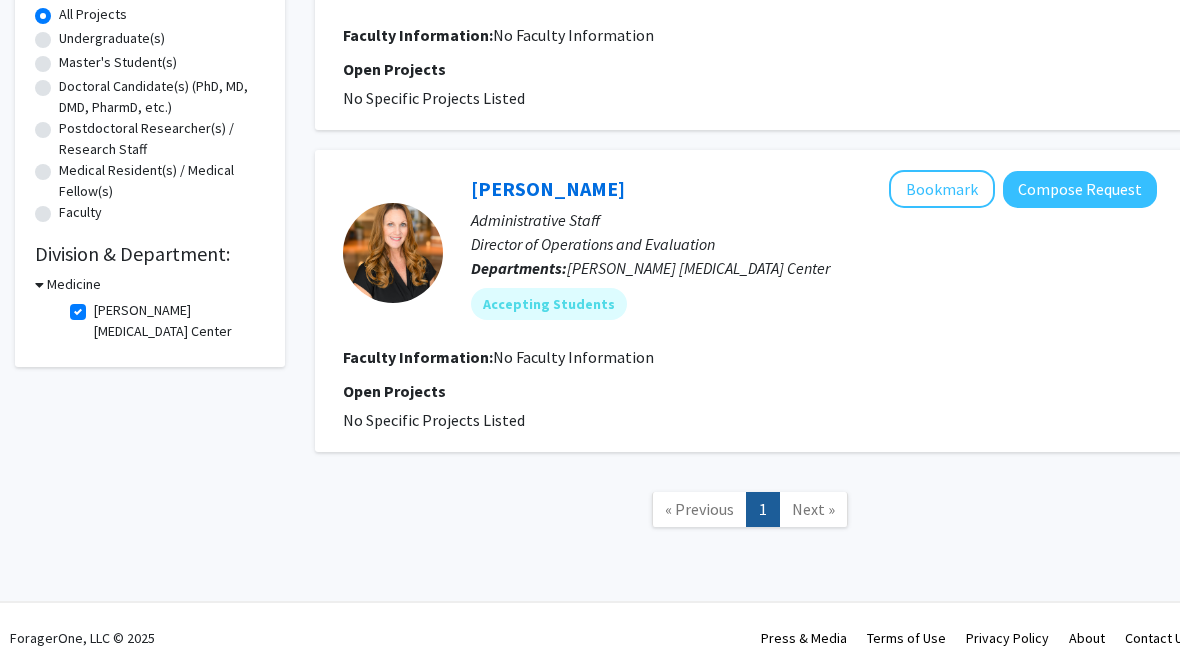 click on "Markey Cancer Center" 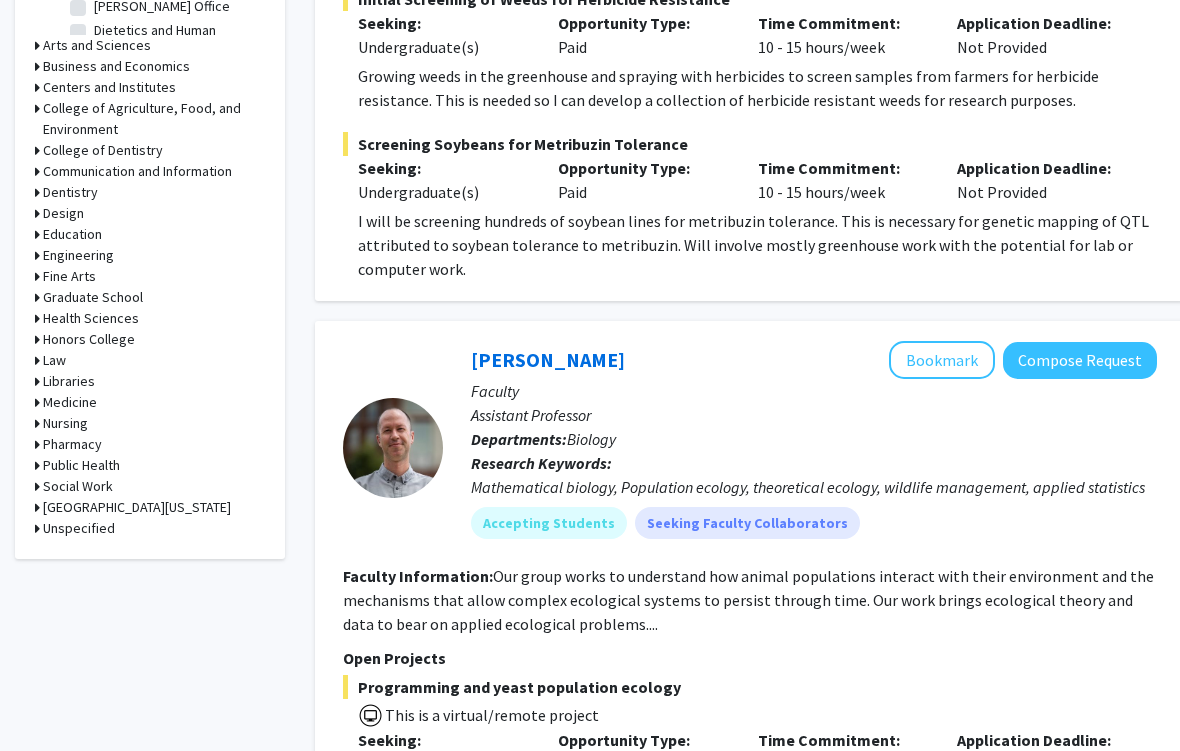 scroll, scrollTop: 834, scrollLeft: 0, axis: vertical 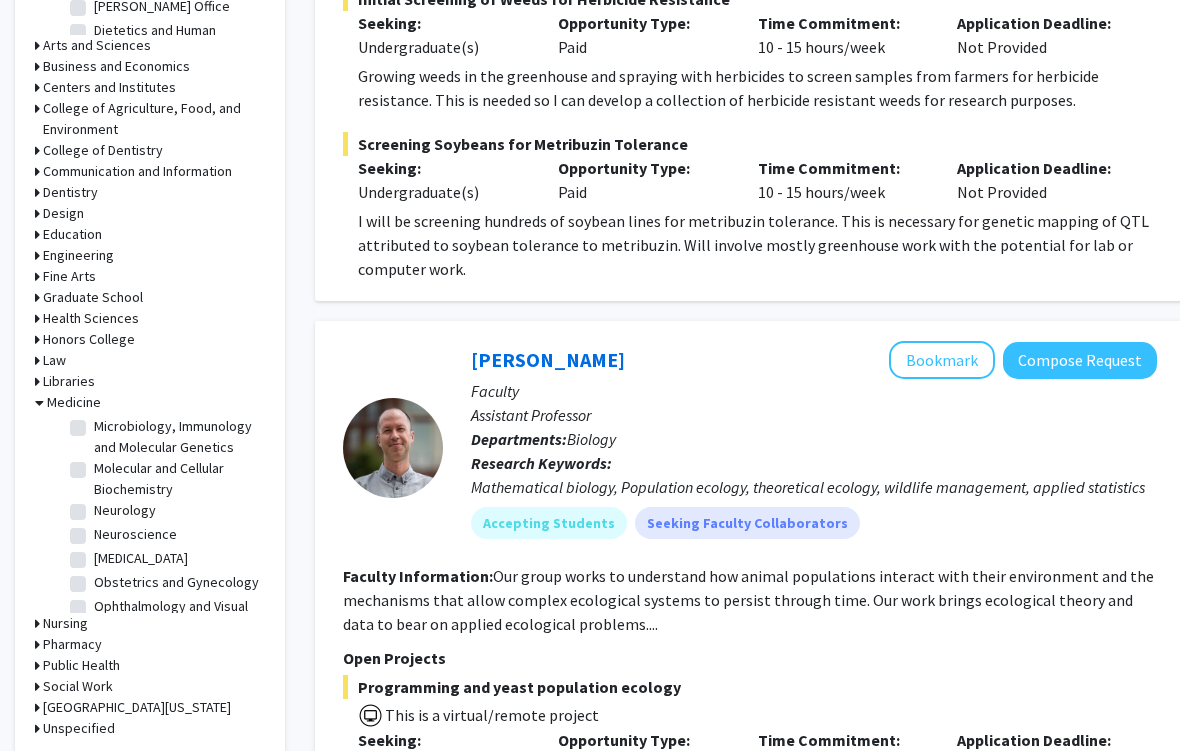 click on "Neuroscience" 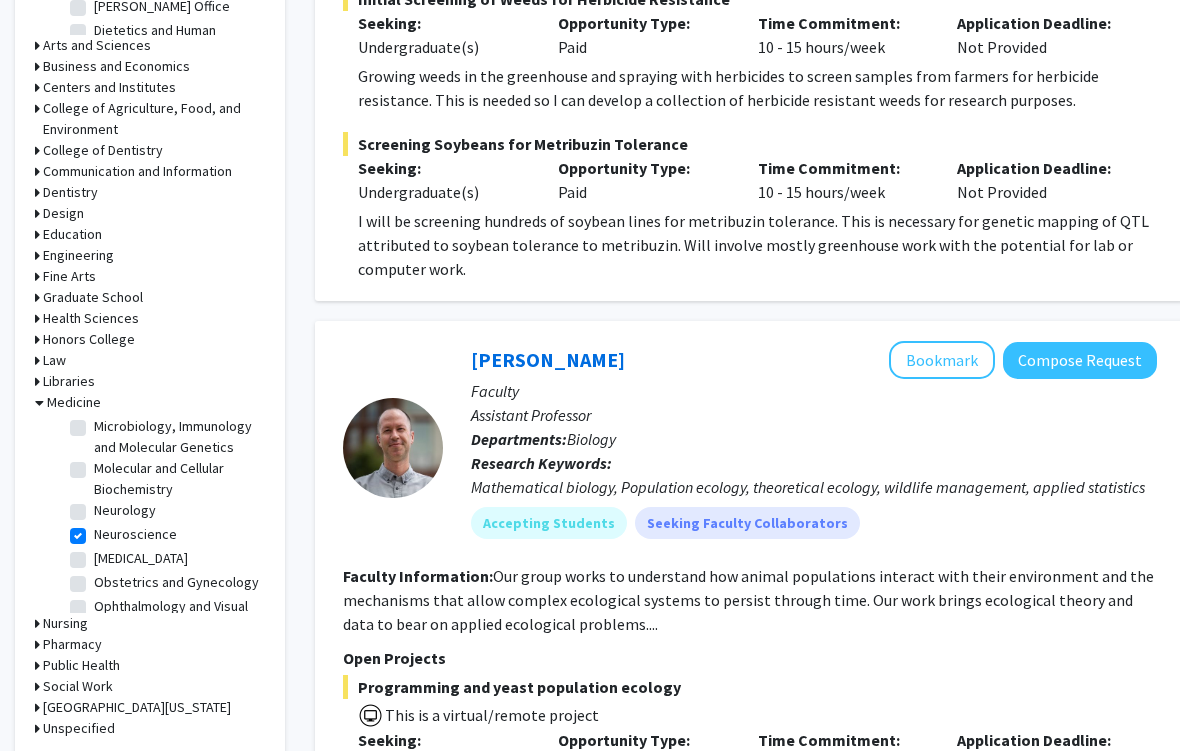 checkbox on "true" 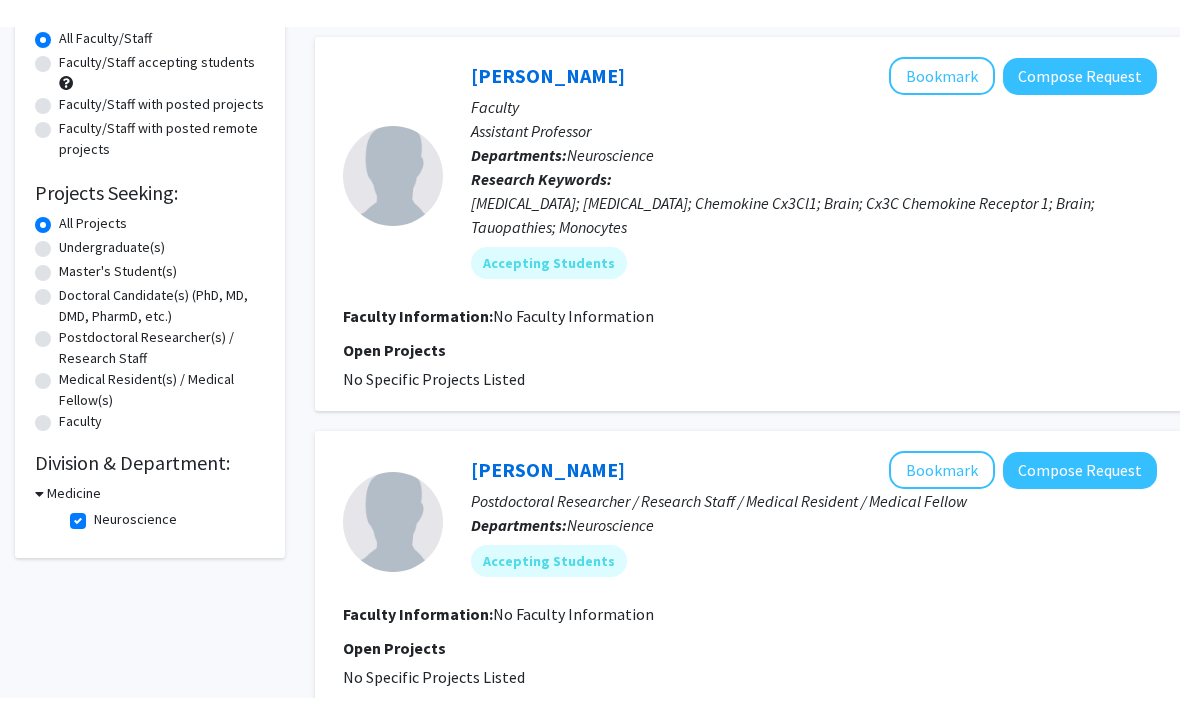scroll, scrollTop: 183, scrollLeft: 0, axis: vertical 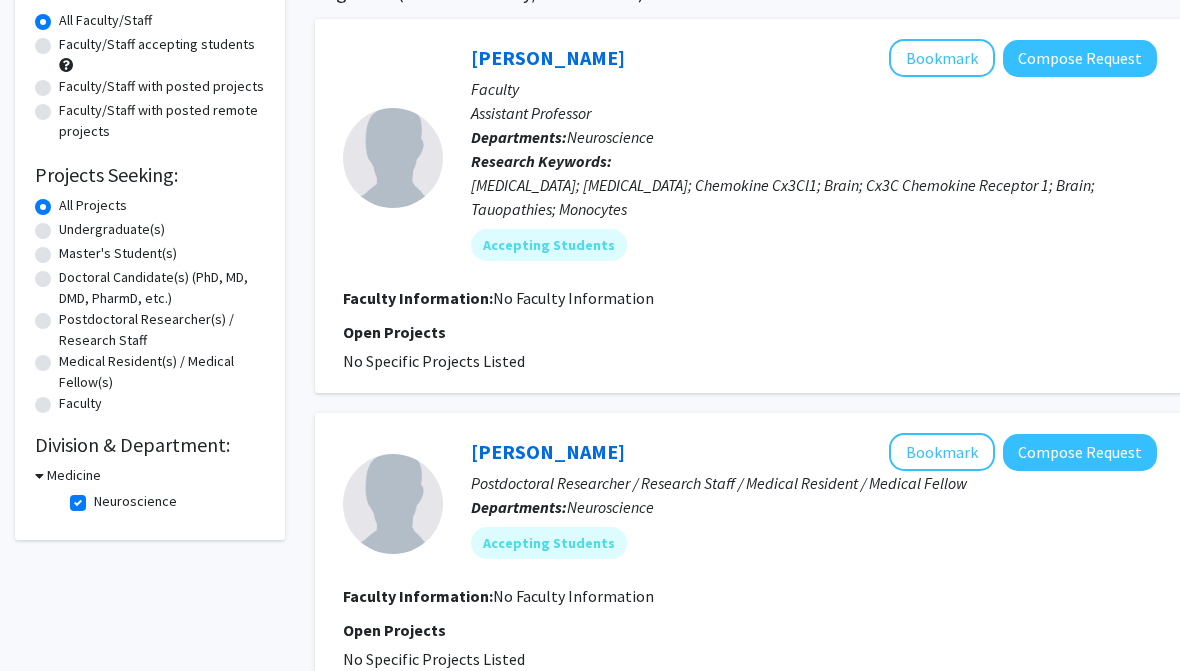 click on "Medicine" at bounding box center [74, 475] 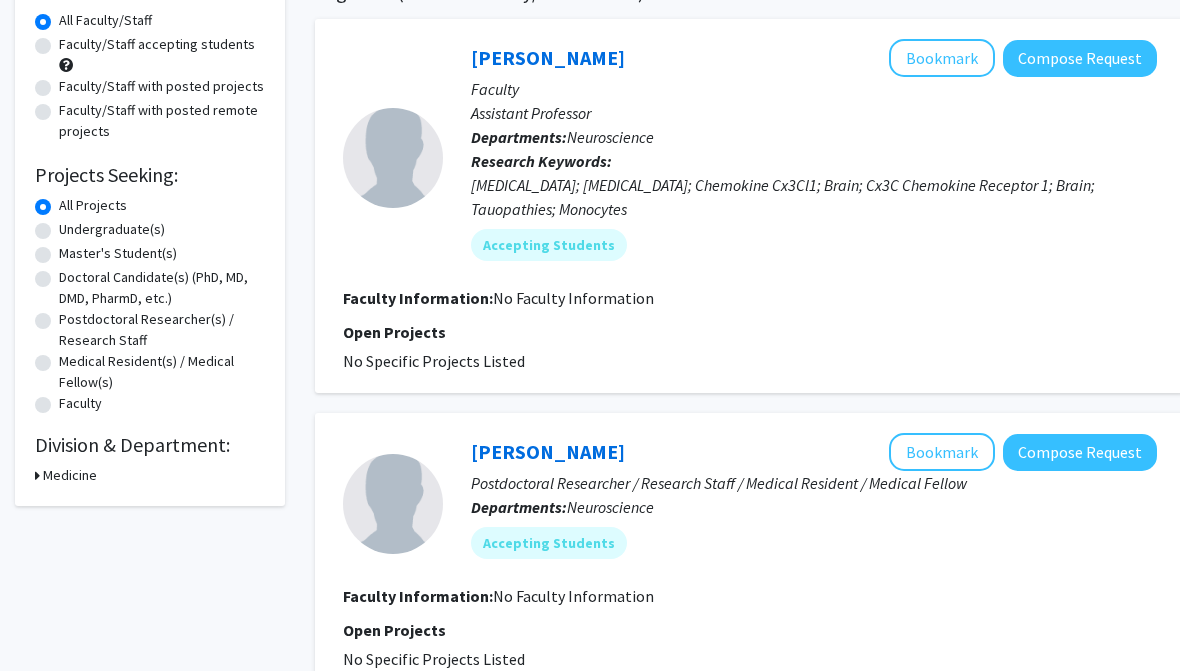 click on "Medicine" at bounding box center (70, 475) 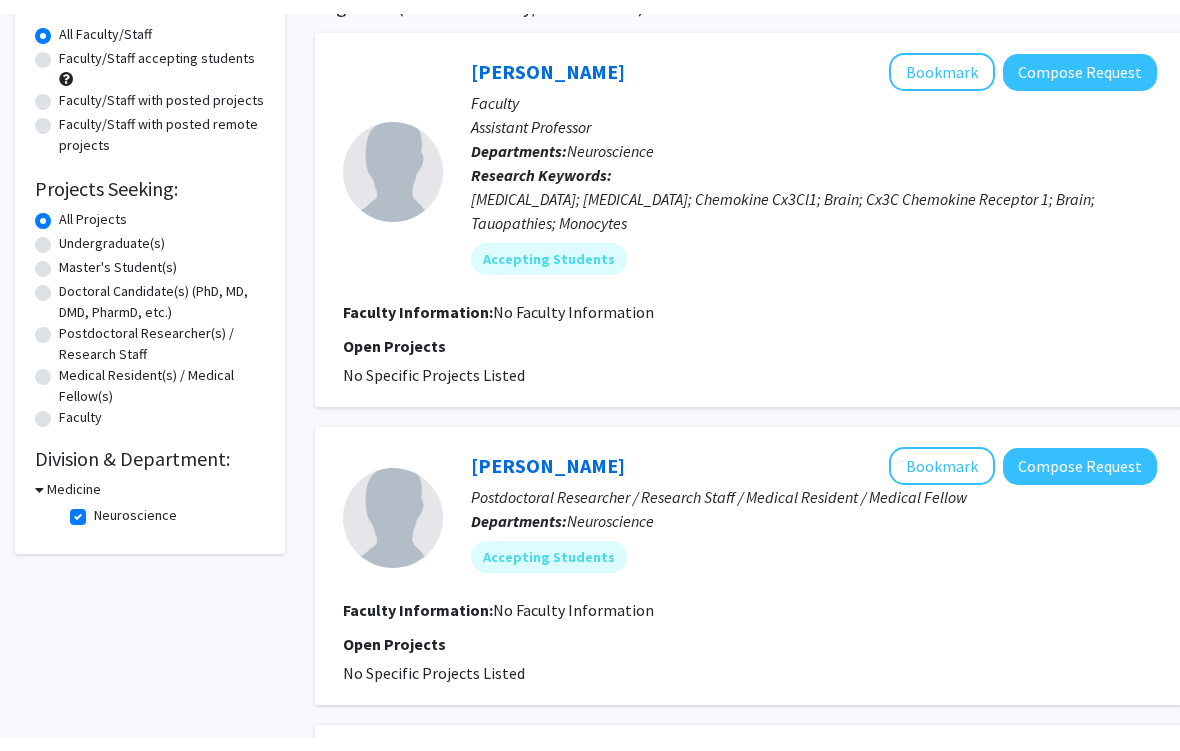 scroll, scrollTop: 156, scrollLeft: 0, axis: vertical 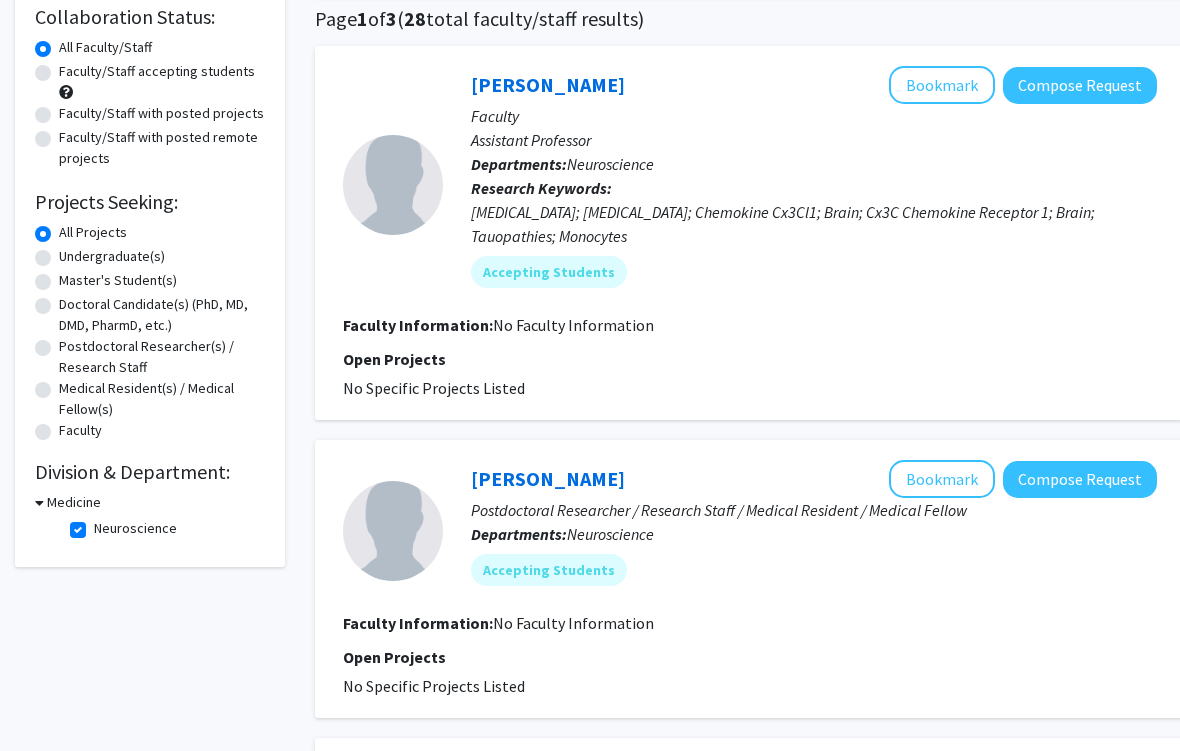 click on "Neuroscience" 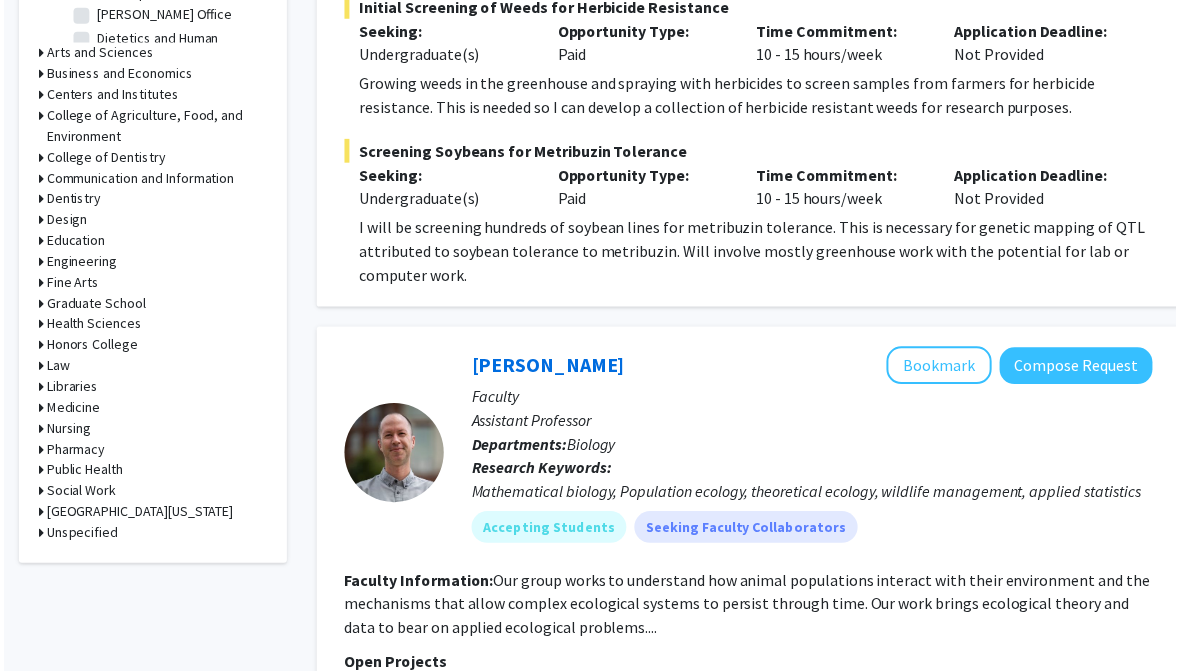 scroll, scrollTop: 831, scrollLeft: 0, axis: vertical 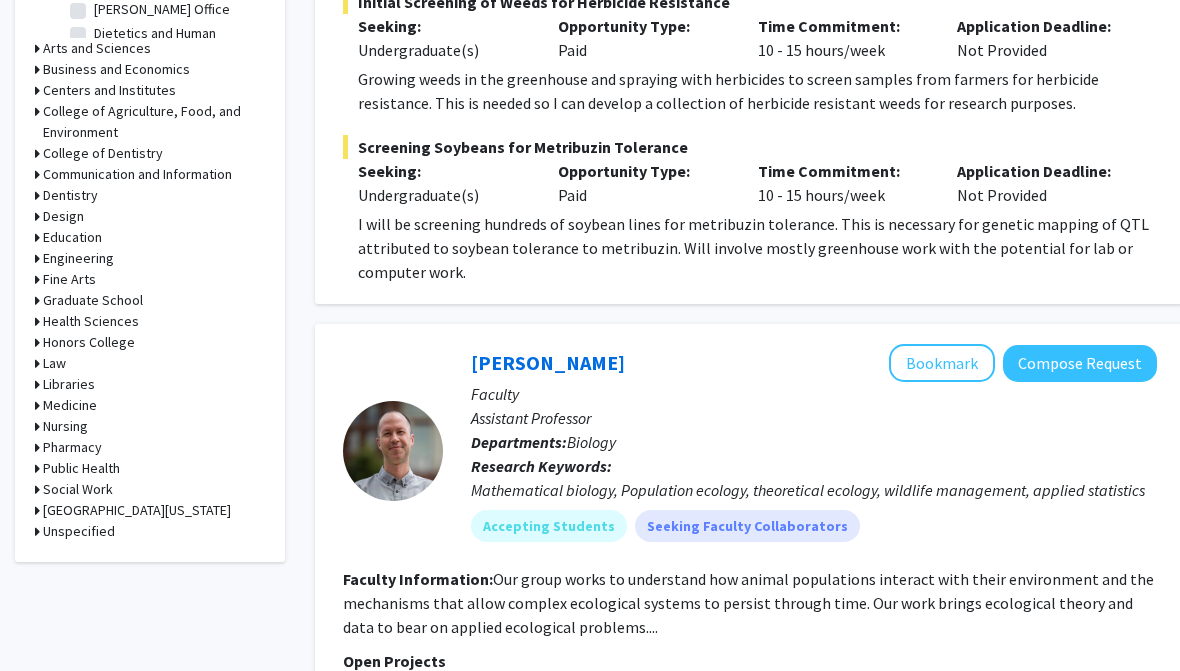 click on "Medicine" at bounding box center [70, 405] 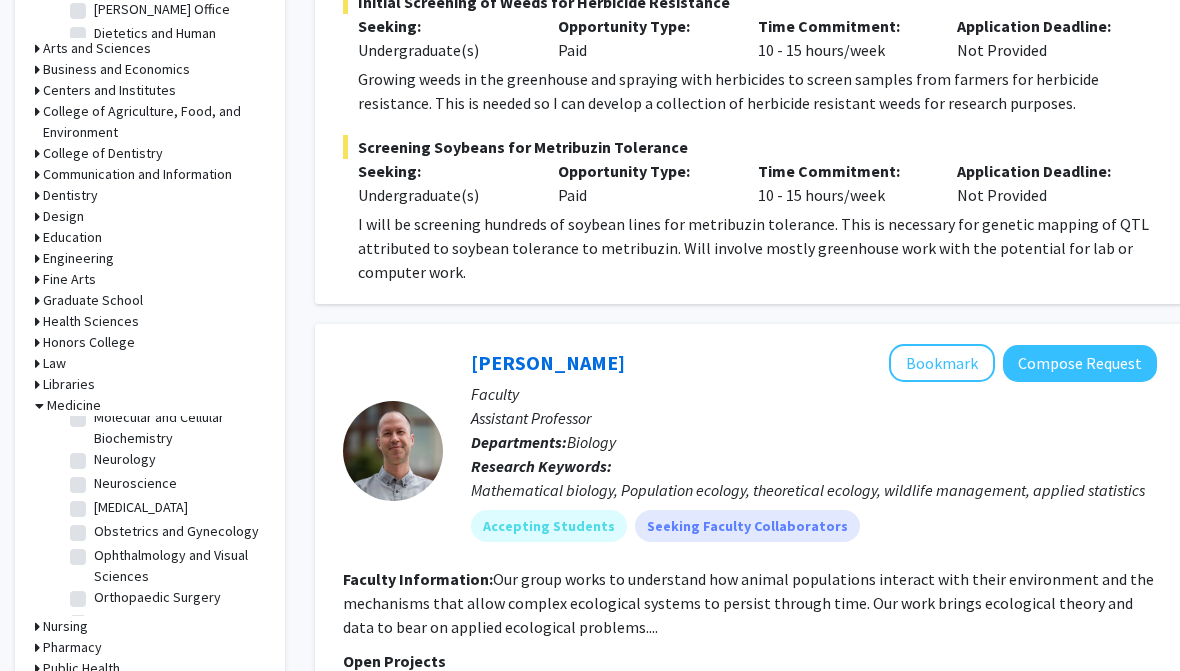 scroll, scrollTop: 303, scrollLeft: 0, axis: vertical 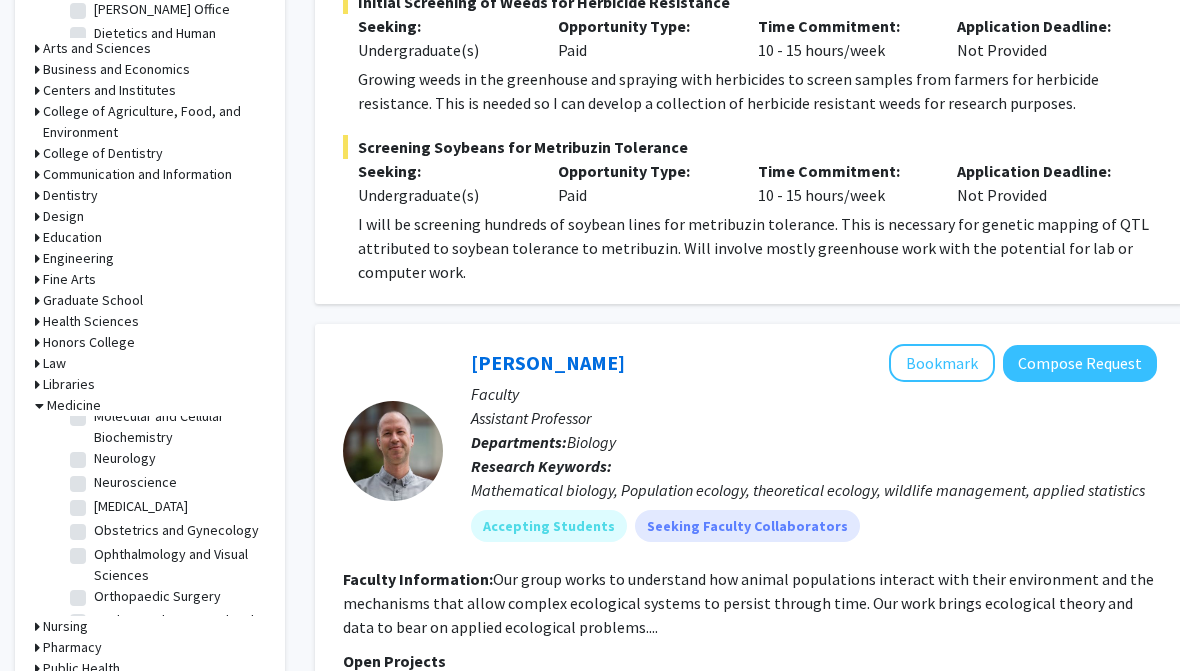 click on "Neuroscience" 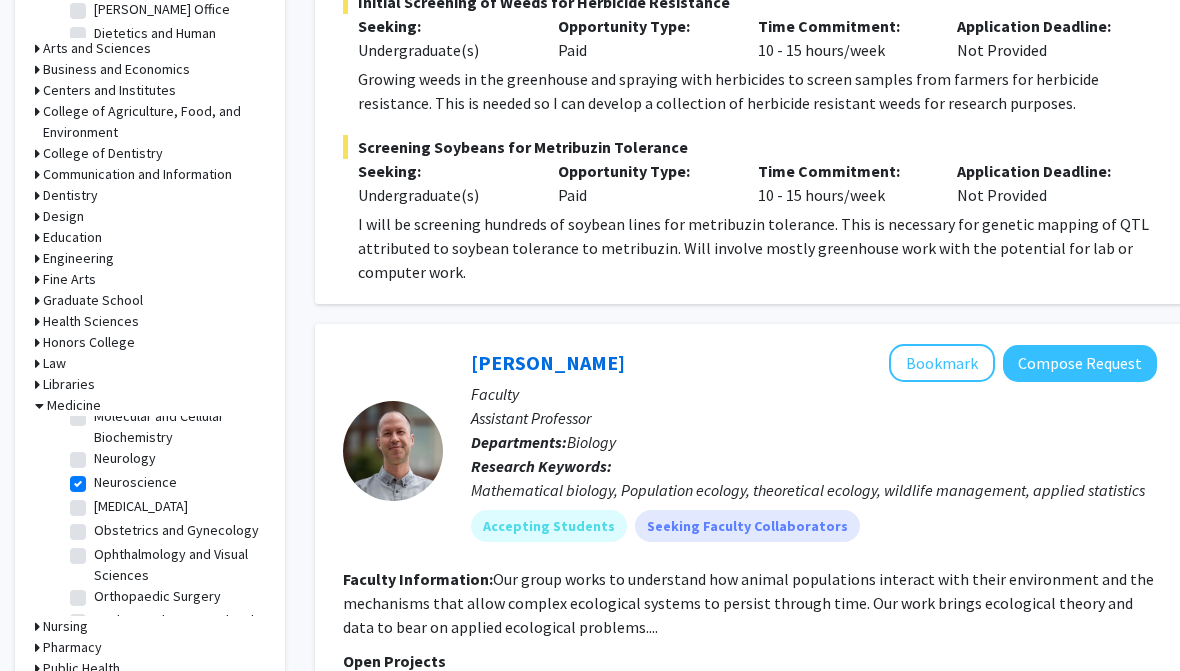 checkbox on "true" 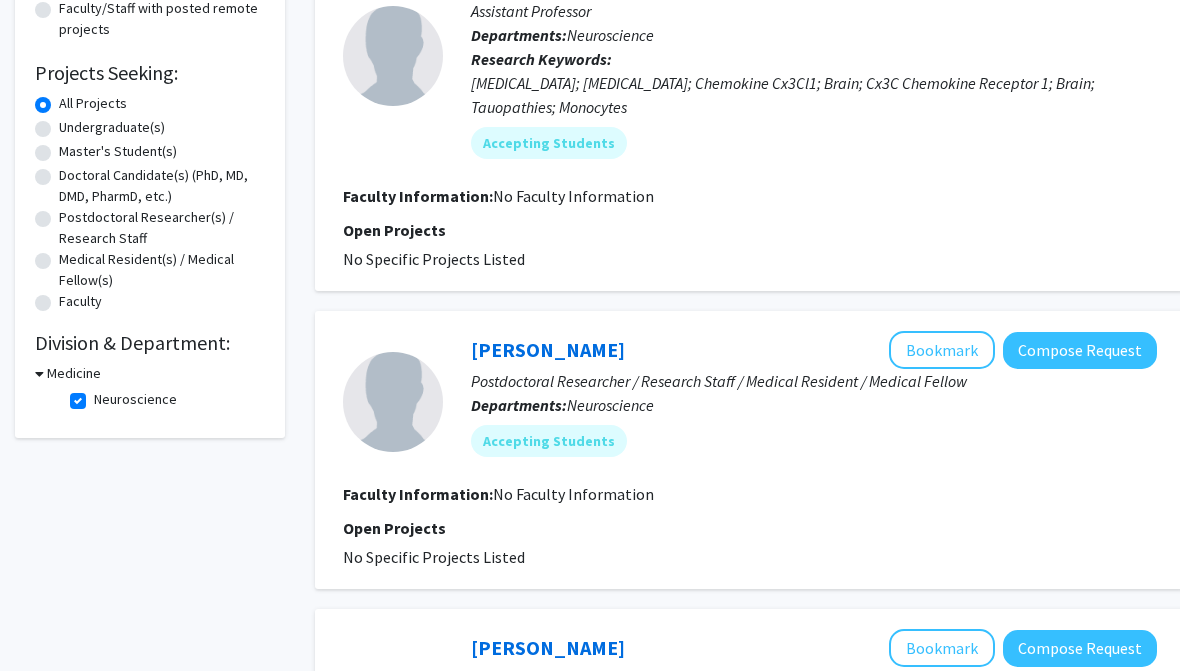 scroll, scrollTop: 284, scrollLeft: 0, axis: vertical 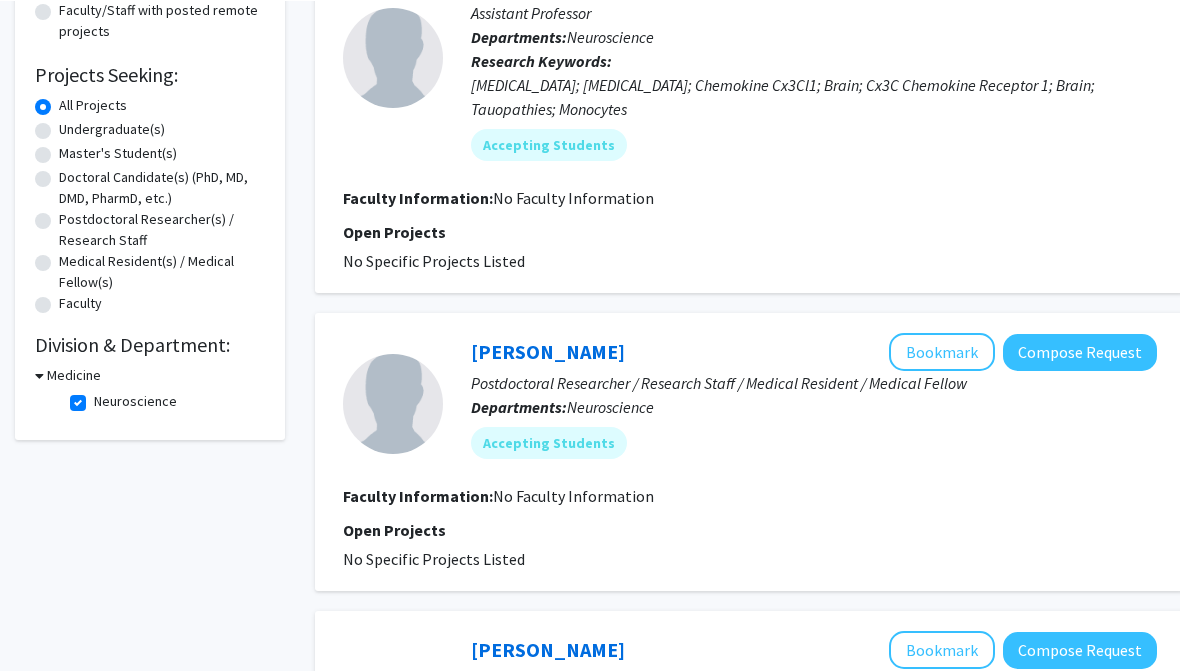 click on "Neuroscience" 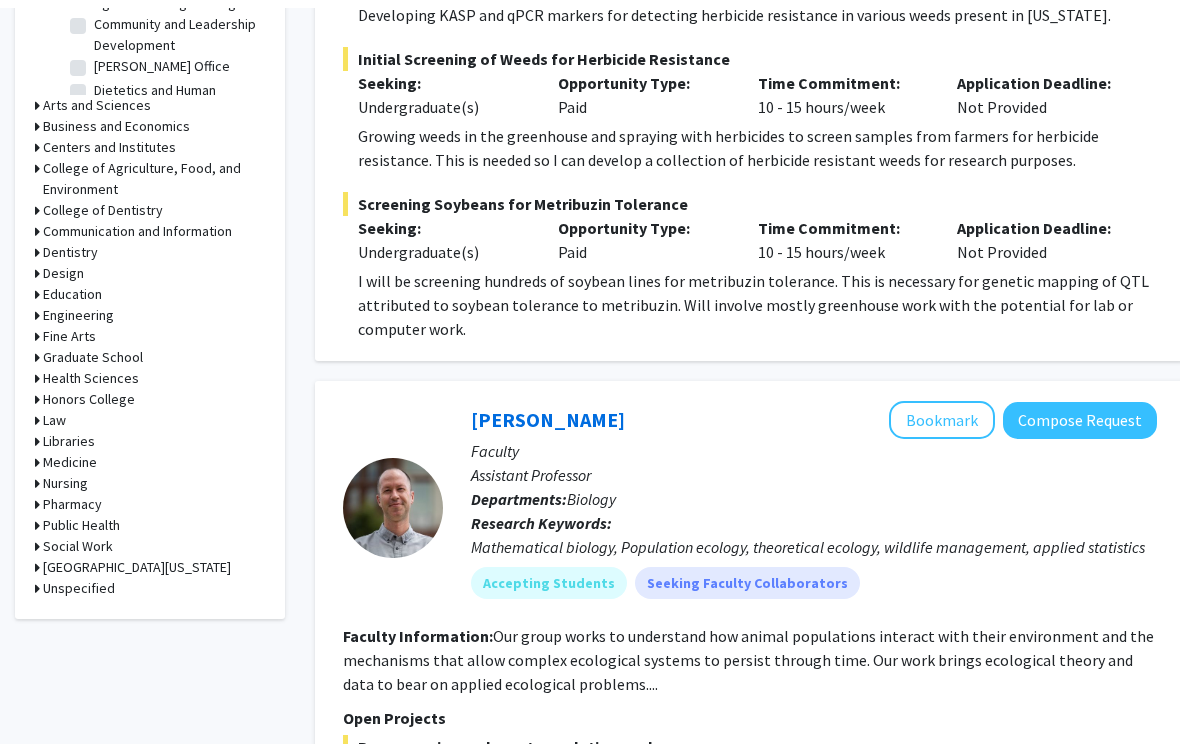 scroll, scrollTop: 767, scrollLeft: 0, axis: vertical 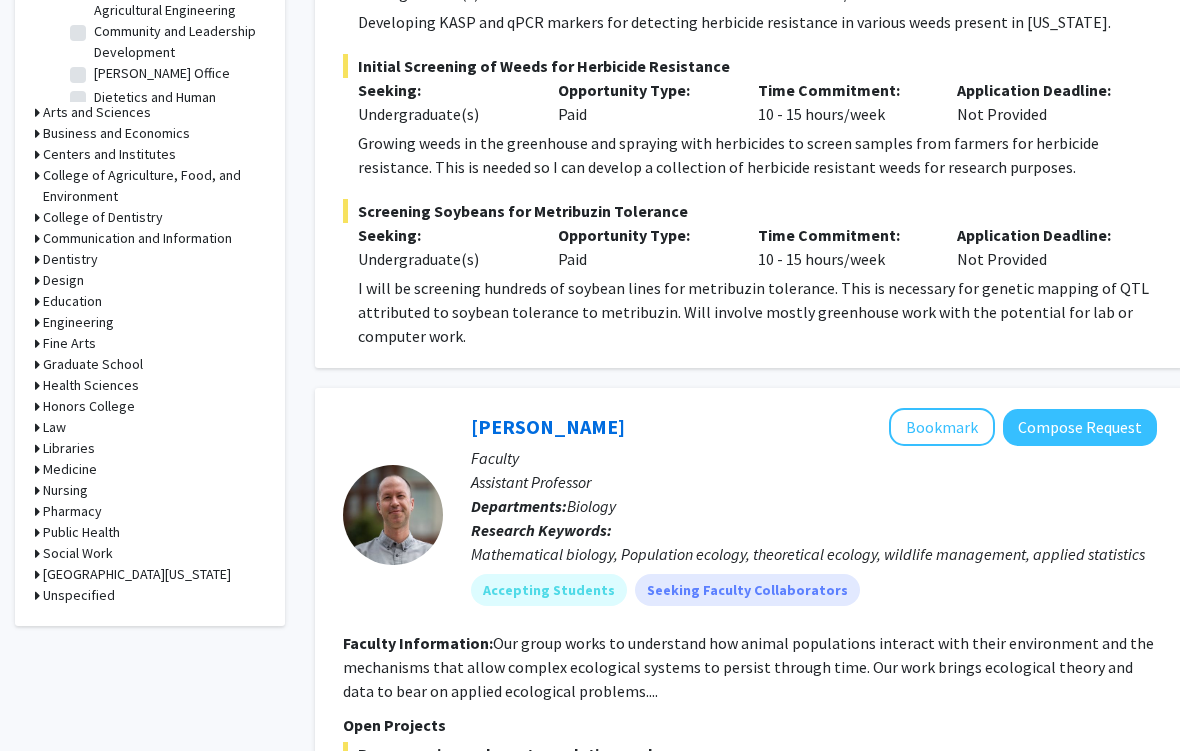 click on "Medicine" at bounding box center (70, 469) 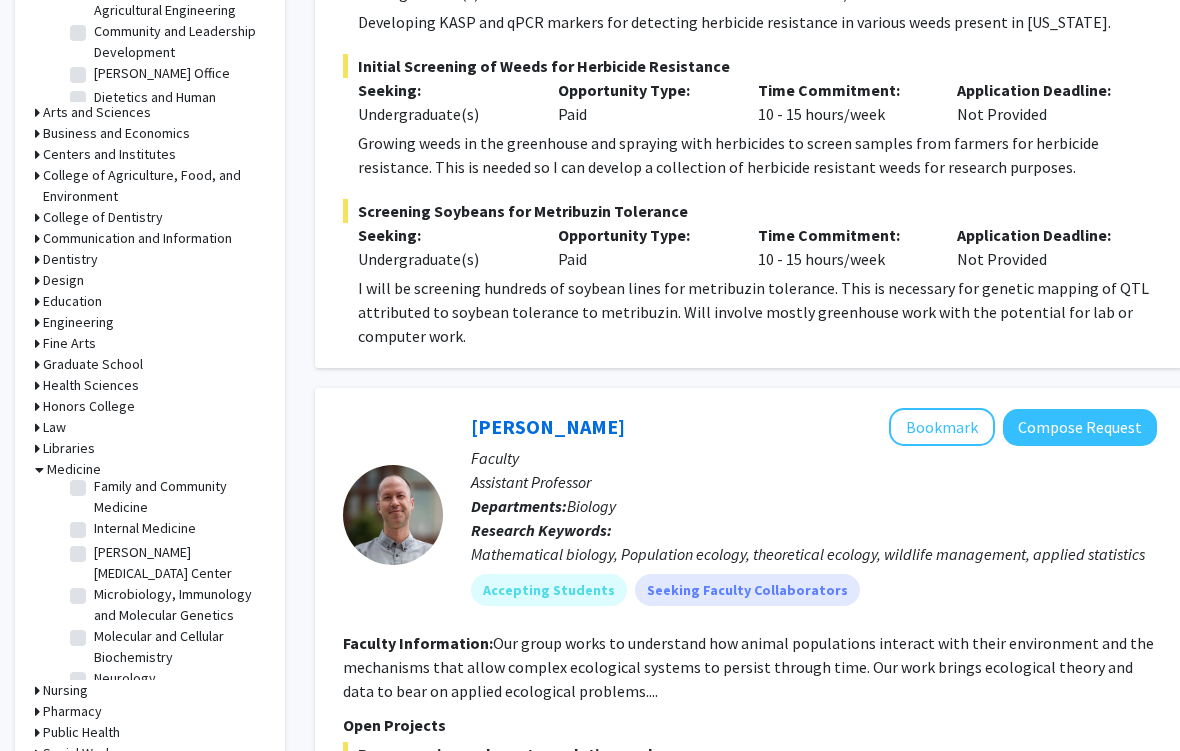 scroll, scrollTop: 181, scrollLeft: 0, axis: vertical 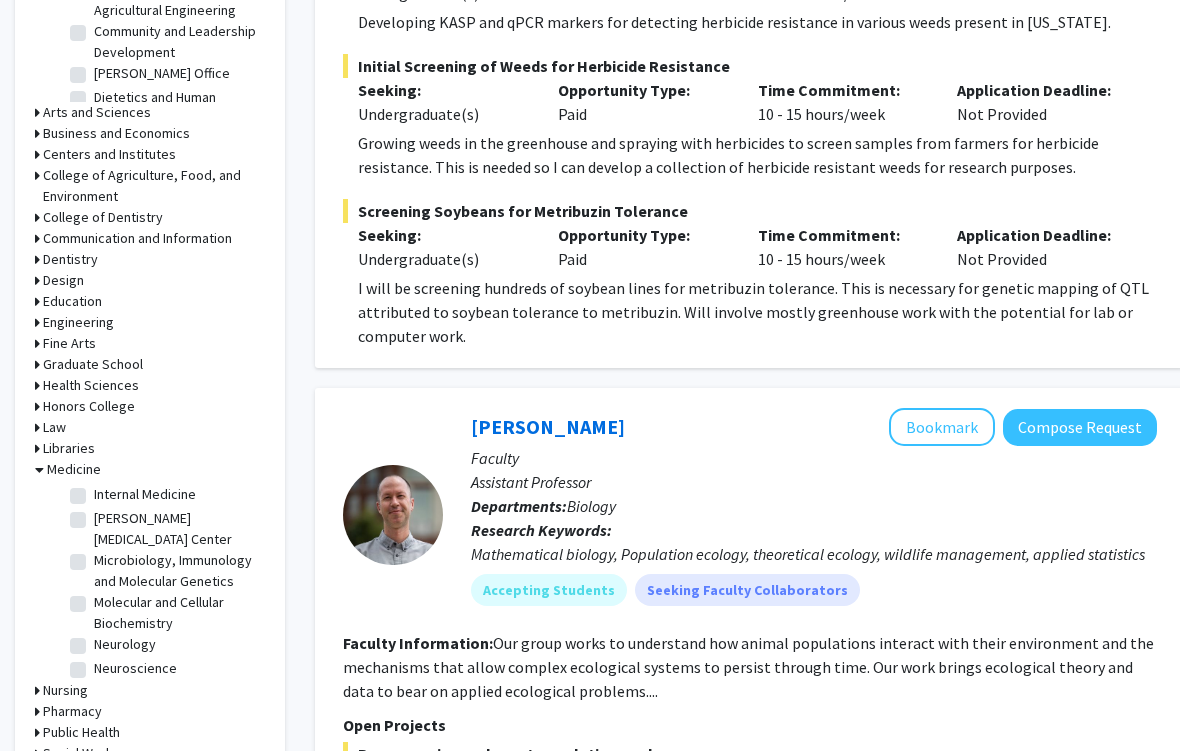 click on "Neurology" 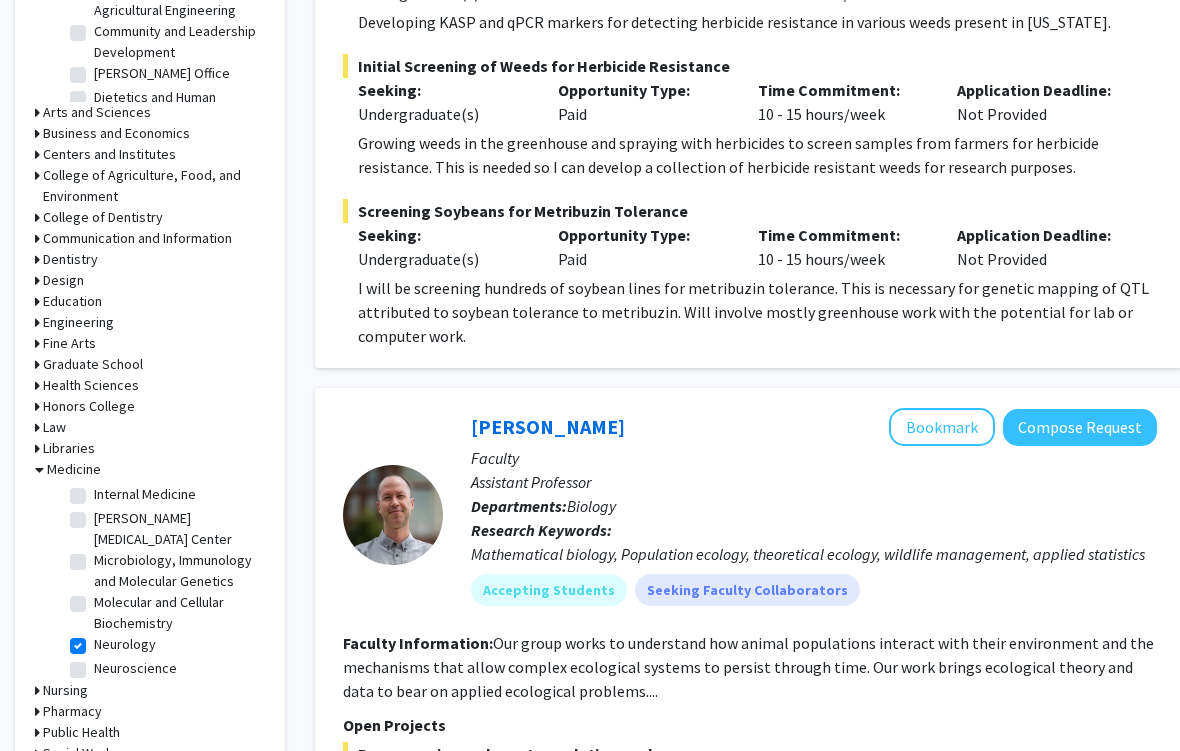 checkbox on "true" 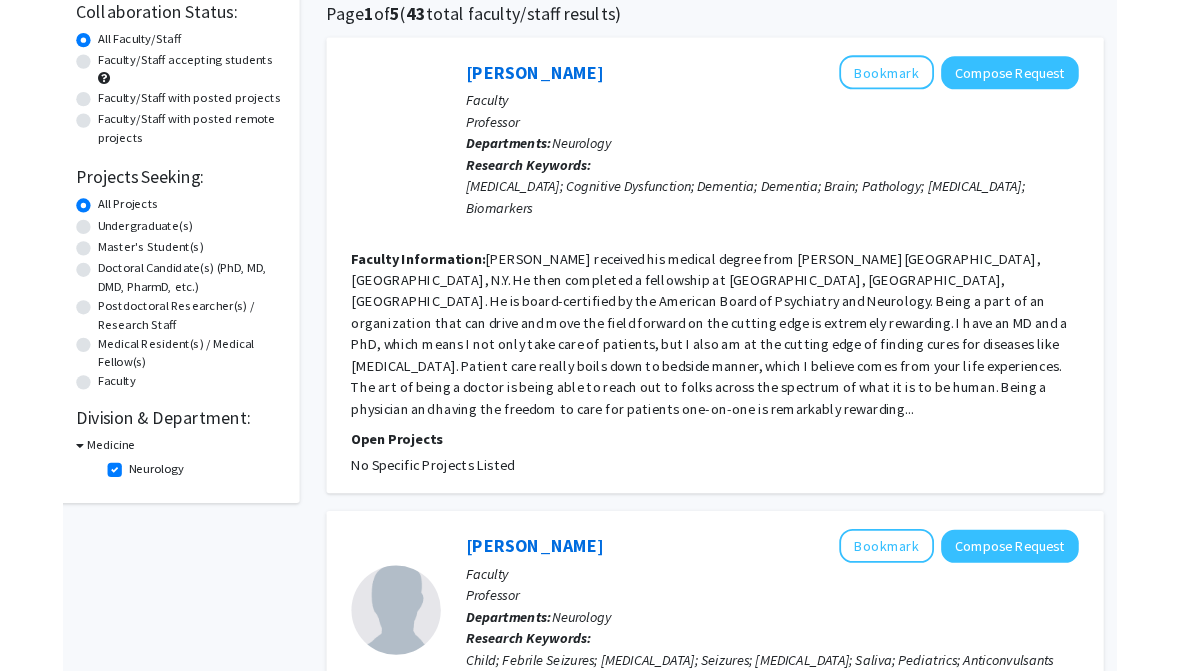 scroll, scrollTop: 240, scrollLeft: 20, axis: both 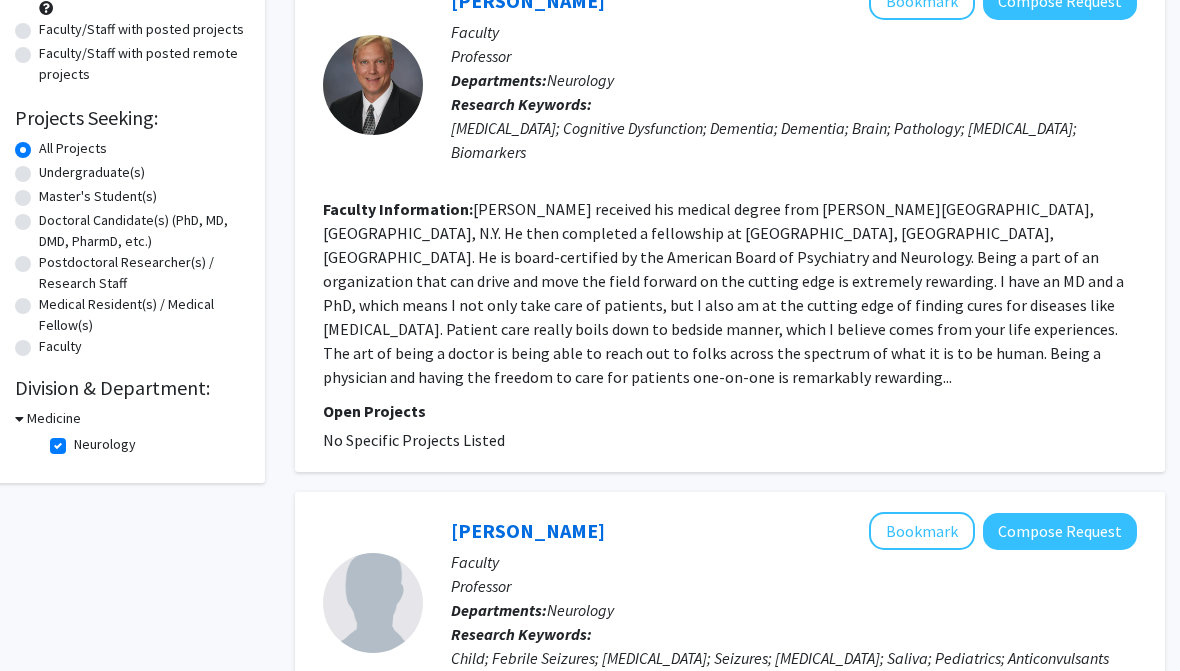 click on "Medicine" at bounding box center (54, 418) 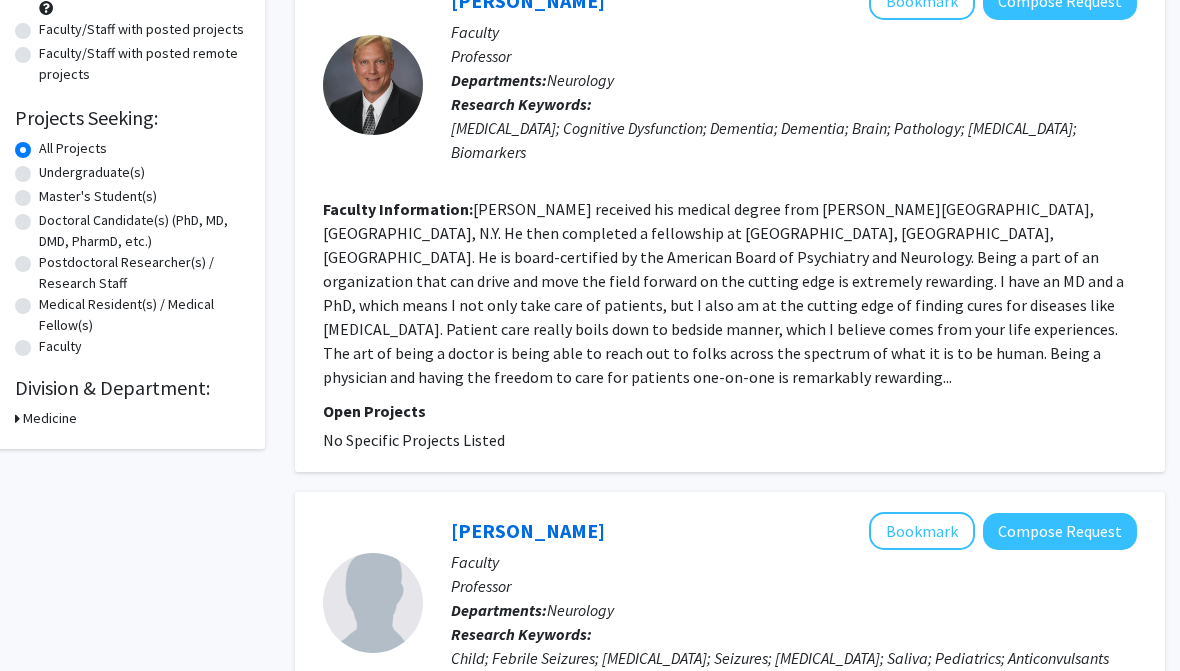 click on "Medicine" at bounding box center [50, 418] 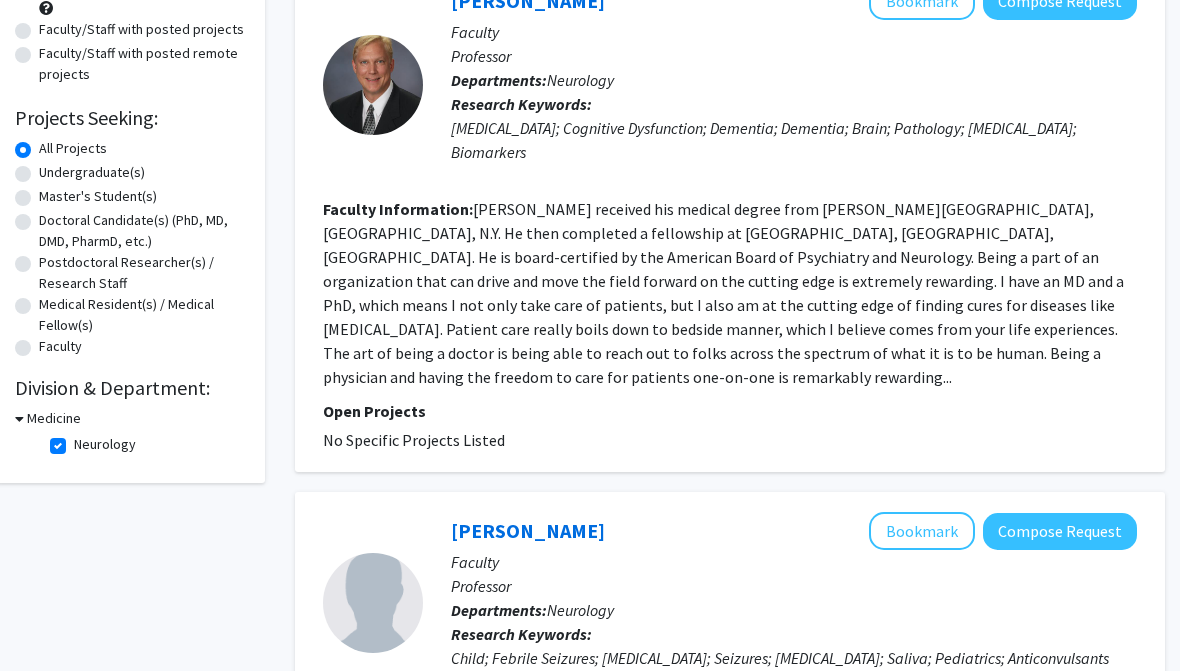 click on "Neurology" 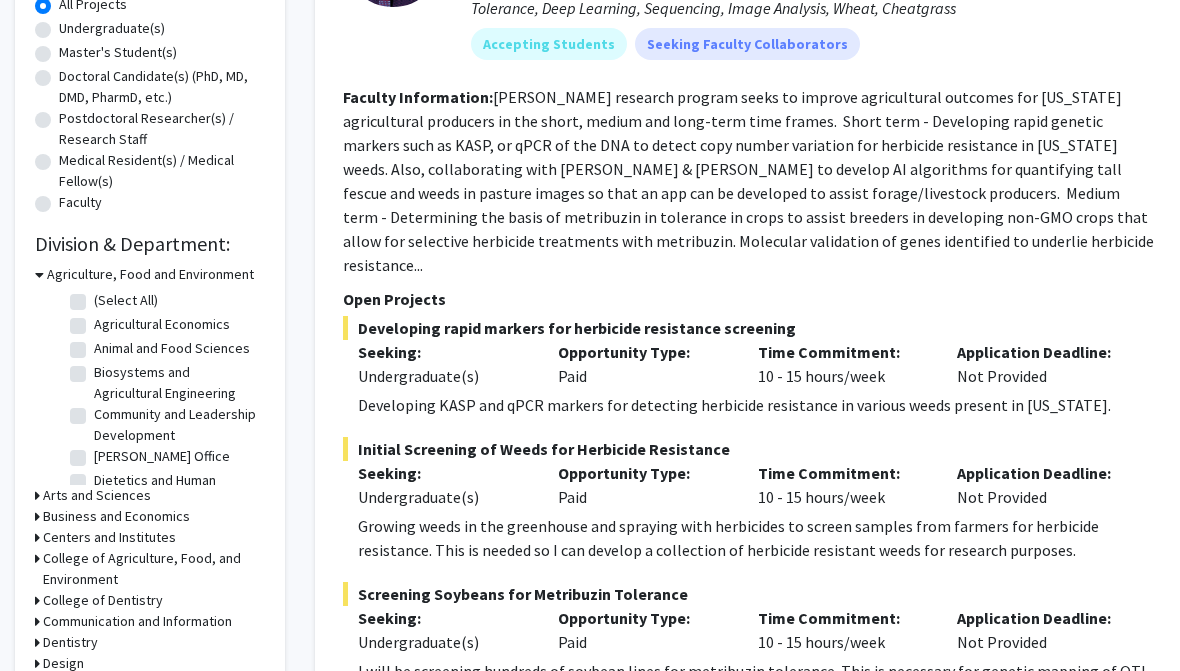 scroll, scrollTop: 383, scrollLeft: 0, axis: vertical 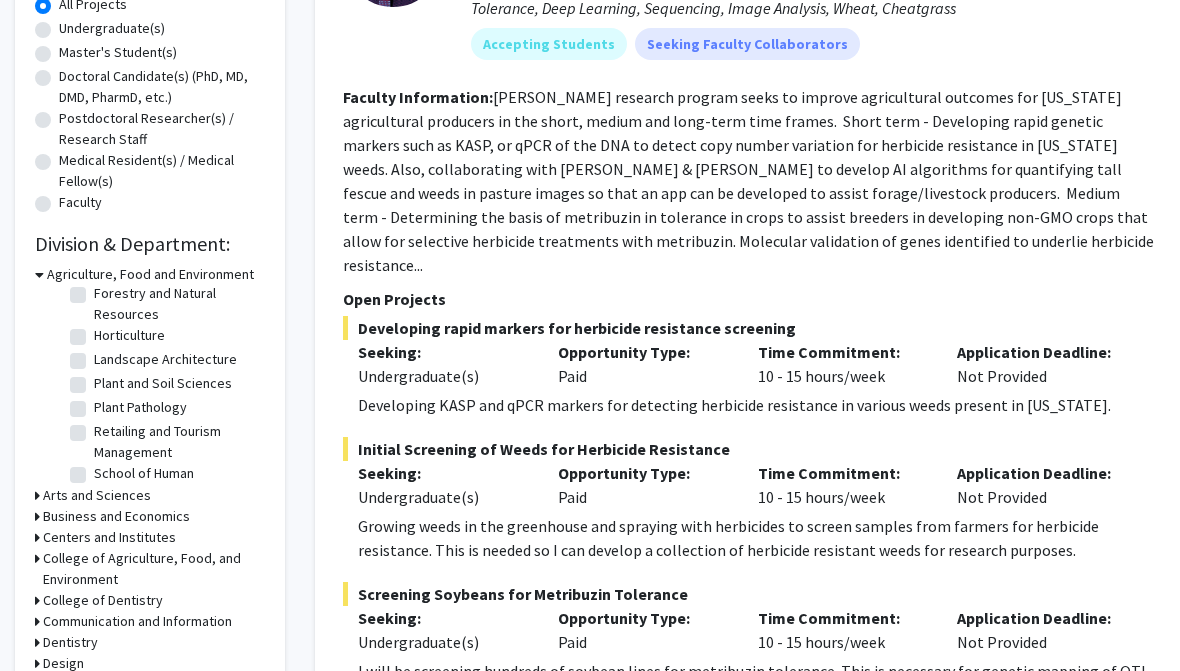 click on "Plant Pathology" 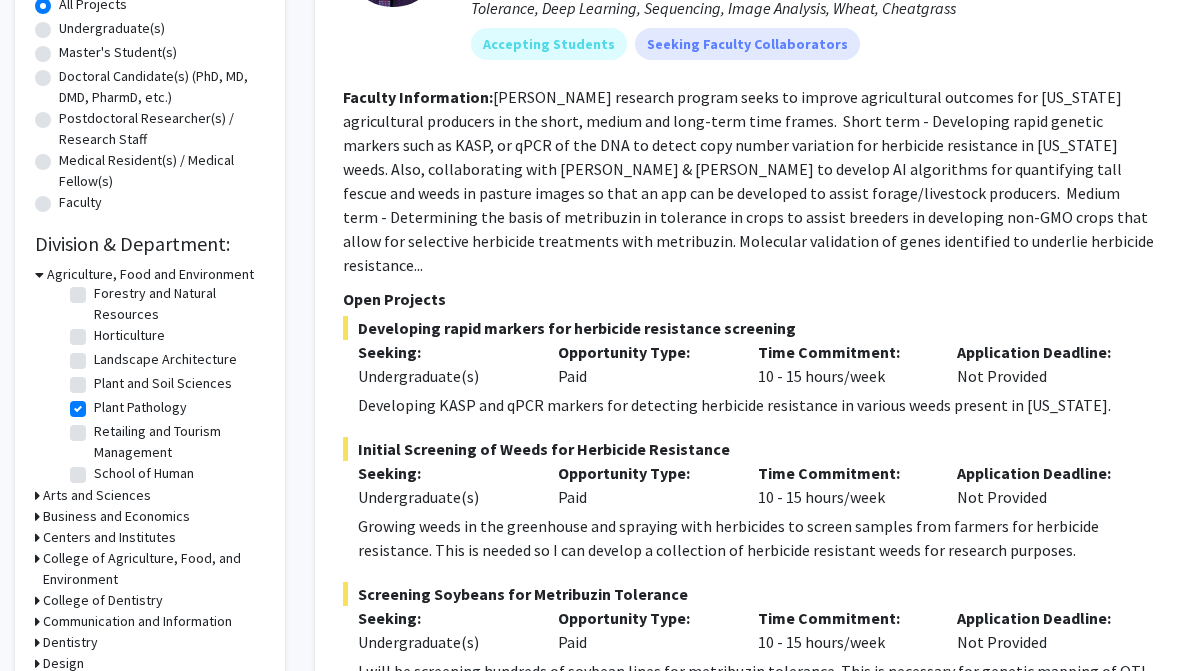 checkbox on "true" 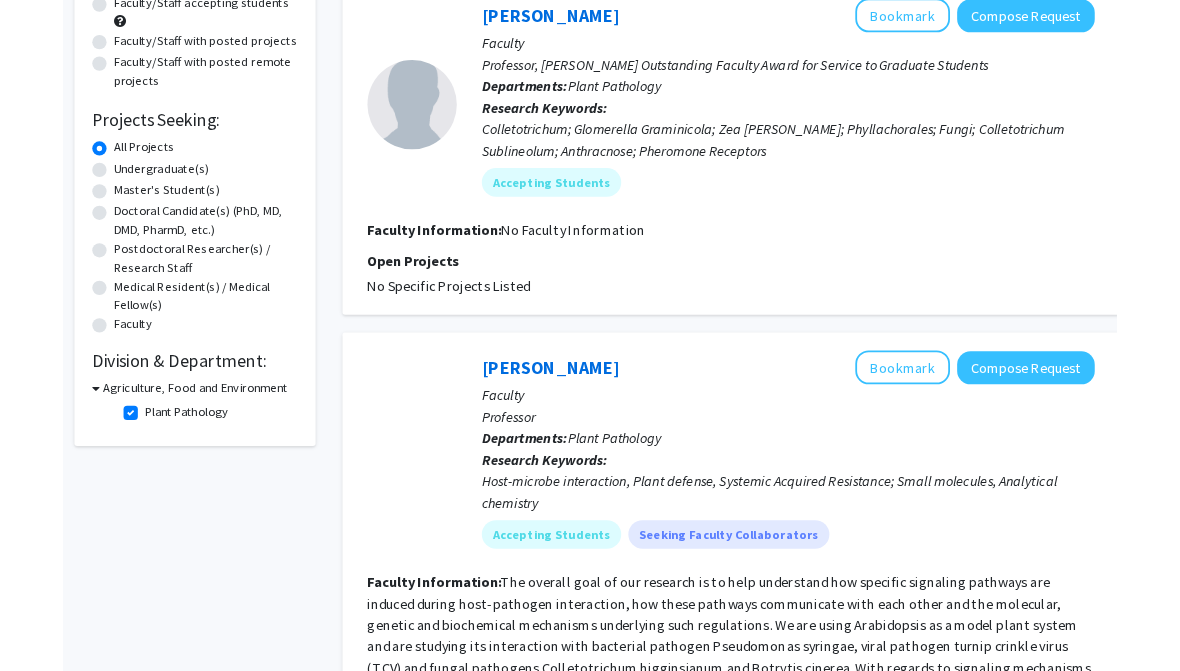 scroll, scrollTop: 304, scrollLeft: 5, axis: both 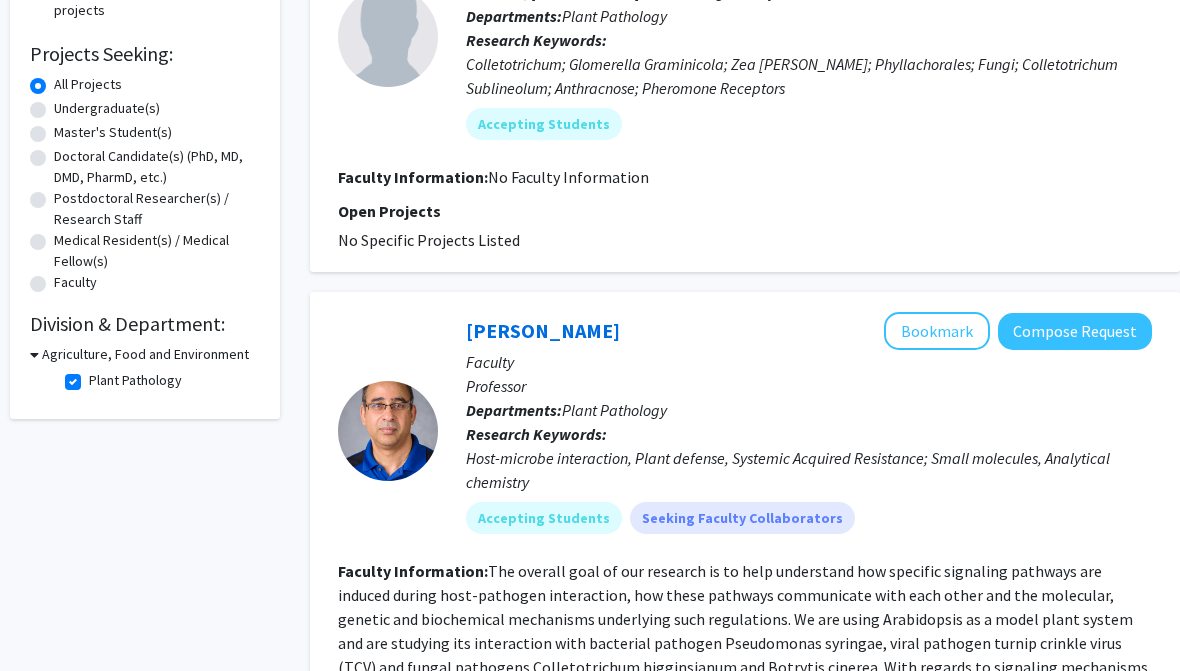 click on "Plant Pathology" 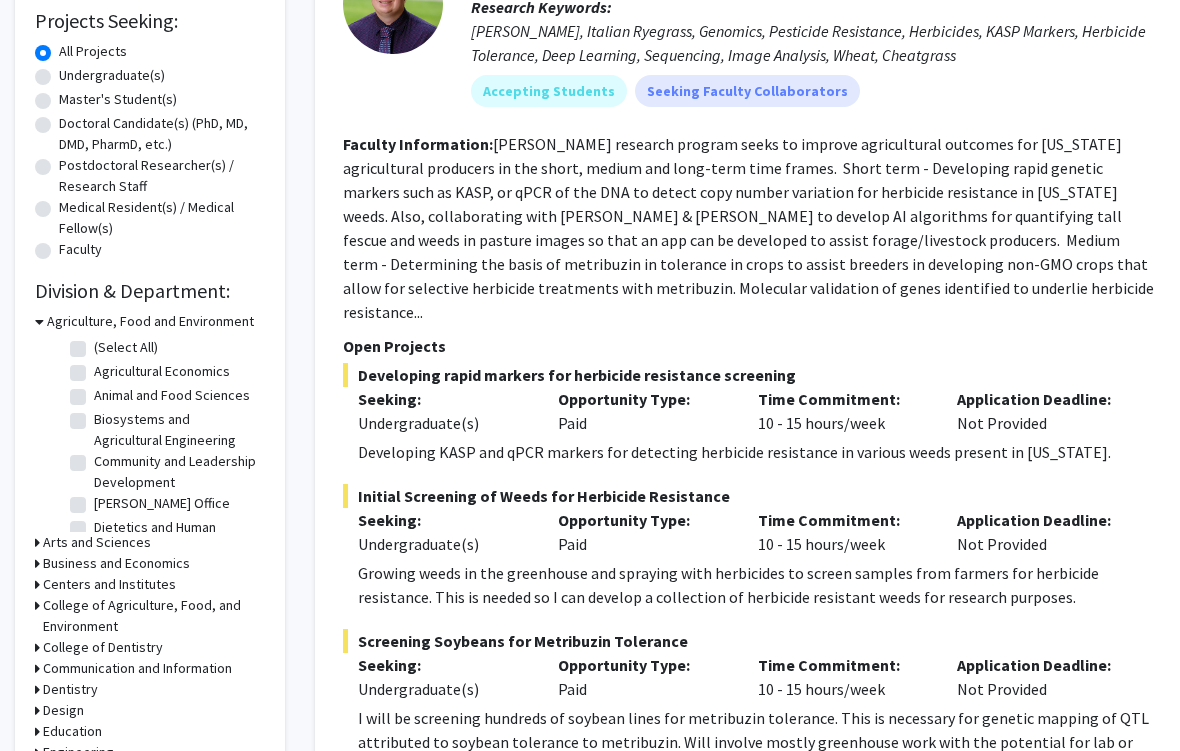 scroll, scrollTop: 337, scrollLeft: 0, axis: vertical 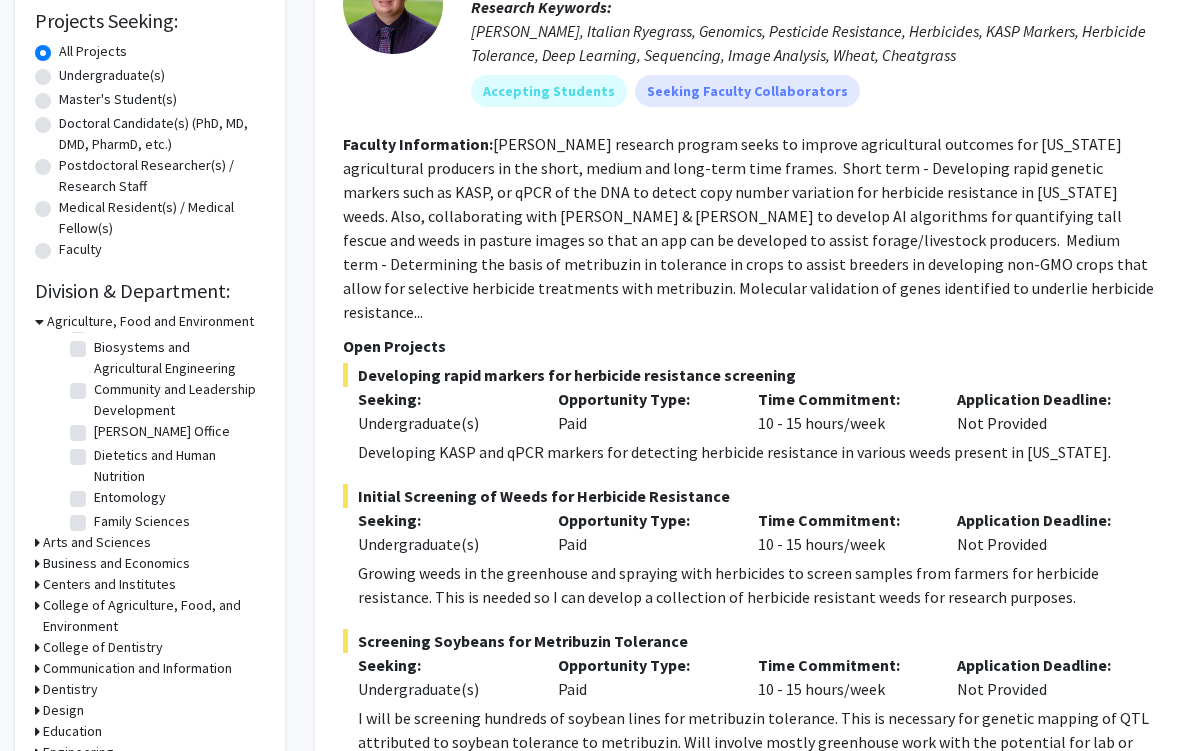 click on "Dietetics and Human Nutrition" 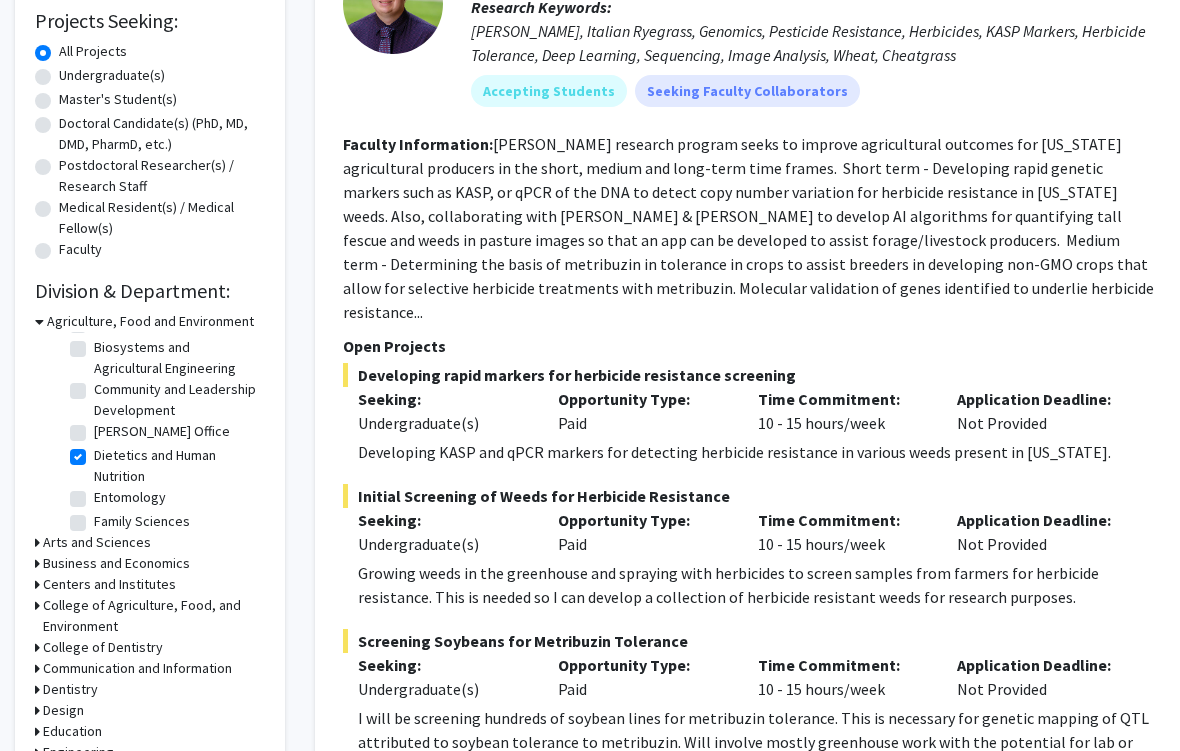 checkbox on "true" 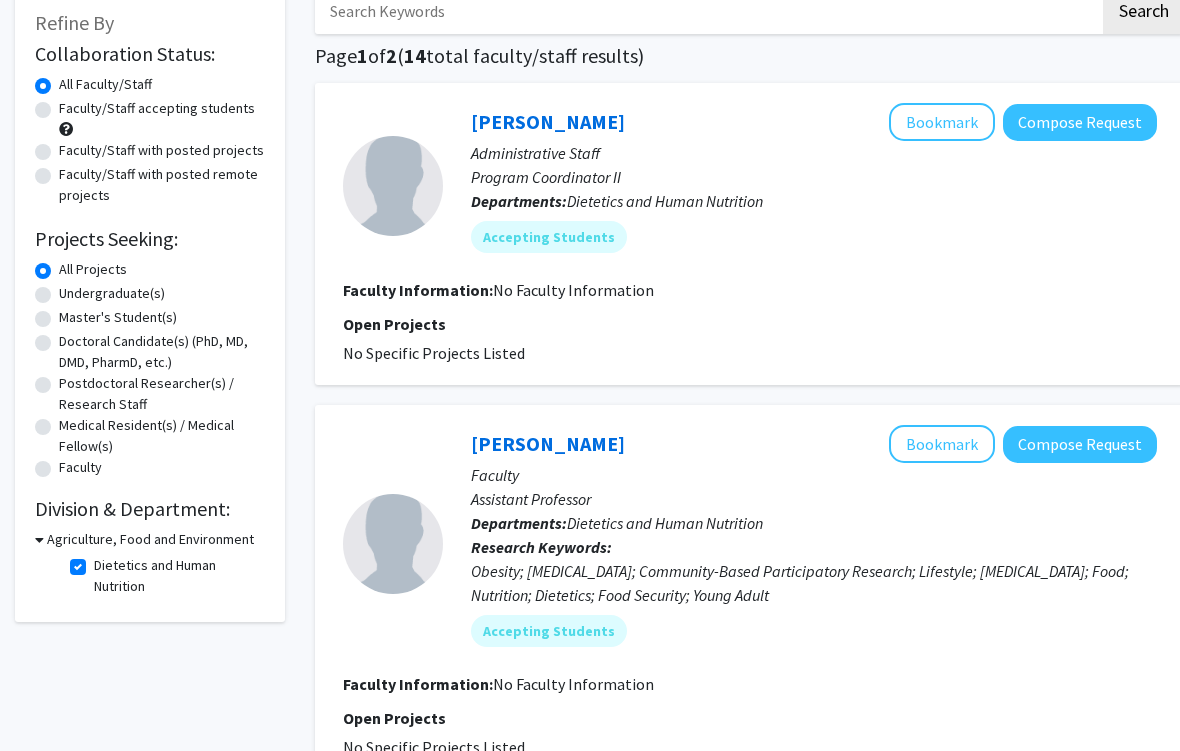scroll, scrollTop: 119, scrollLeft: 0, axis: vertical 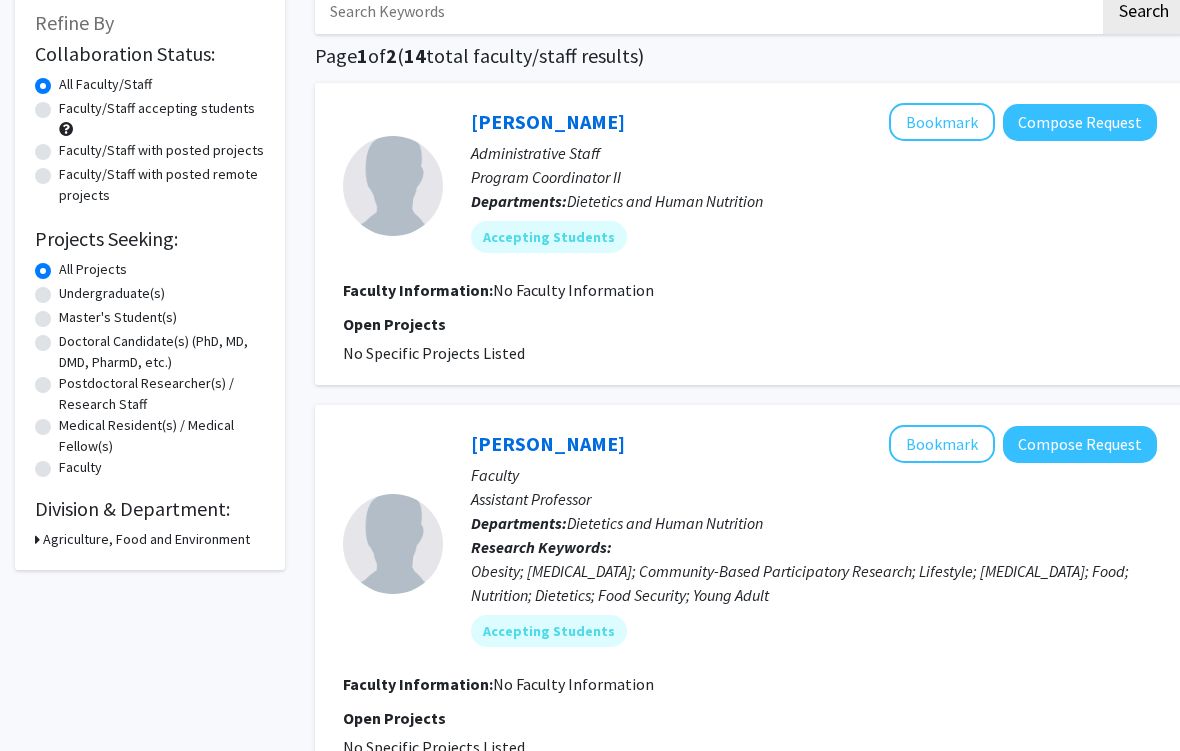 click on "Agriculture, Food and Environment" at bounding box center (146, 539) 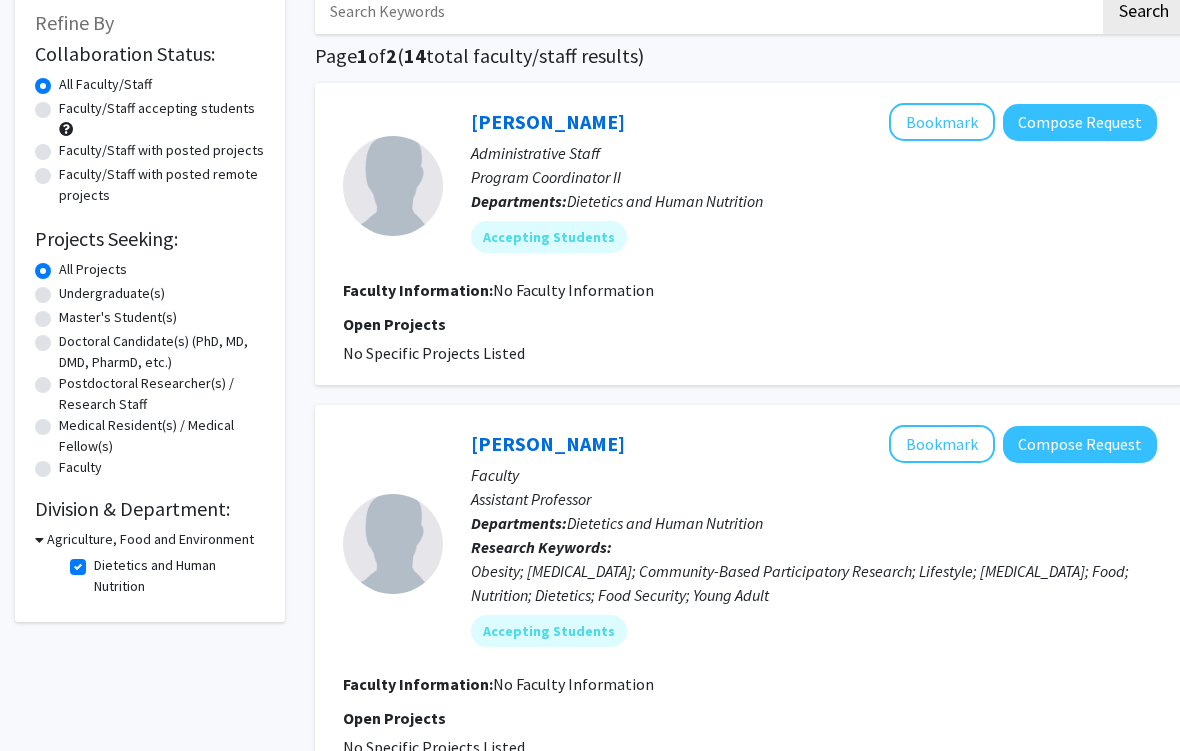 click on "Dietetics and Human Nutrition" 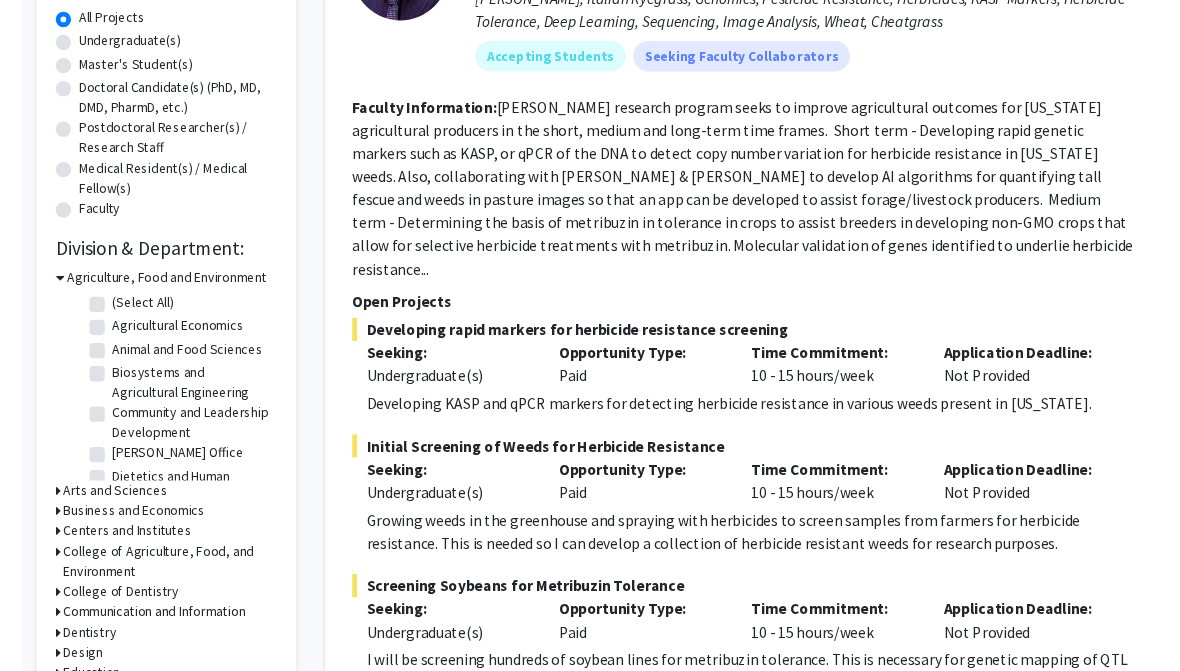 scroll, scrollTop: 396, scrollLeft: 0, axis: vertical 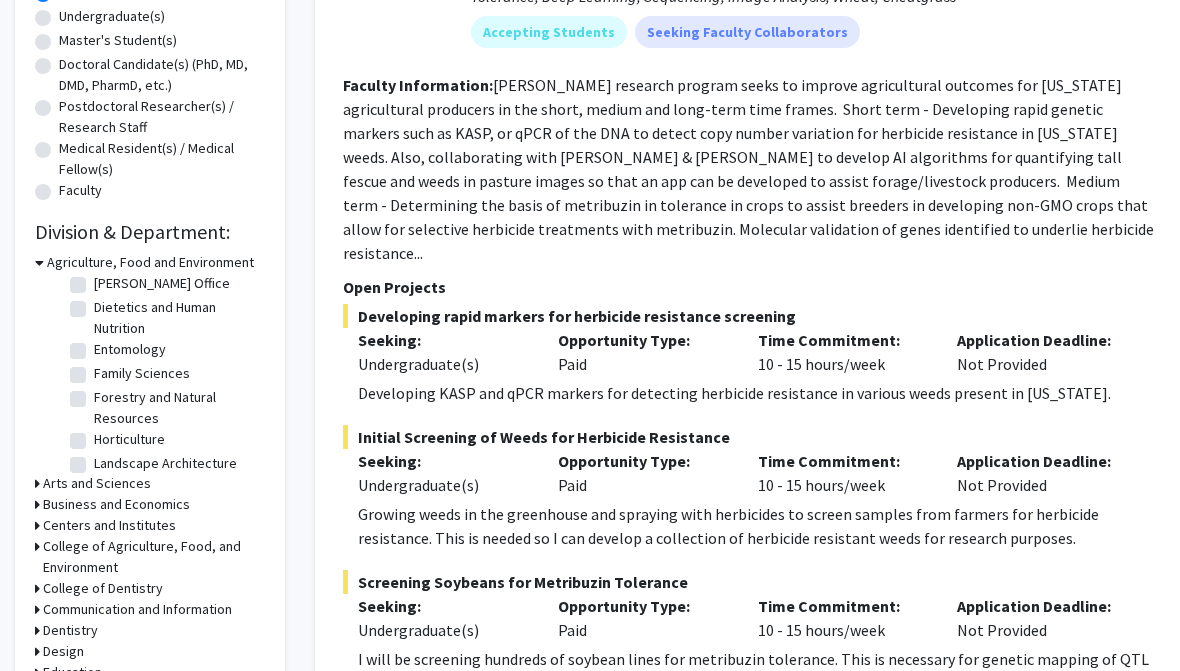click on "Family Sciences" 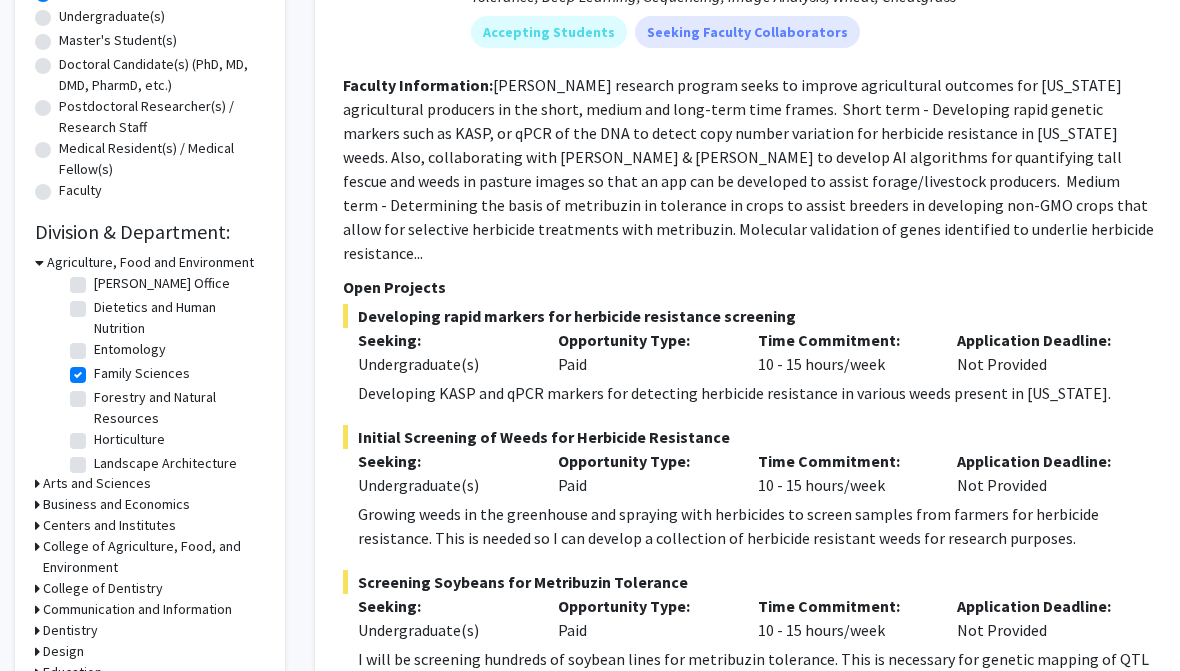 checkbox on "true" 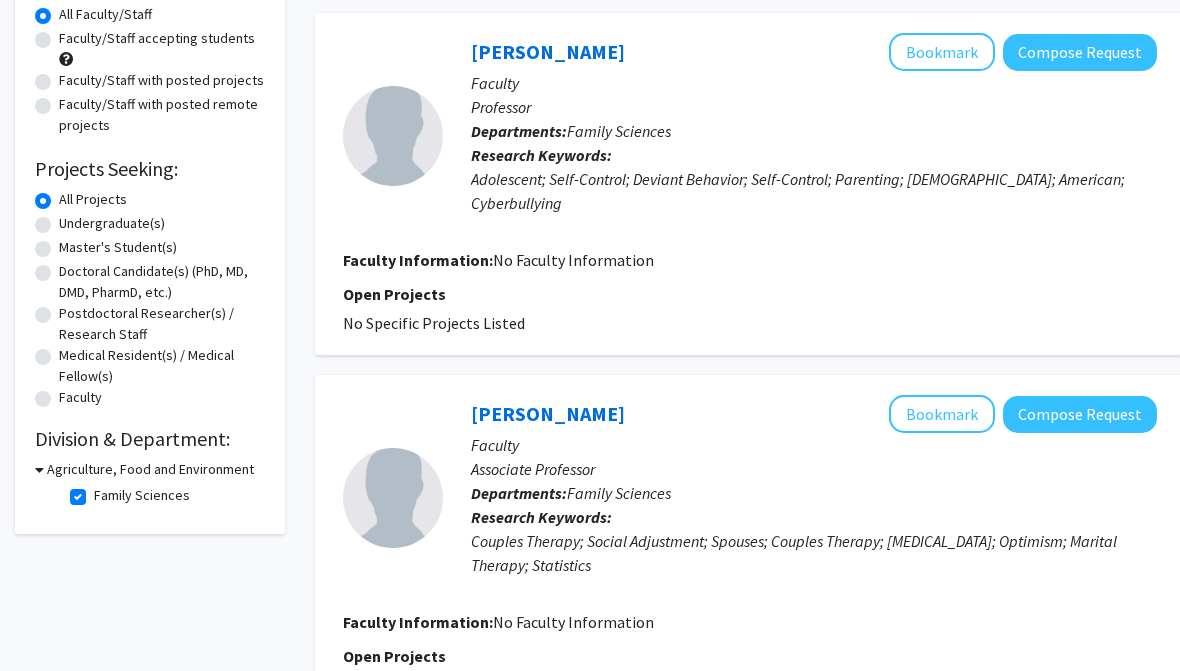 scroll, scrollTop: 0, scrollLeft: 0, axis: both 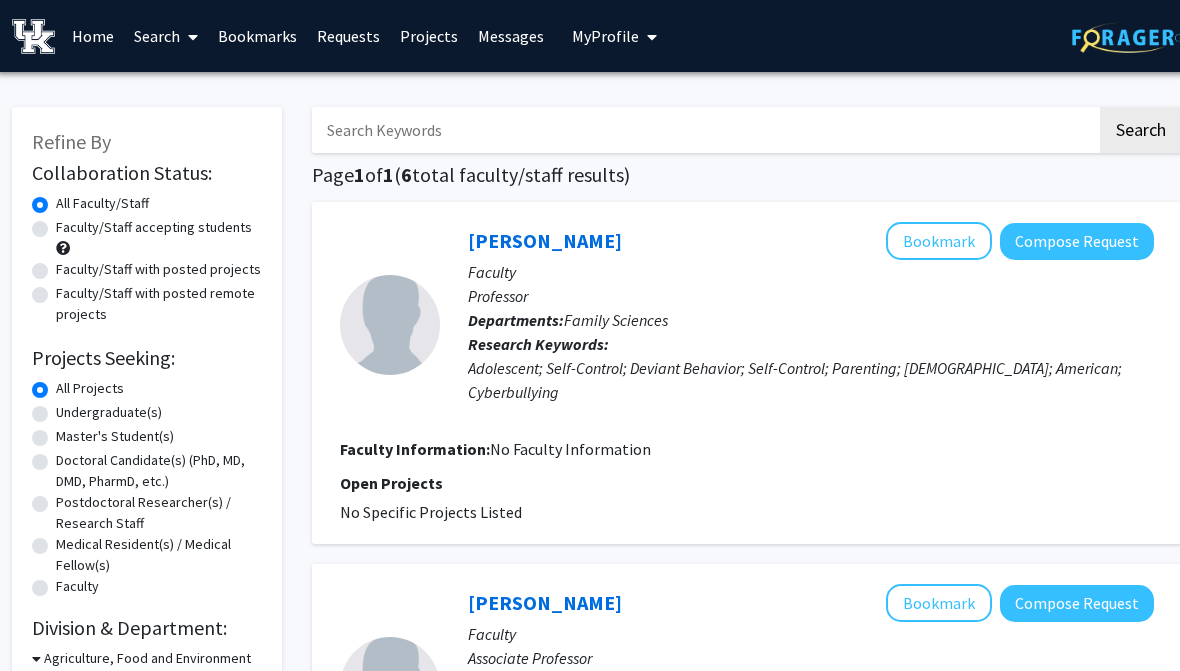 click on "Adolescent; Self-Control; Deviant Behavior; Self-Control; Parenting; African Americans; American; Cyberbullying" 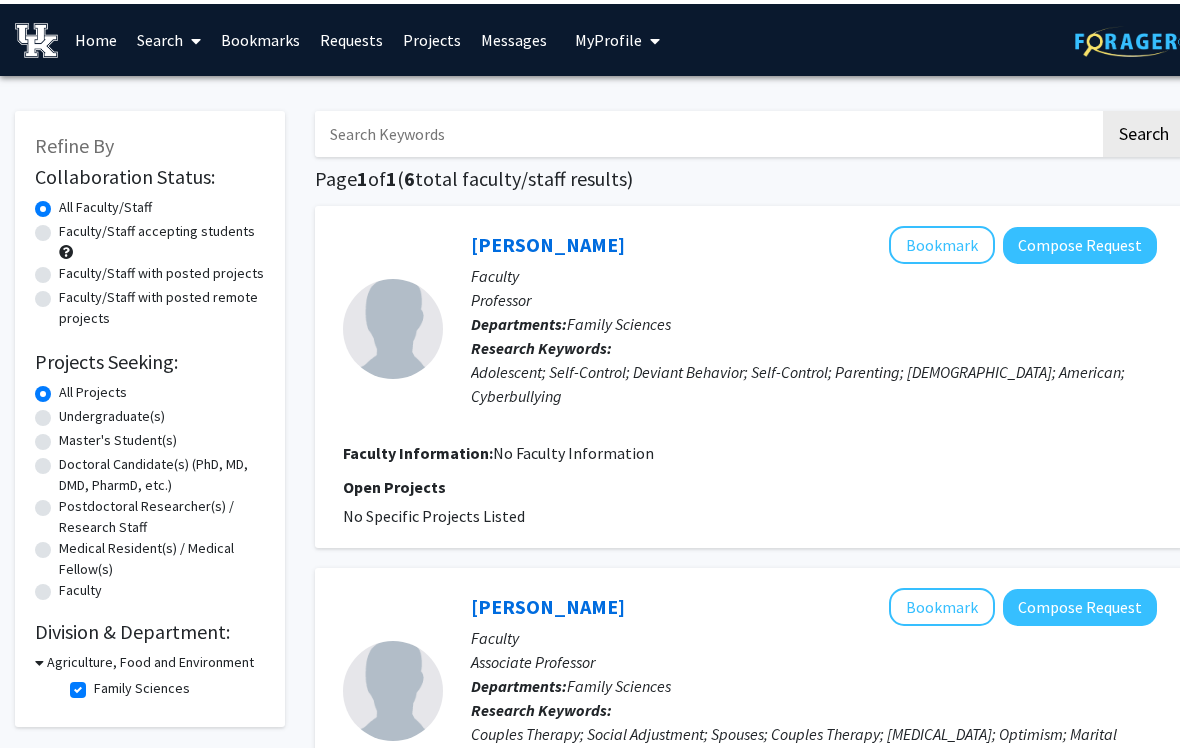 scroll, scrollTop: 20, scrollLeft: 0, axis: vertical 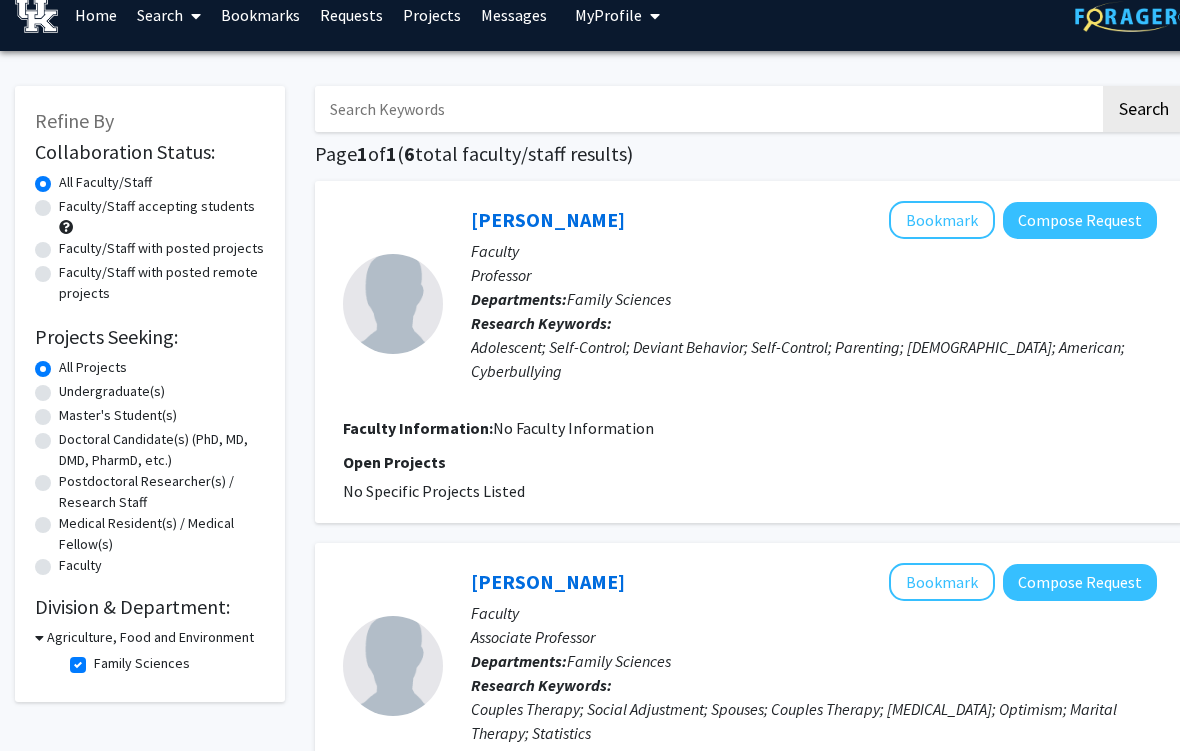 click on "Faculty/Staff with posted remote projects" 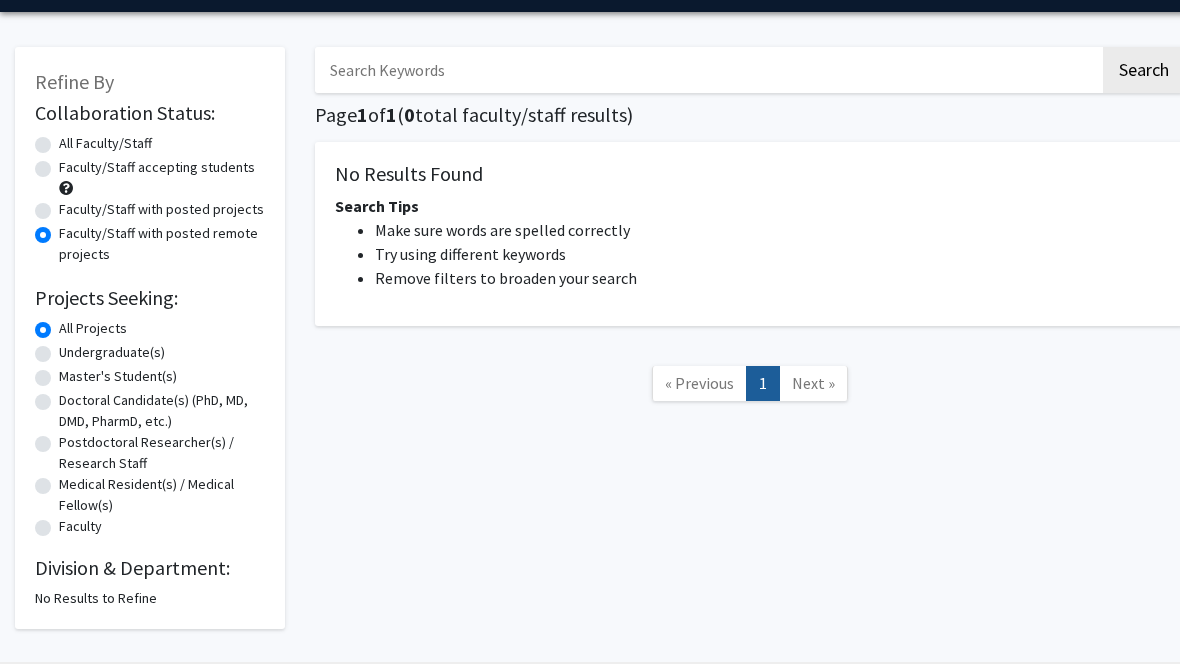 scroll, scrollTop: 58, scrollLeft: 0, axis: vertical 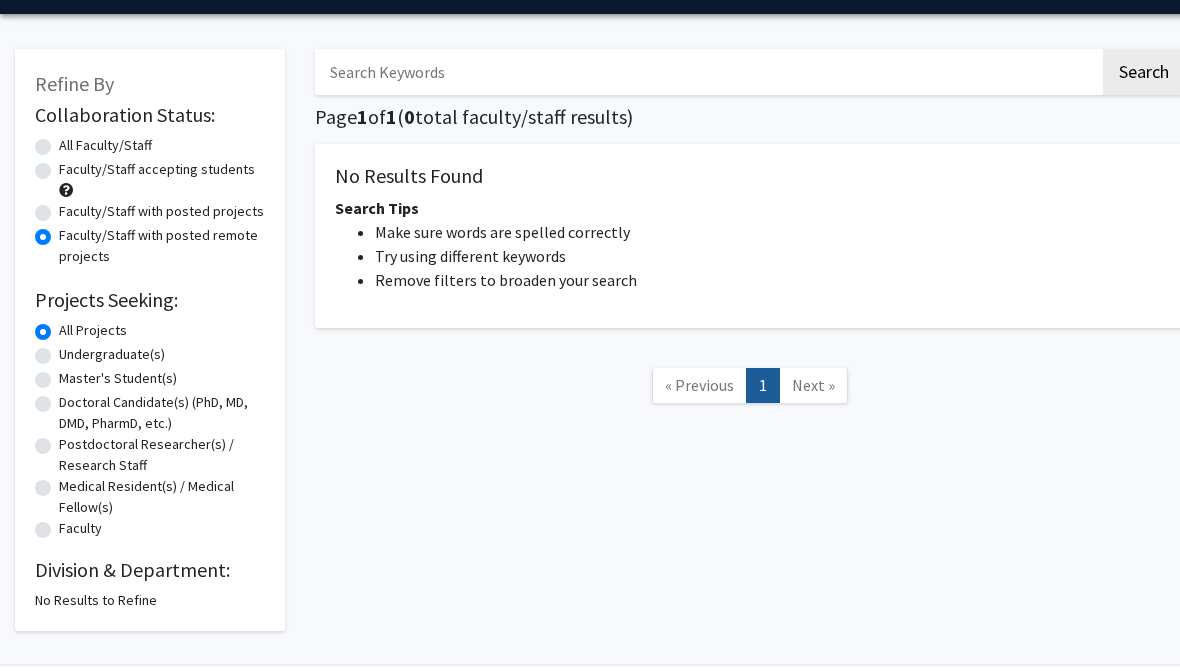 click on "All Projects" 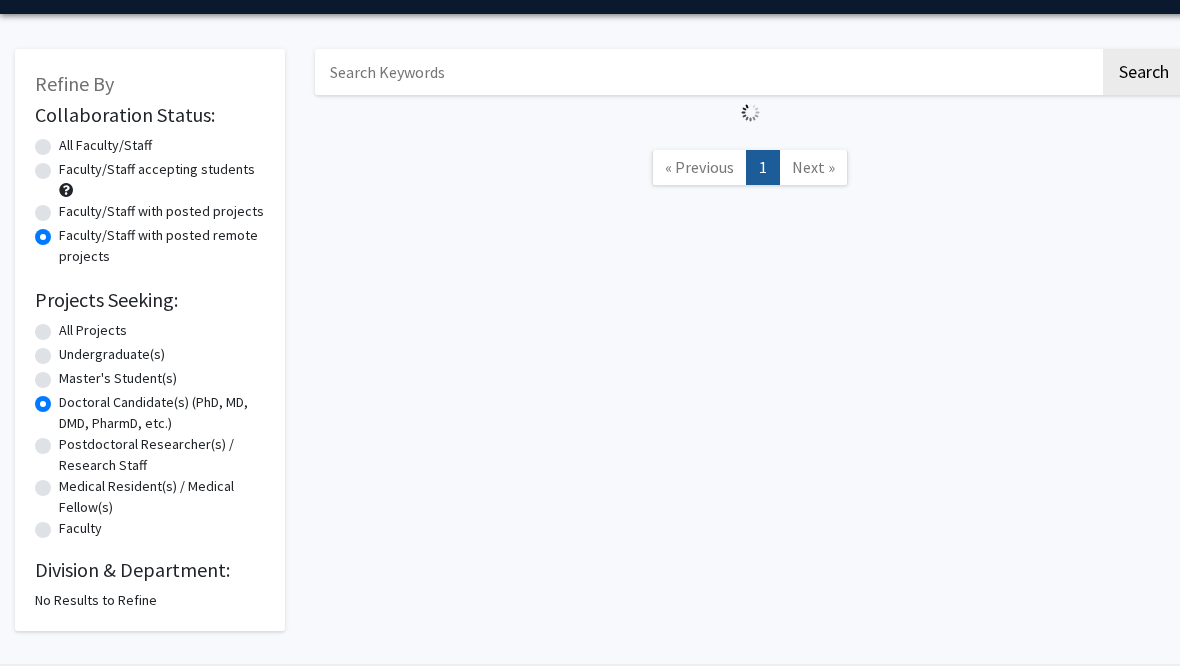 scroll, scrollTop: 0, scrollLeft: 0, axis: both 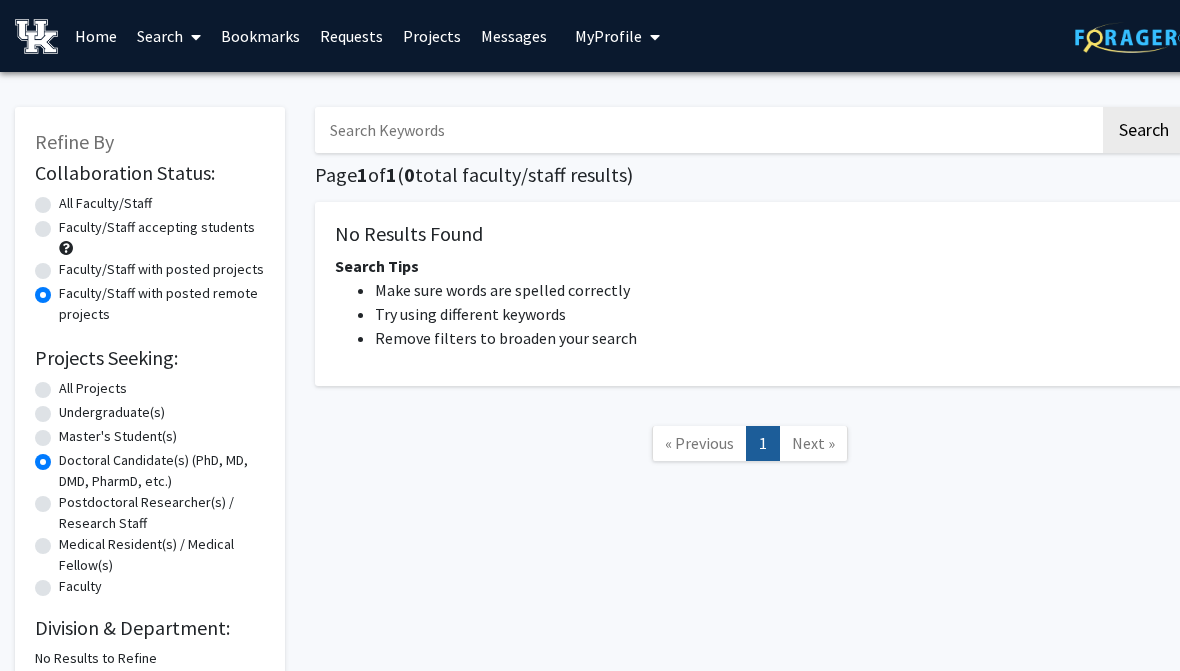 click on "All Projects" 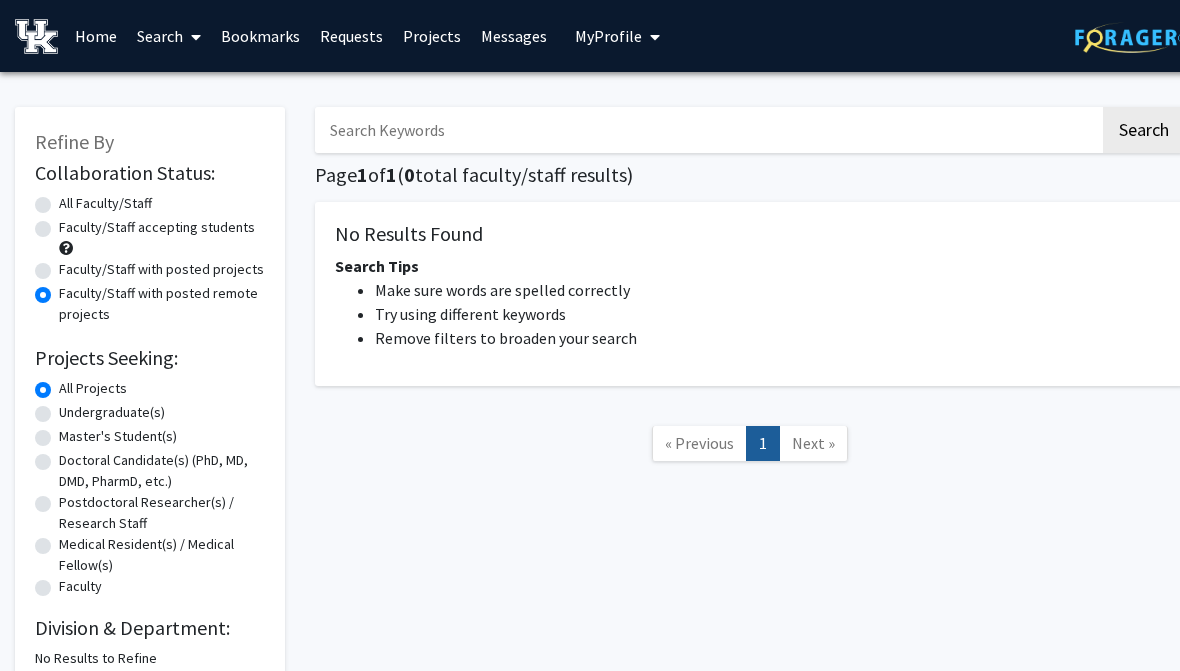 click on "Faculty/Staff with posted projects" 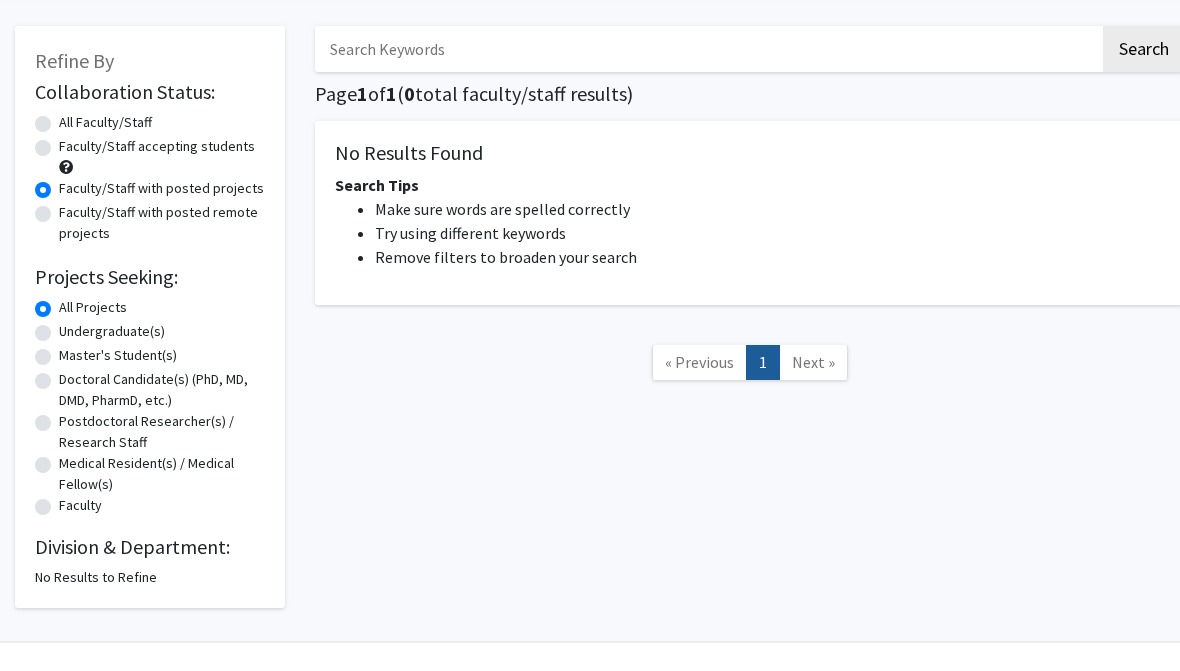 scroll, scrollTop: 121, scrollLeft: 0, axis: vertical 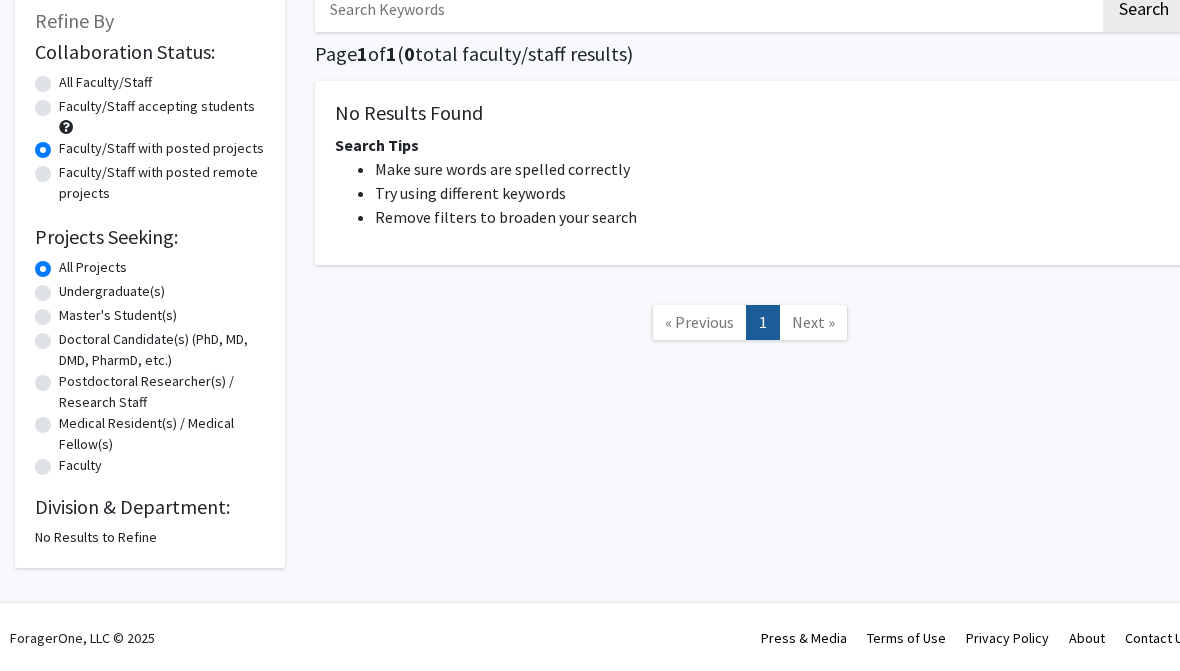 click on "All Faculty/Staff" 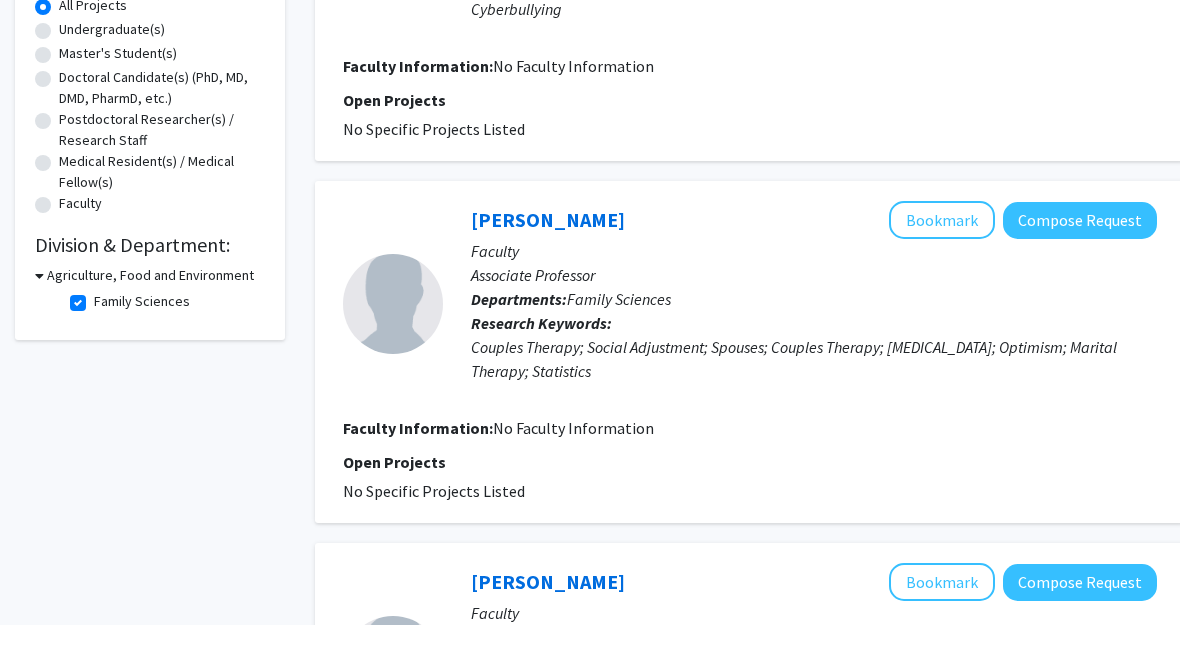 scroll, scrollTop: 383, scrollLeft: 0, axis: vertical 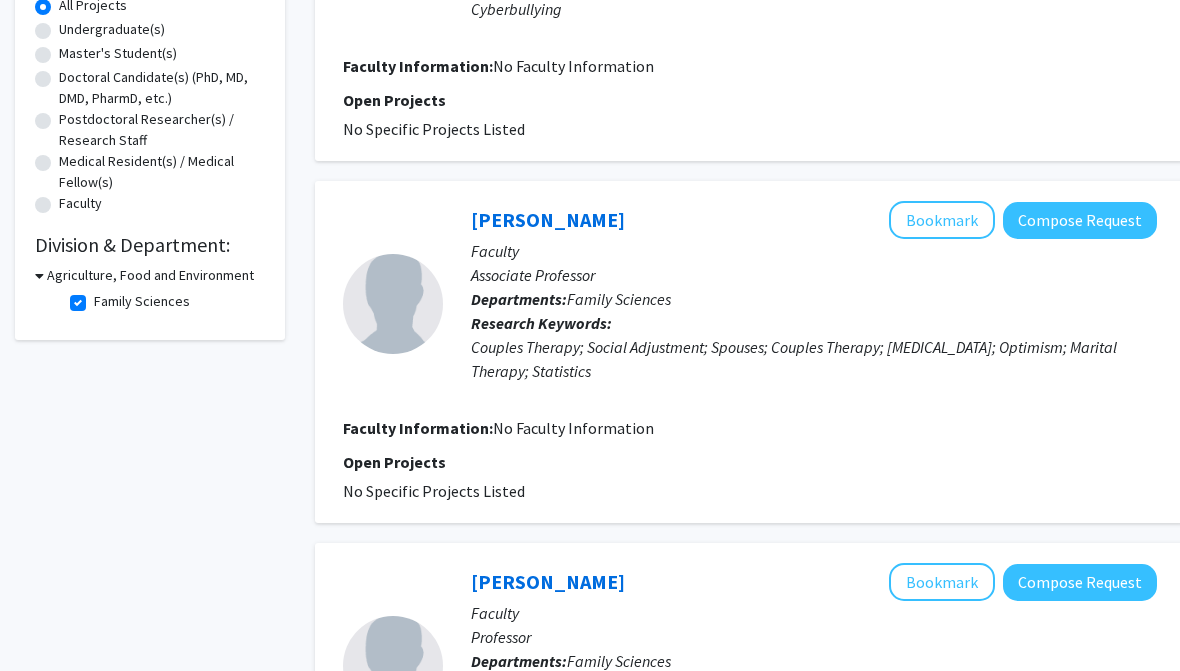click on "Agriculture, Food and Environment" at bounding box center (150, 275) 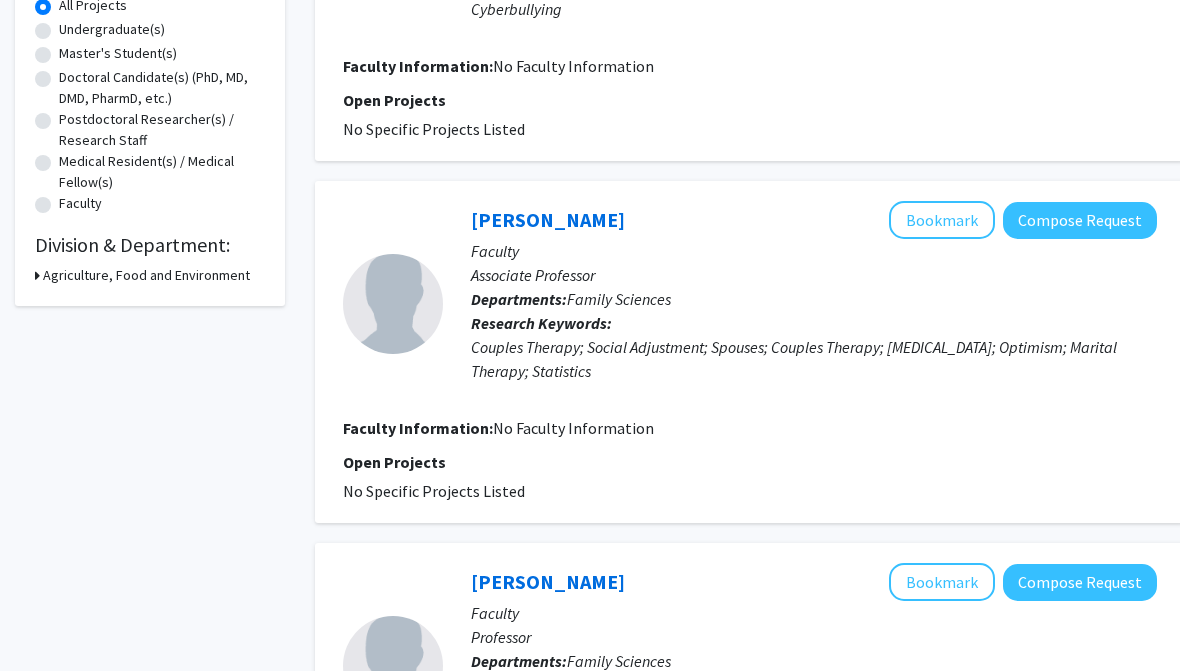 click on "Agriculture, Food and Environment" at bounding box center (146, 275) 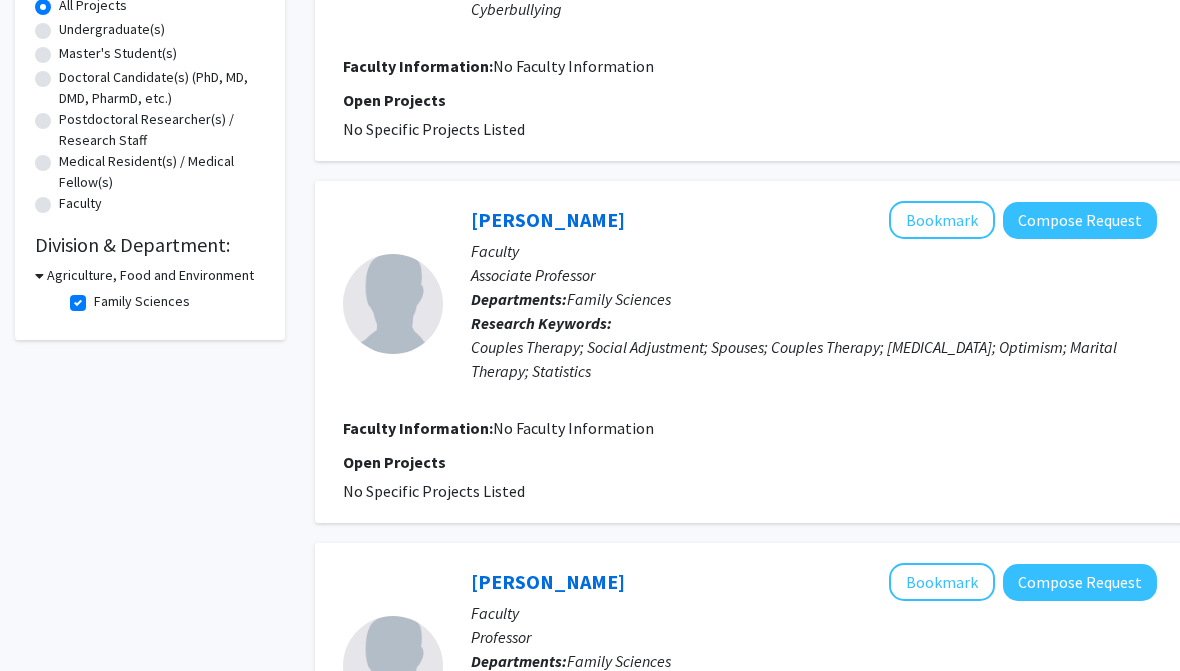 click on "Family Sciences" 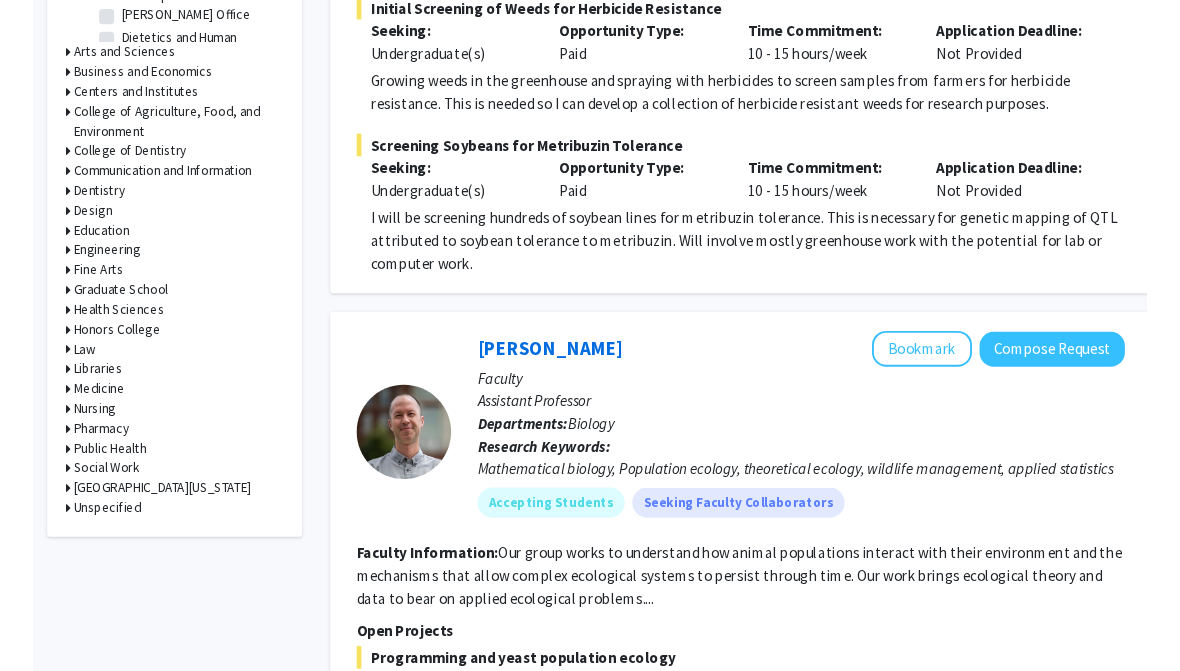 scroll, scrollTop: 864, scrollLeft: 0, axis: vertical 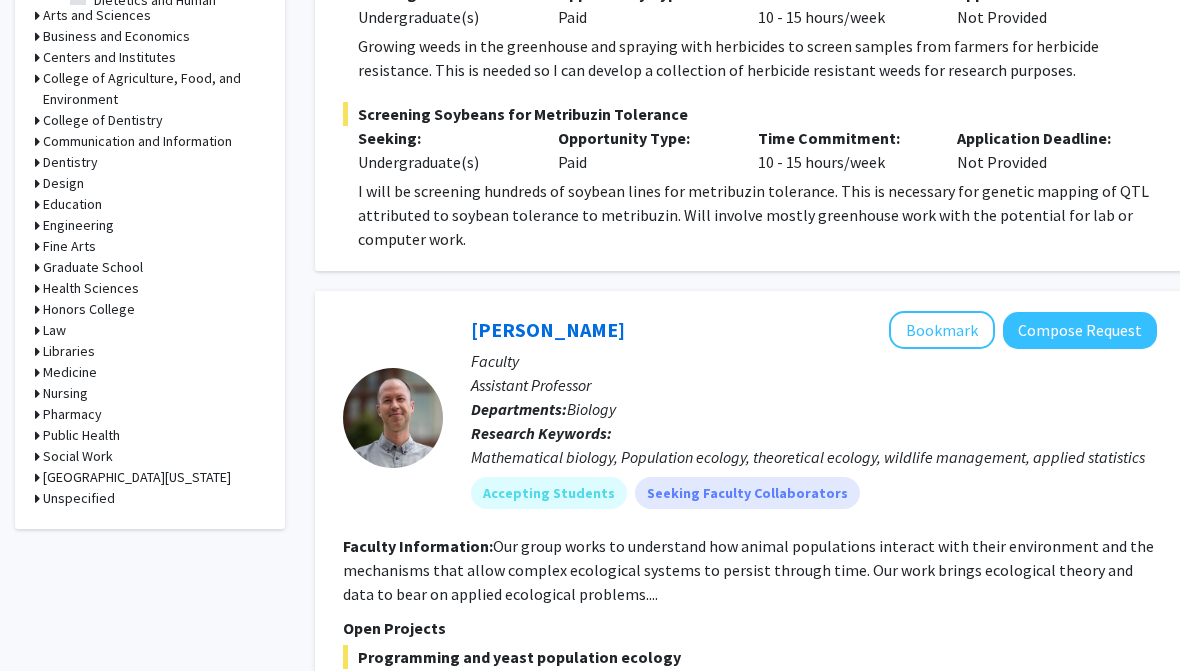 click on "Health Sciences" at bounding box center [91, 288] 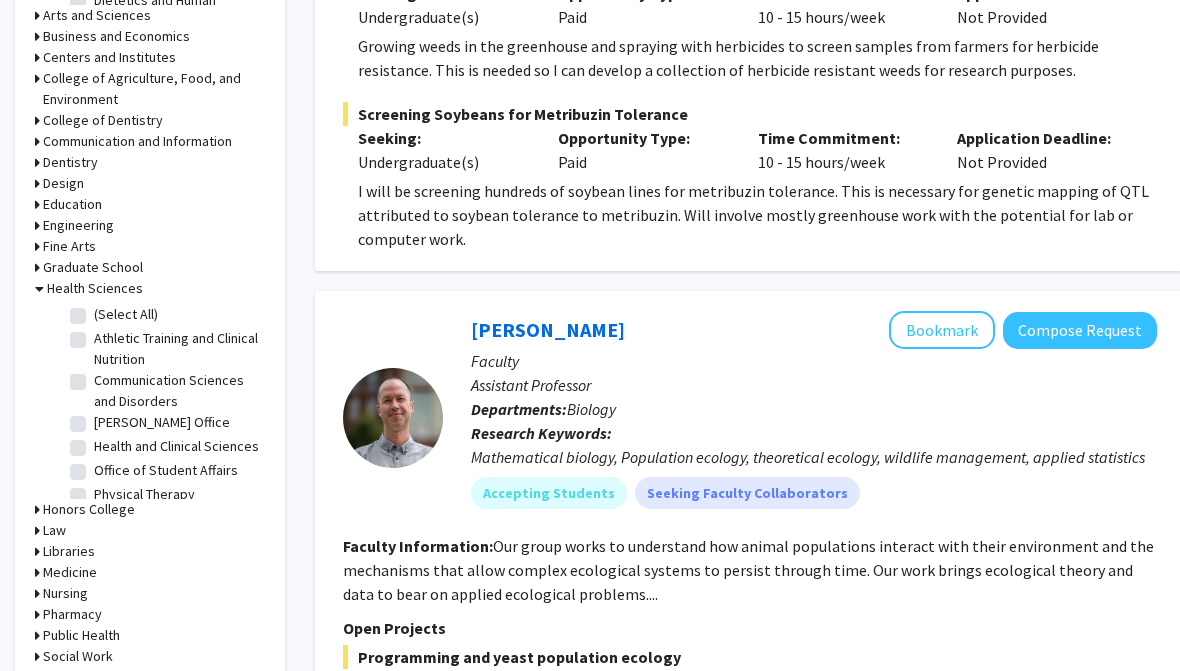 scroll, scrollTop: 0, scrollLeft: 0, axis: both 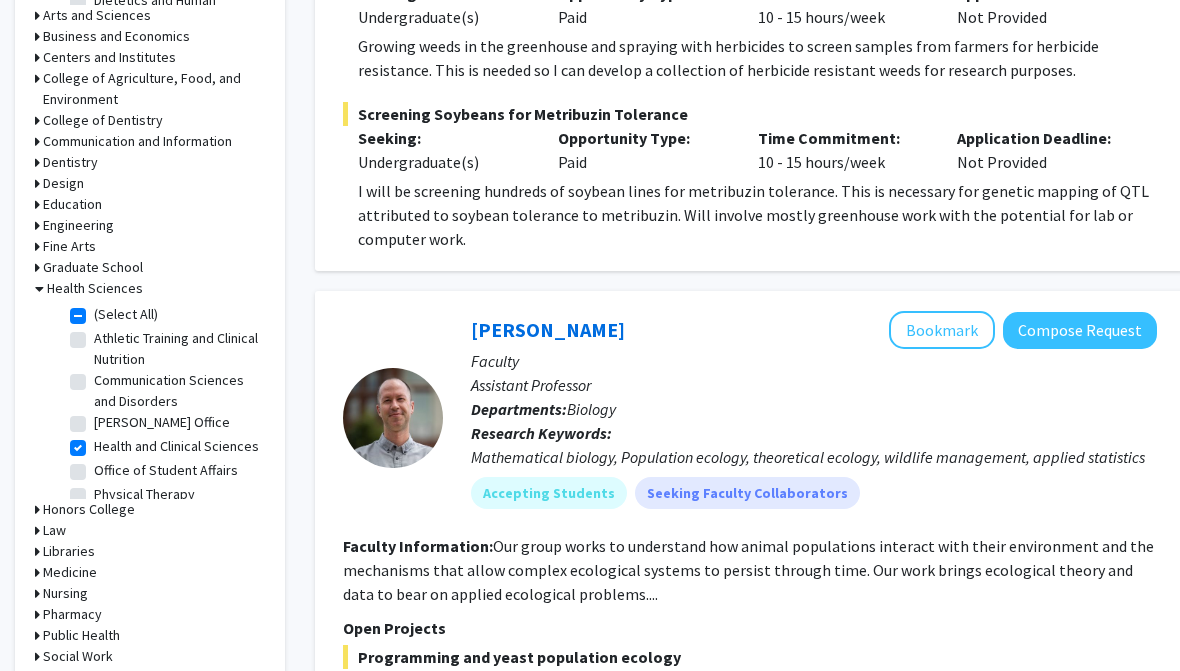 checkbox on "true" 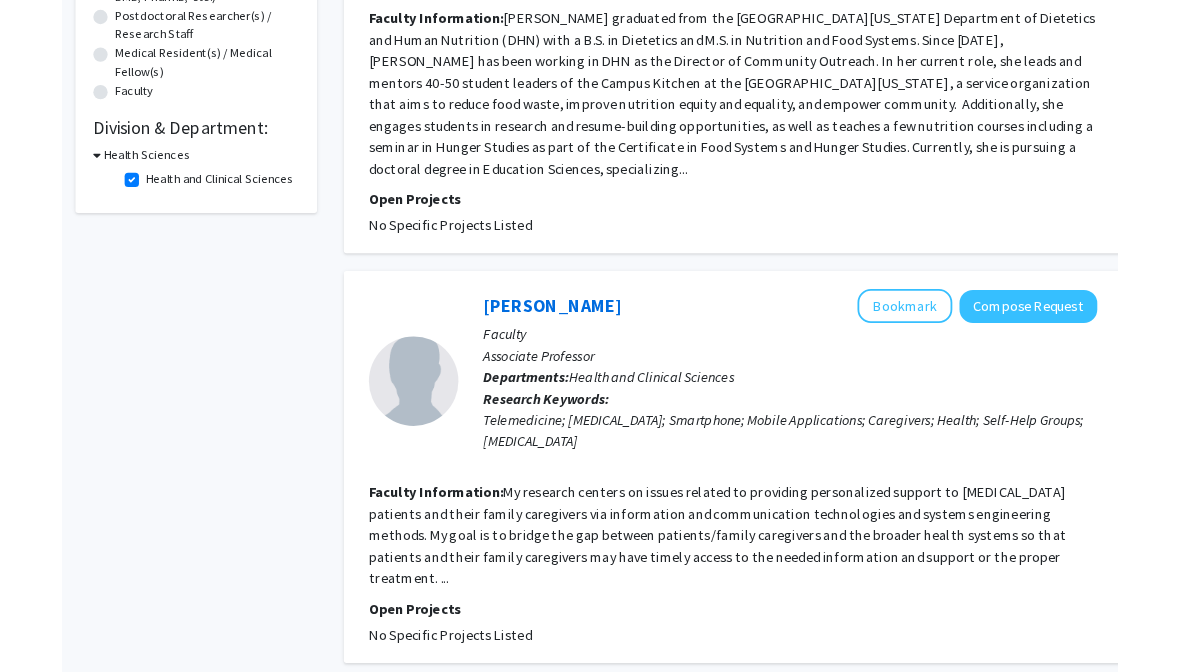 scroll, scrollTop: 486, scrollLeft: 0, axis: vertical 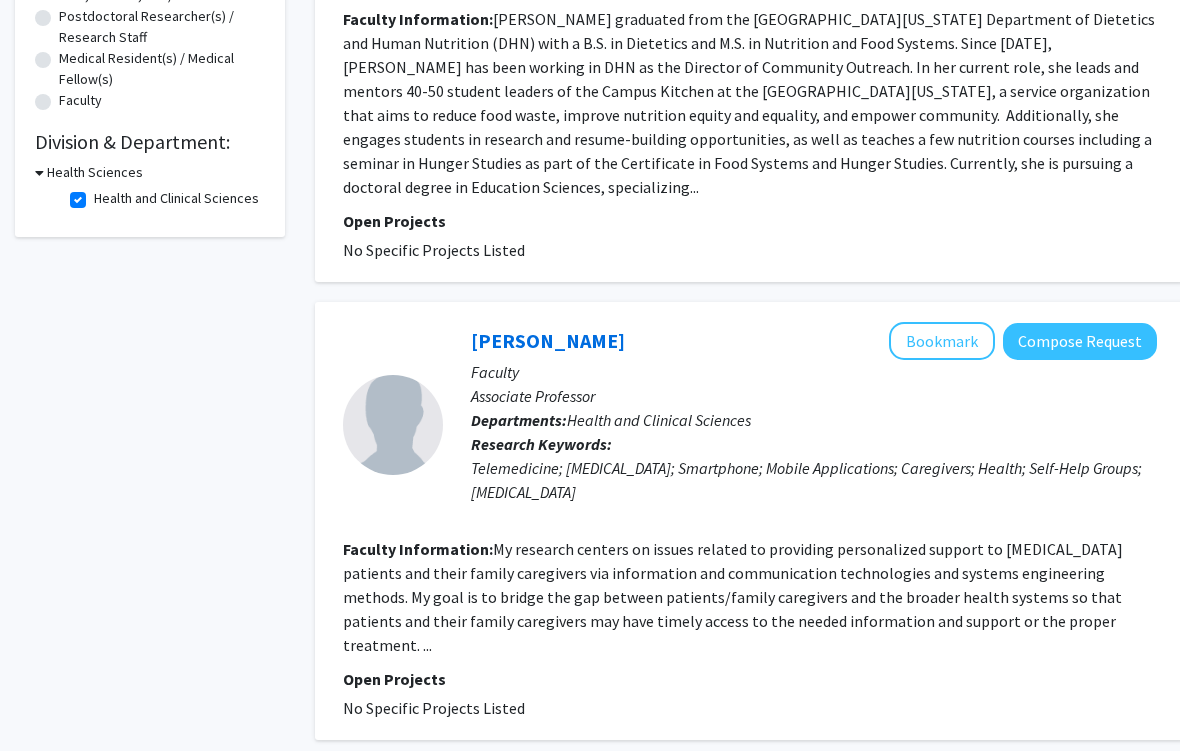 click on "Bookmark" 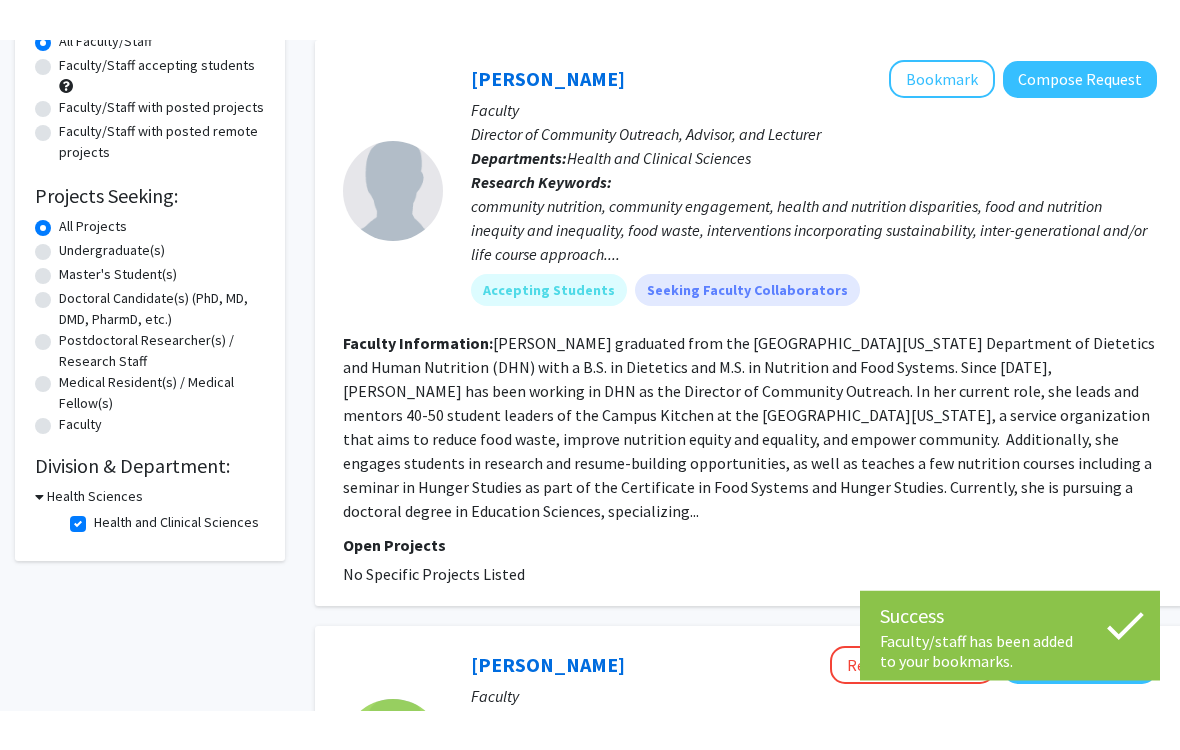 scroll, scrollTop: 0, scrollLeft: 0, axis: both 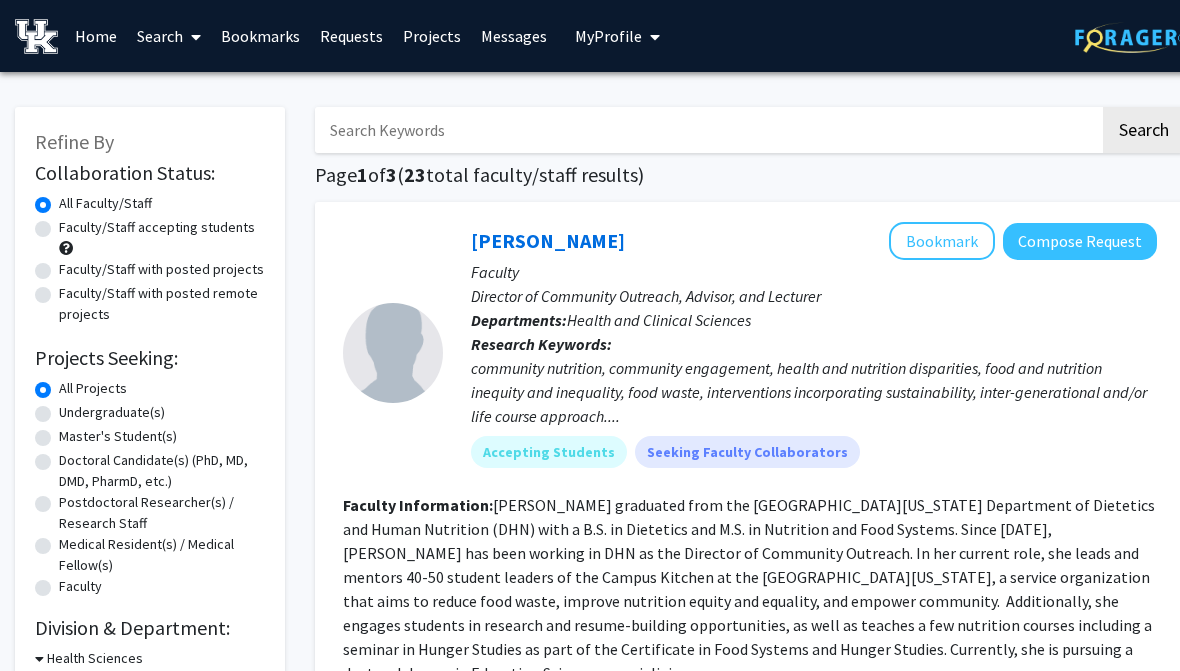 click on "Requests" at bounding box center (351, 36) 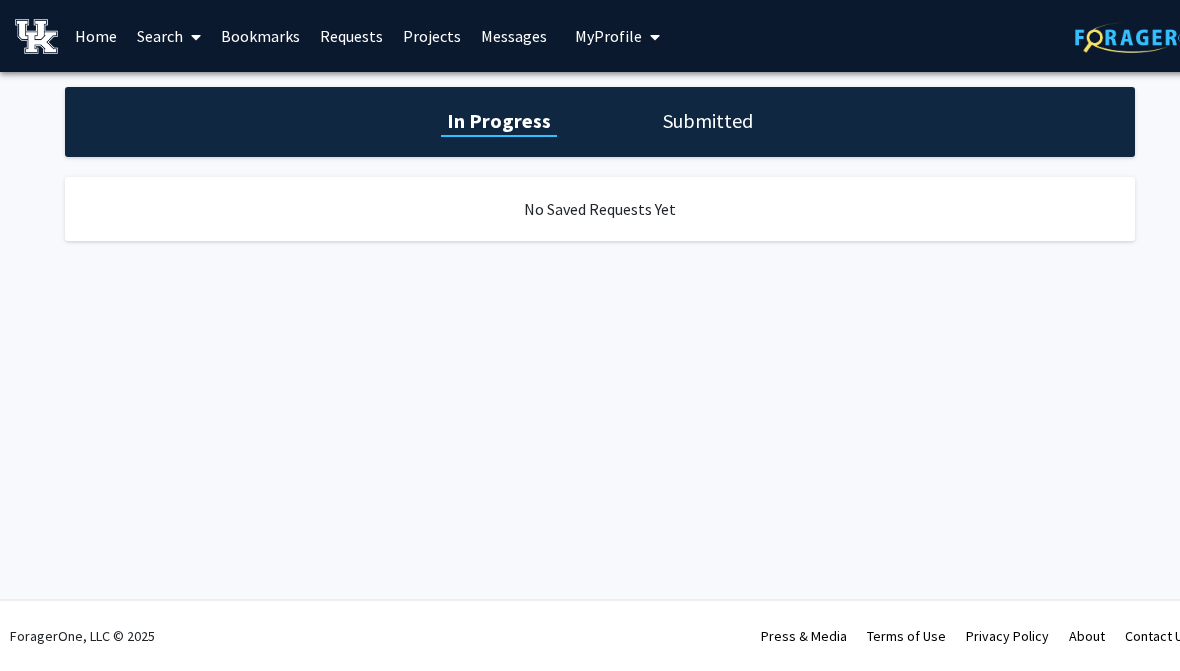 click on "Submitted" 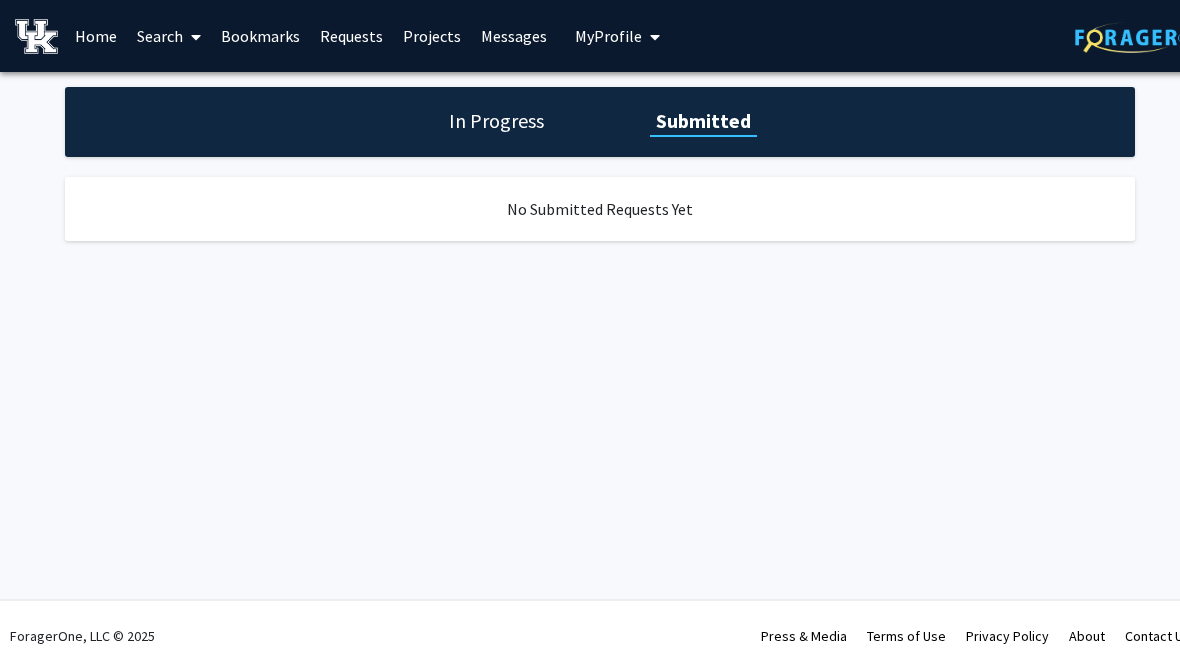 click on "In Progress" 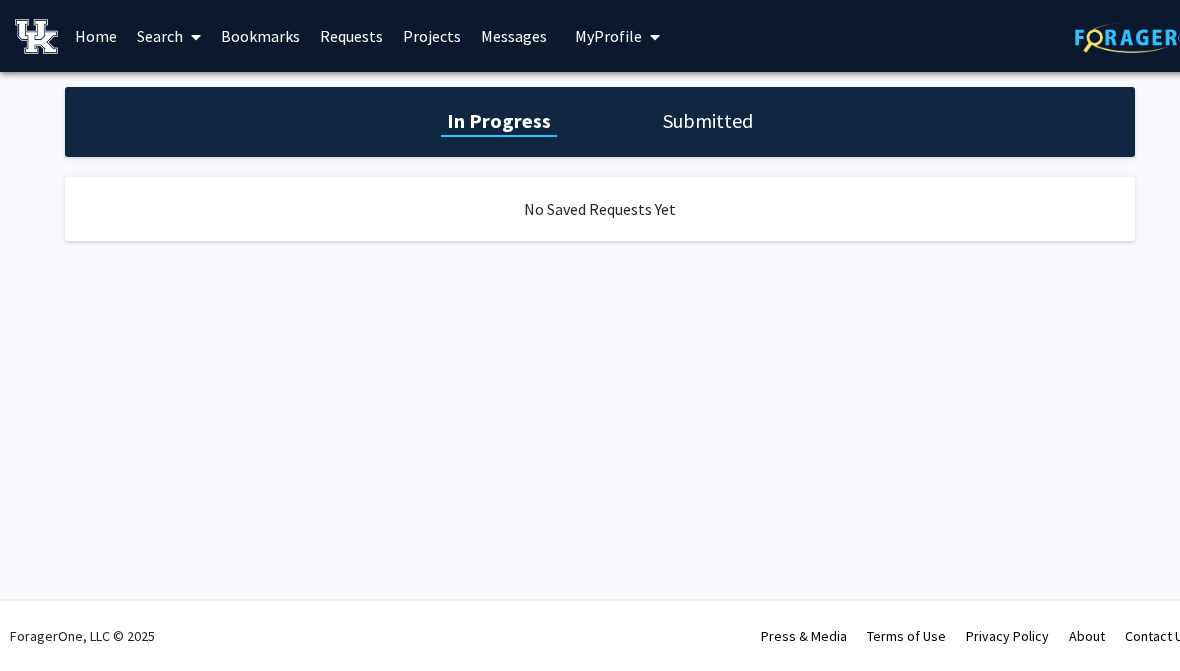 click on "Messages" at bounding box center (514, 36) 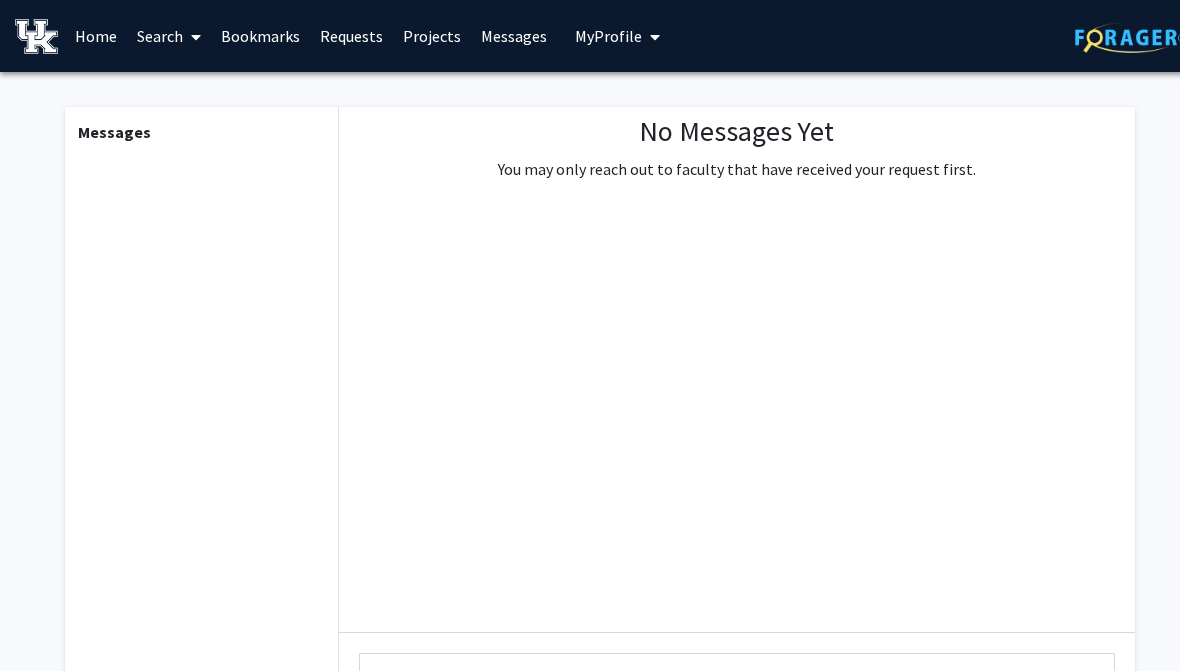 click on "My   Profile" at bounding box center [617, 36] 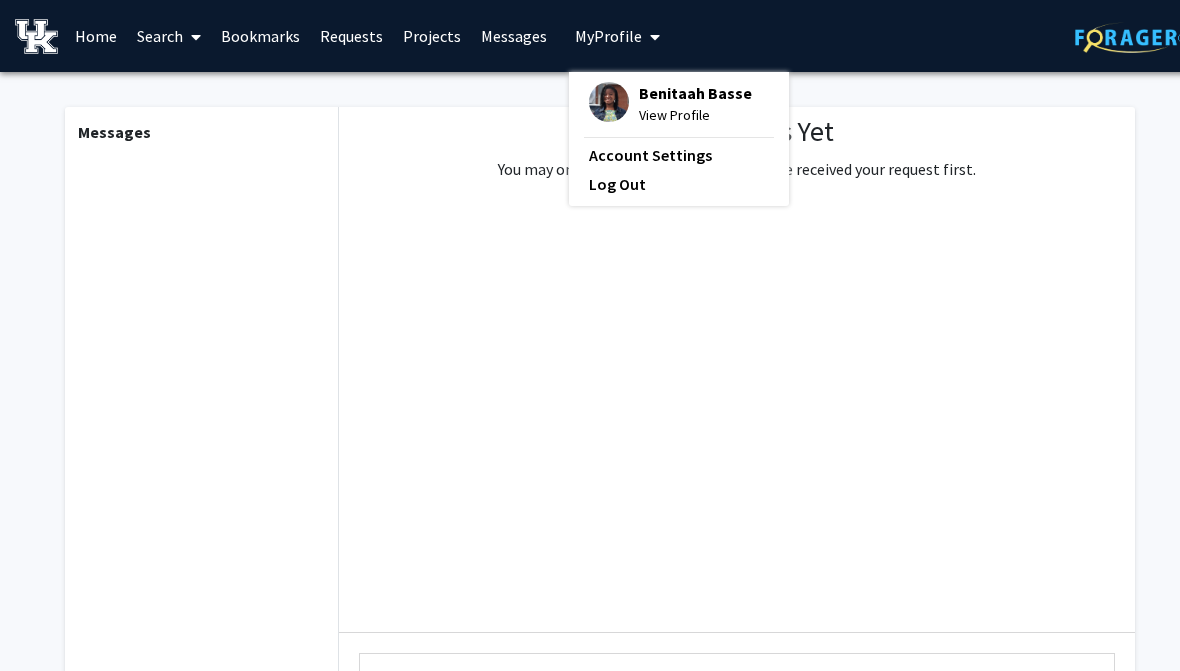 click on "Benitaah Basse" at bounding box center [695, 93] 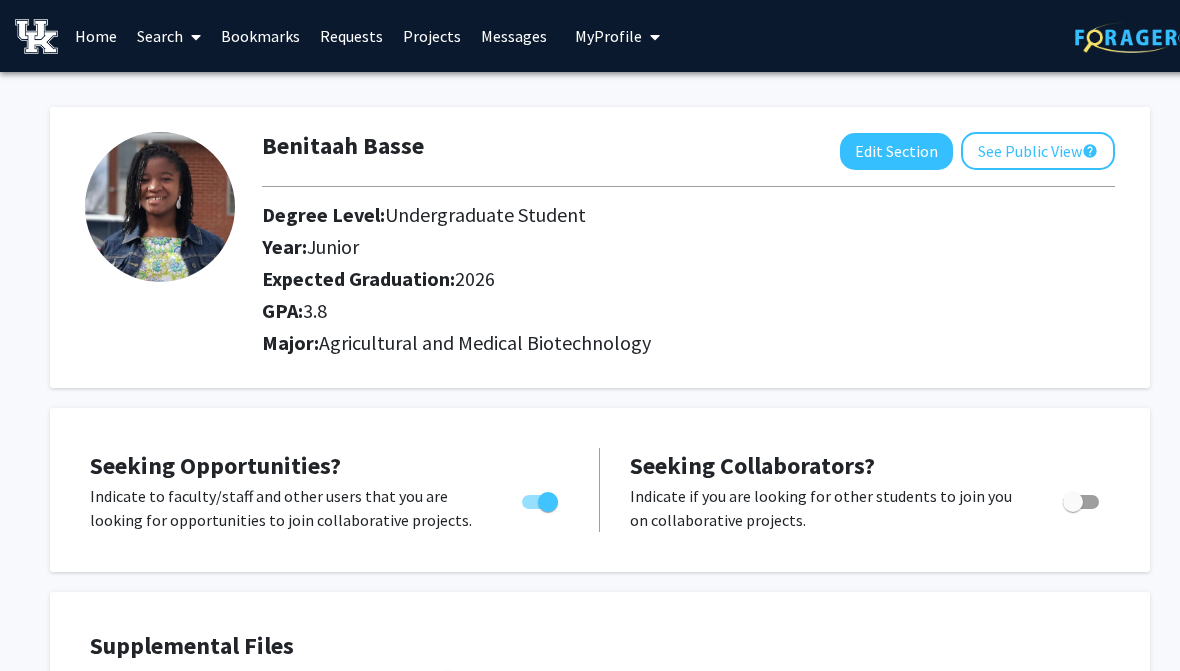 click on "See Public View  help" 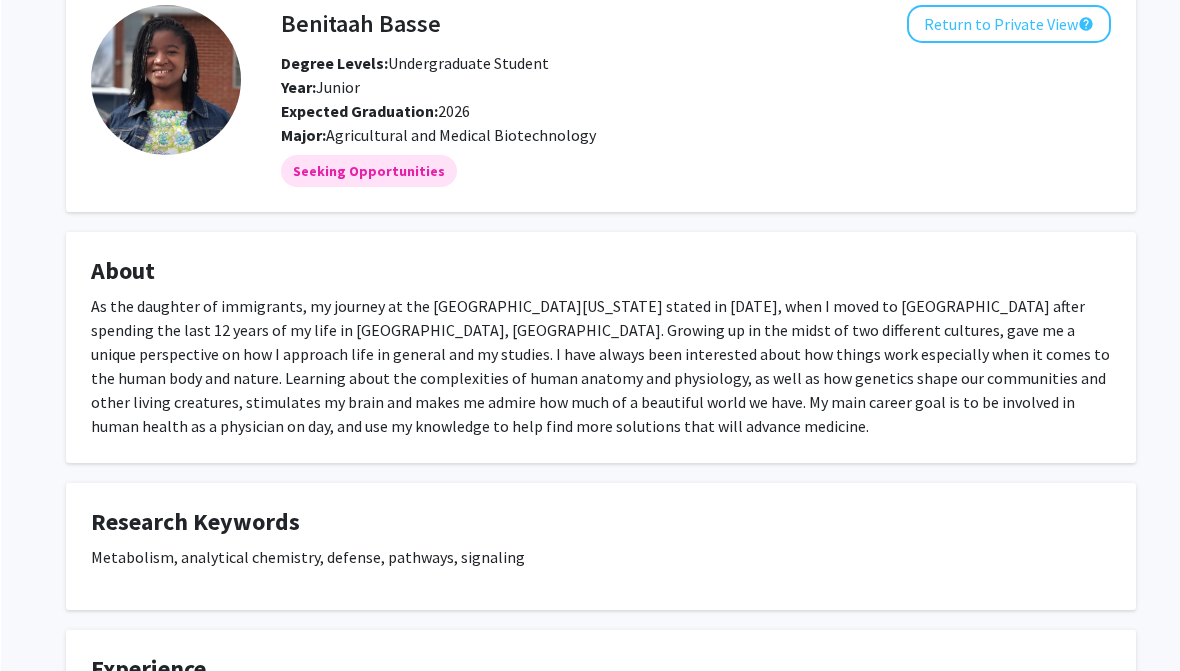 scroll, scrollTop: 0, scrollLeft: 0, axis: both 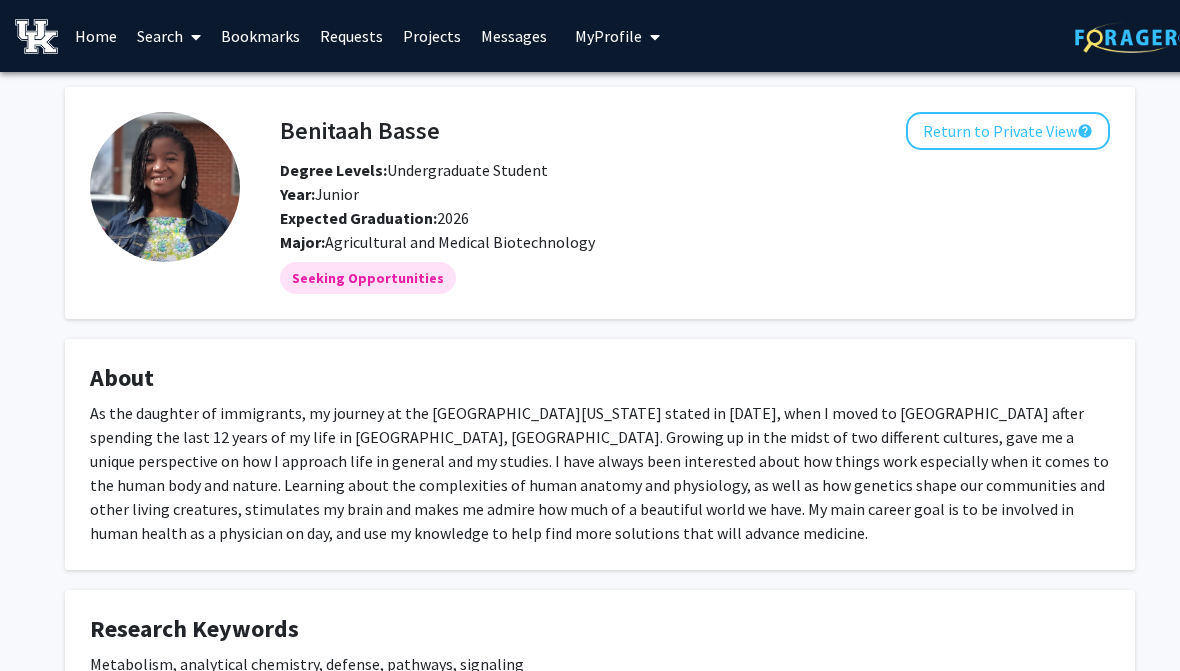 click on "Return to Private View  help" 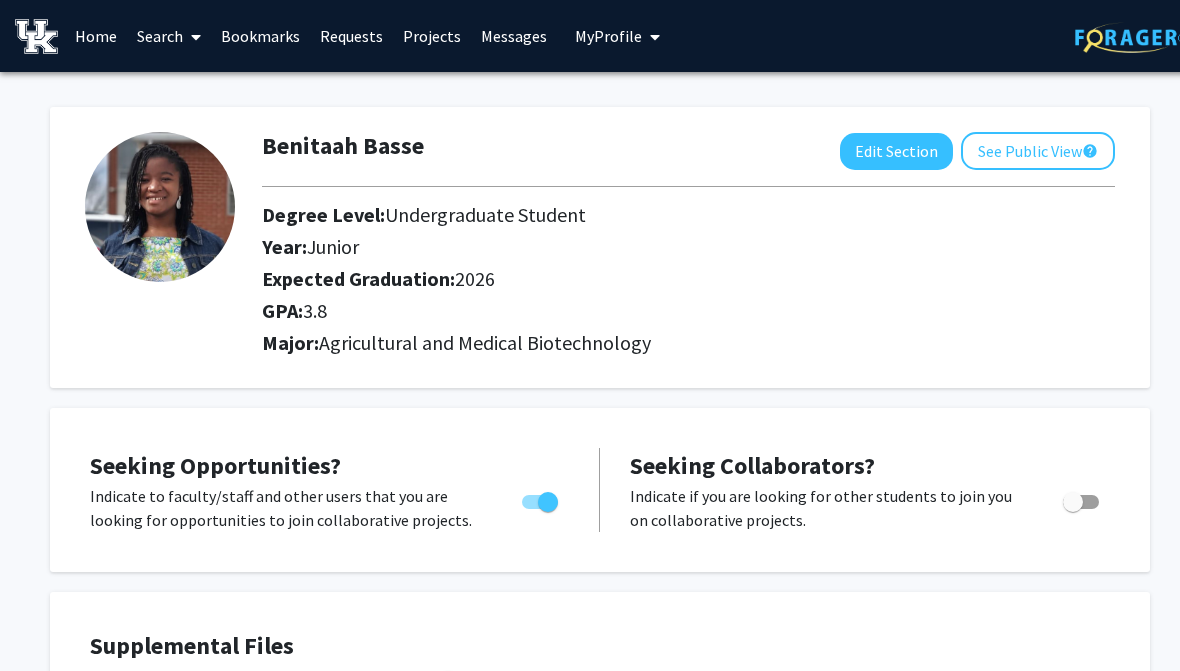 click on "Edit Section" 